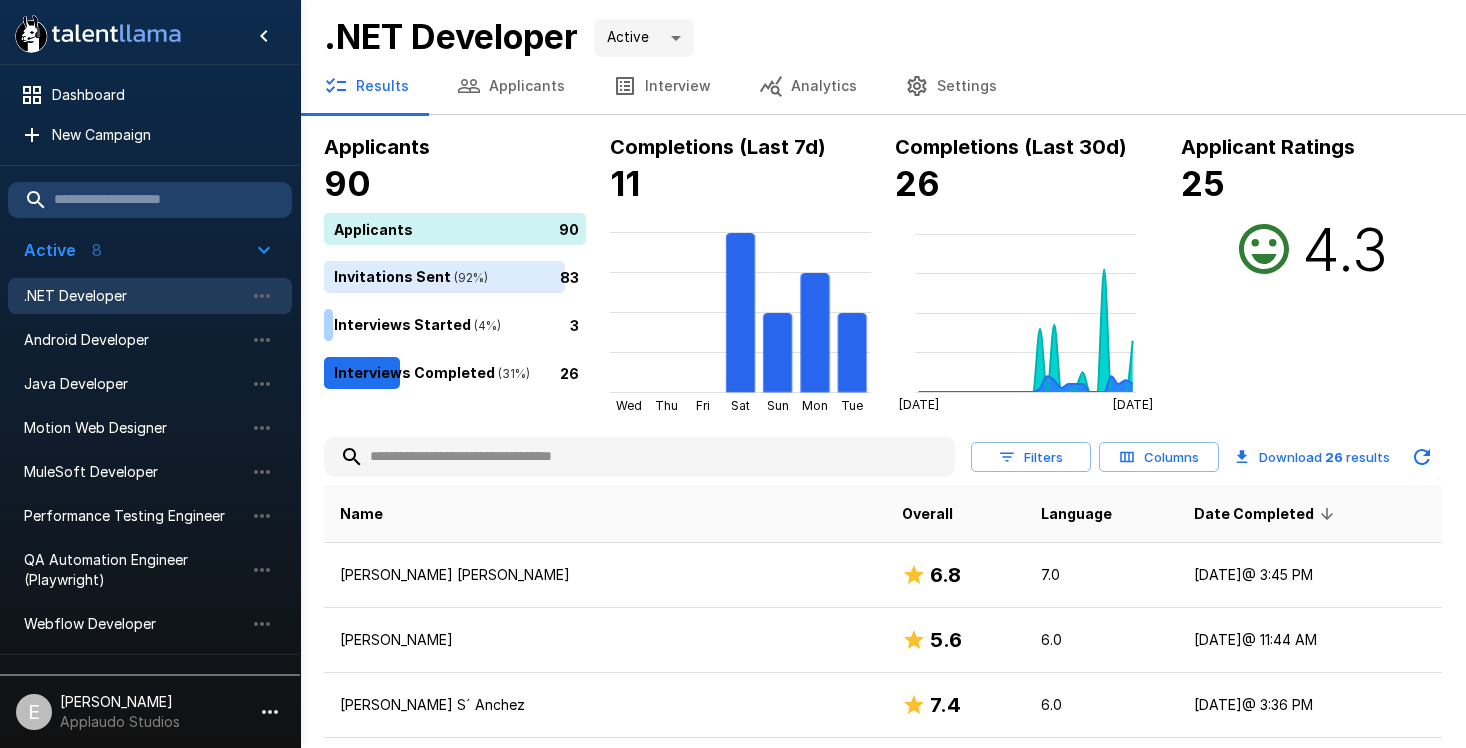 scroll, scrollTop: 0, scrollLeft: 0, axis: both 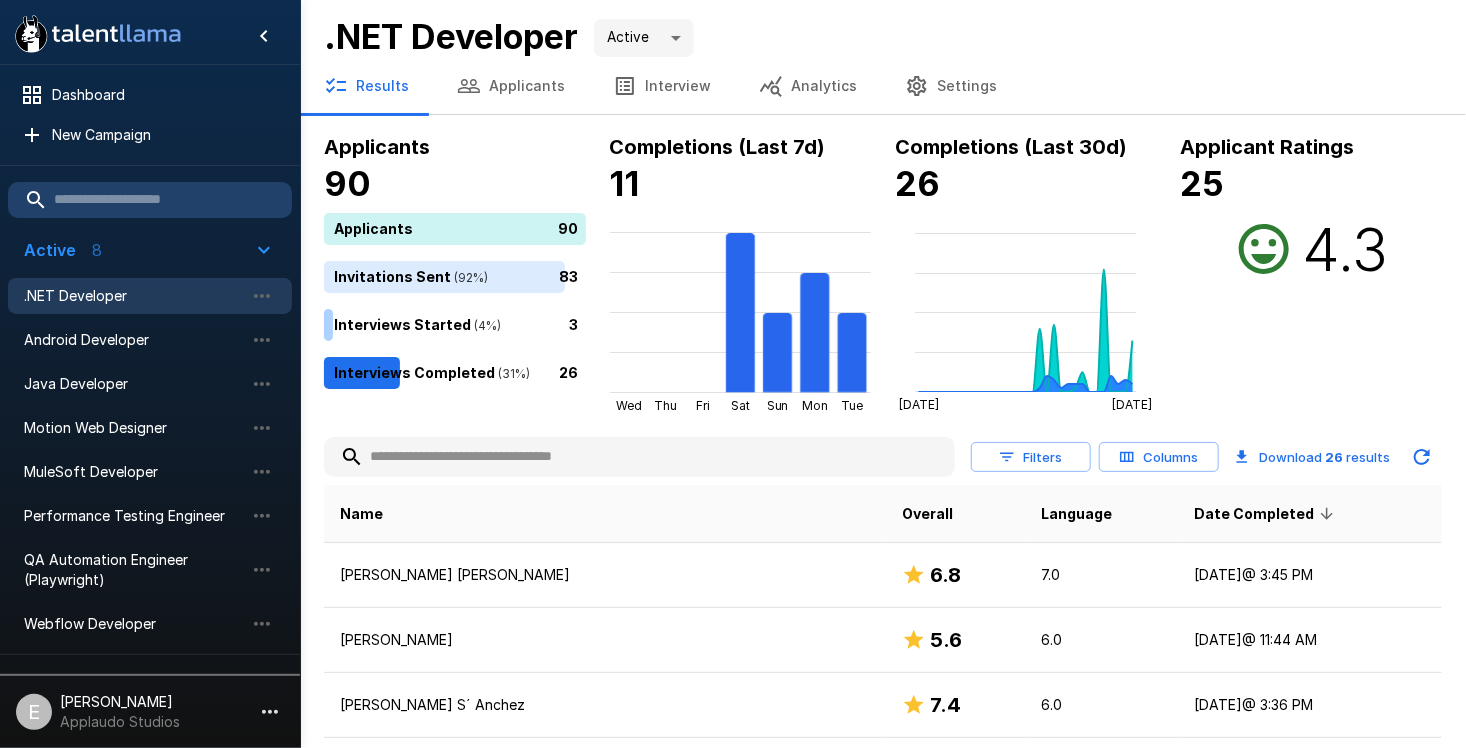 click on "Date Completed" at bounding box center [1267, 514] 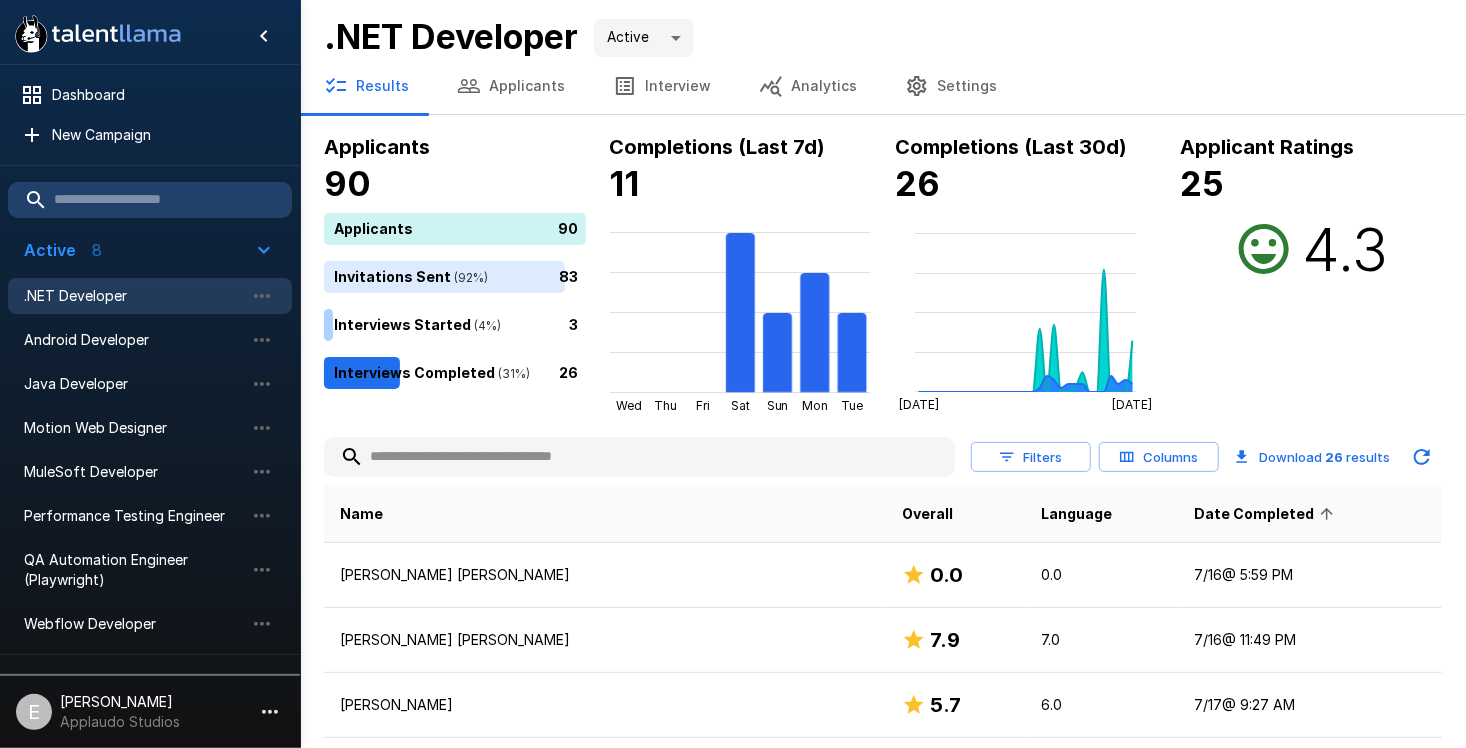 click on "Date Completed" at bounding box center (1267, 514) 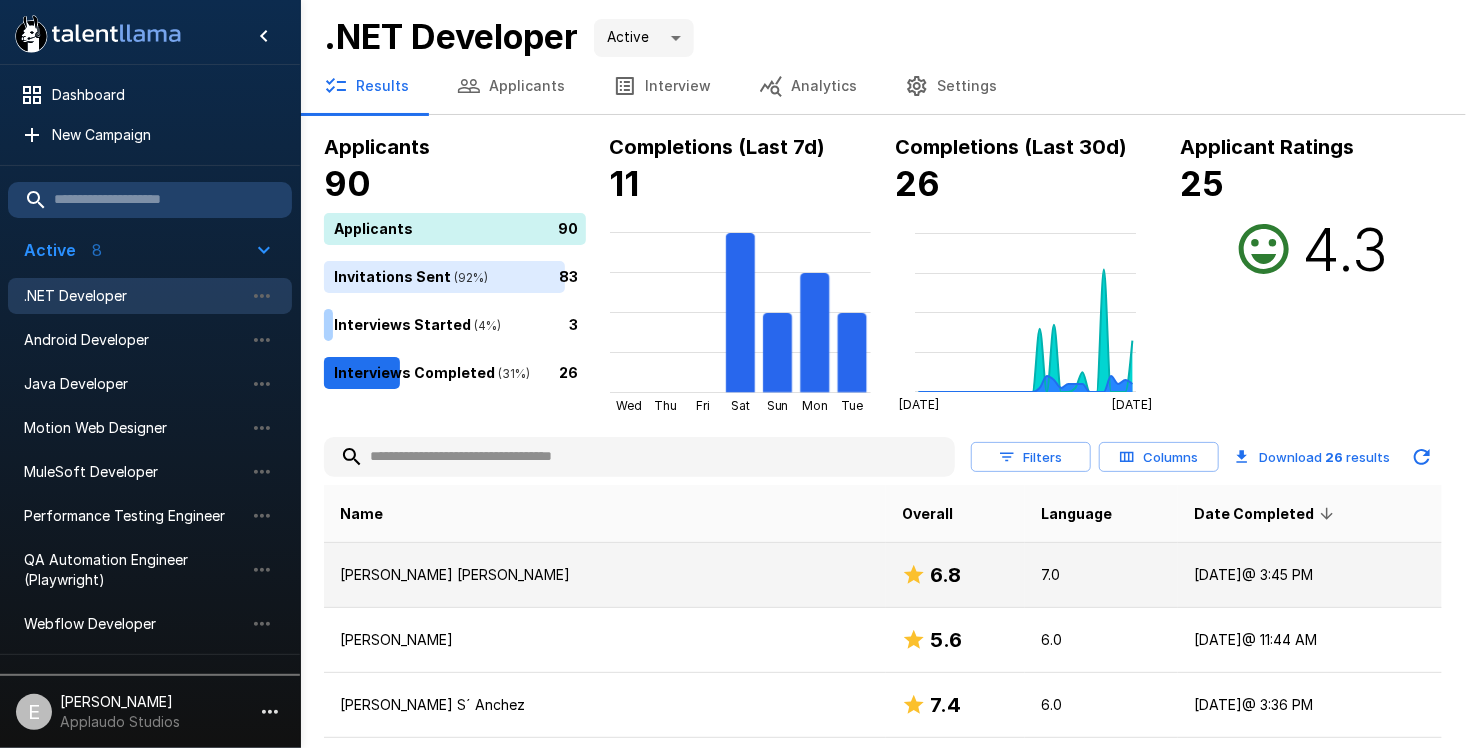 click on "[DATE]  @   3:45 PM" at bounding box center [1310, 575] 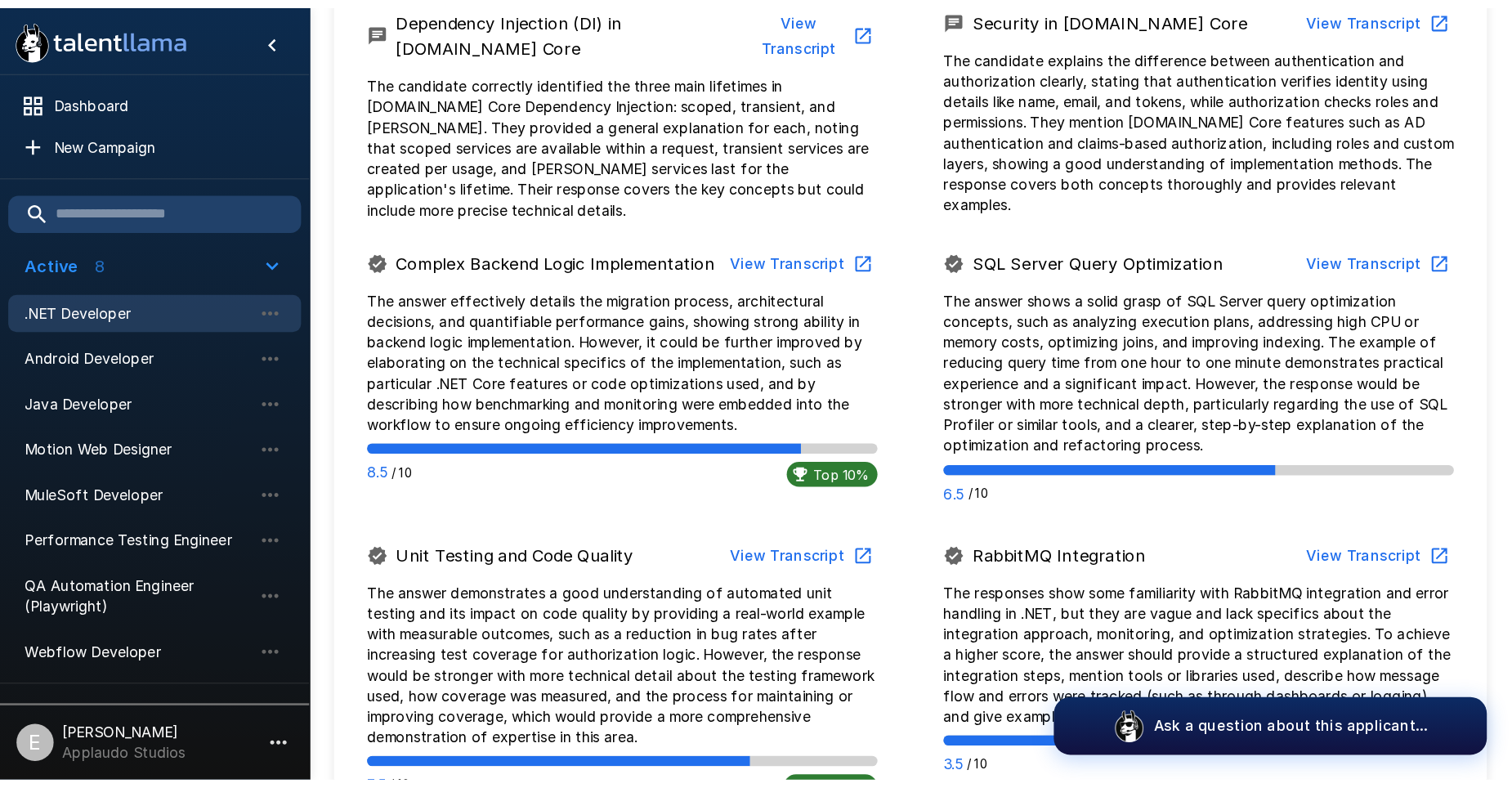 scroll, scrollTop: 1226, scrollLeft: 0, axis: vertical 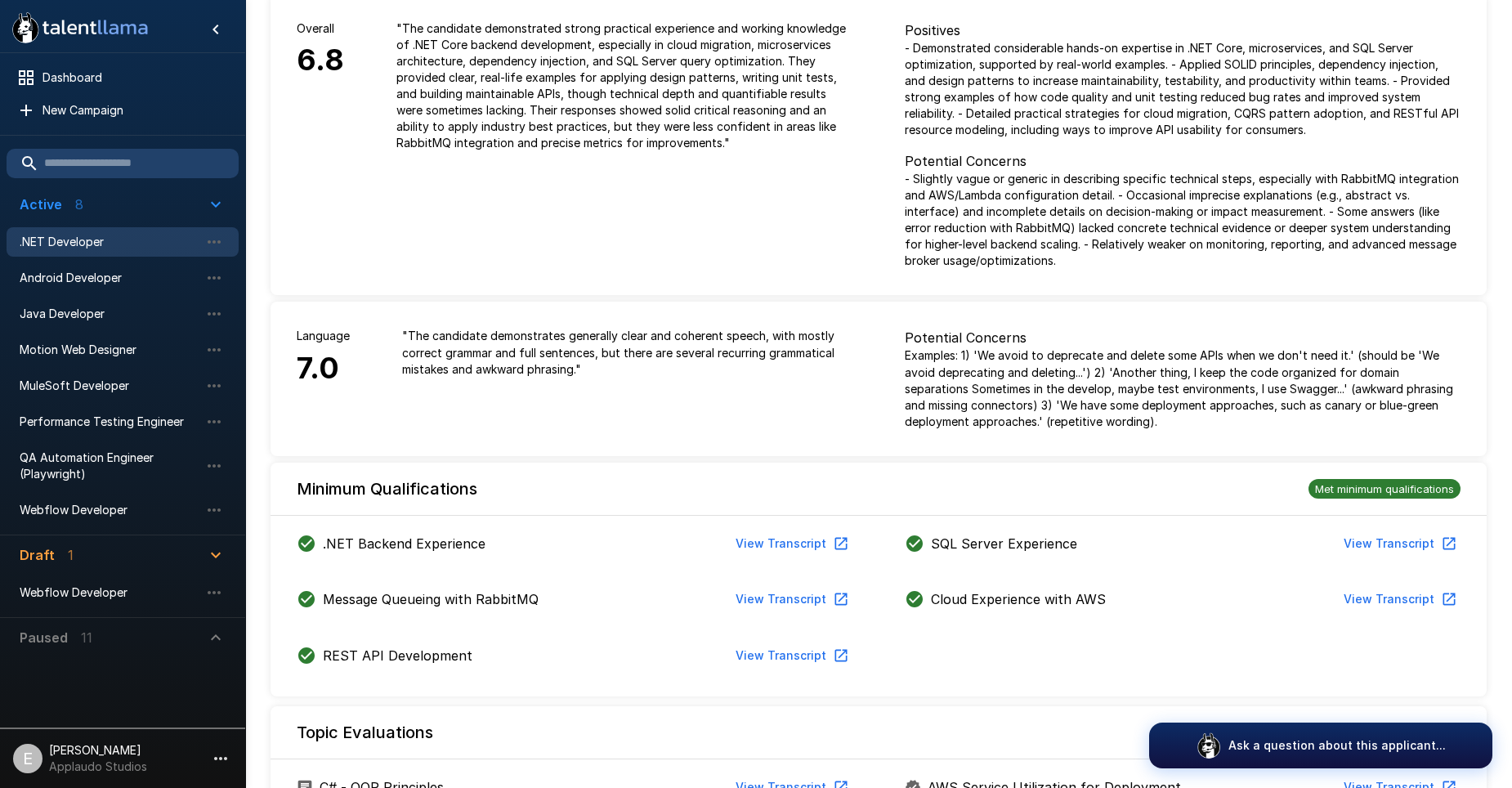 drag, startPoint x: 832, startPoint y: 615, endPoint x: 847, endPoint y: 413, distance: 202.556 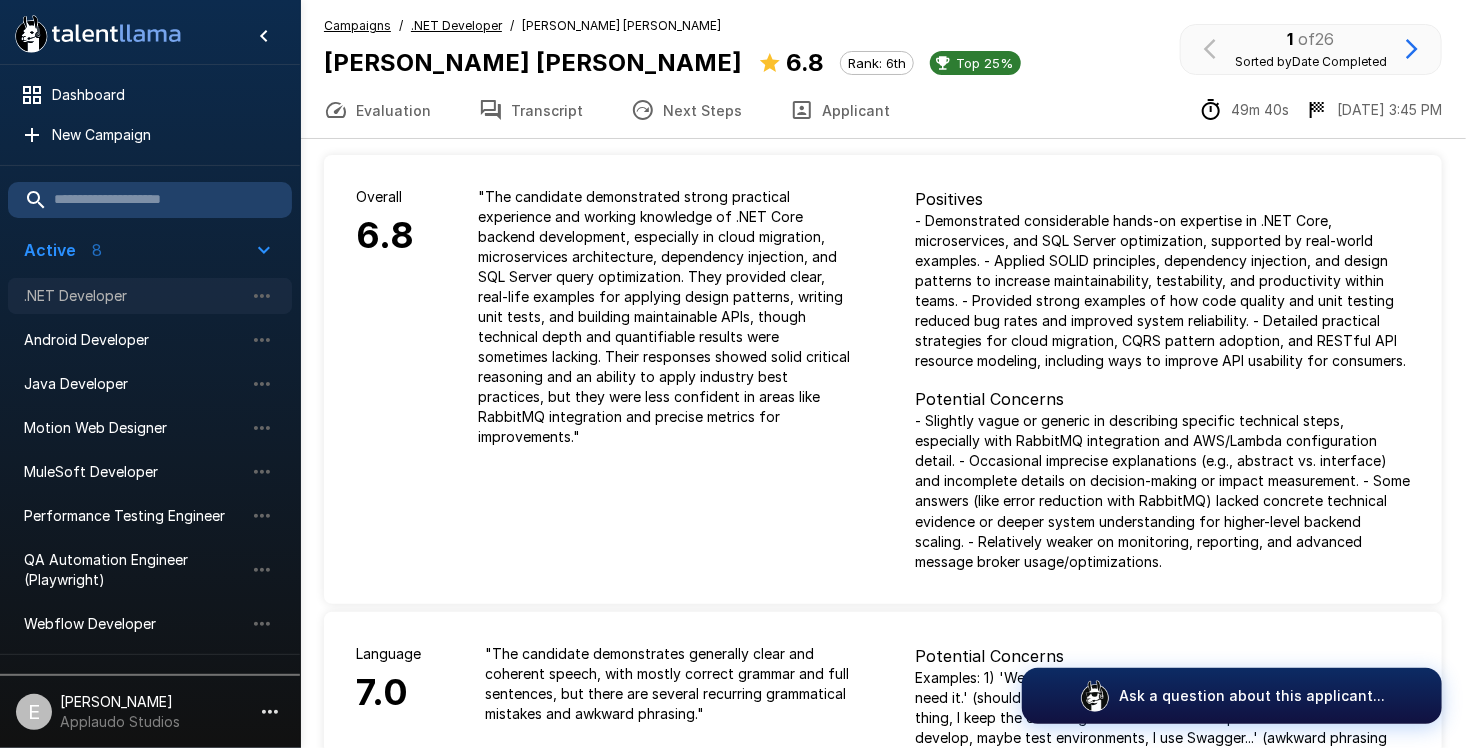 click on ".NET Developer" at bounding box center [134, 296] 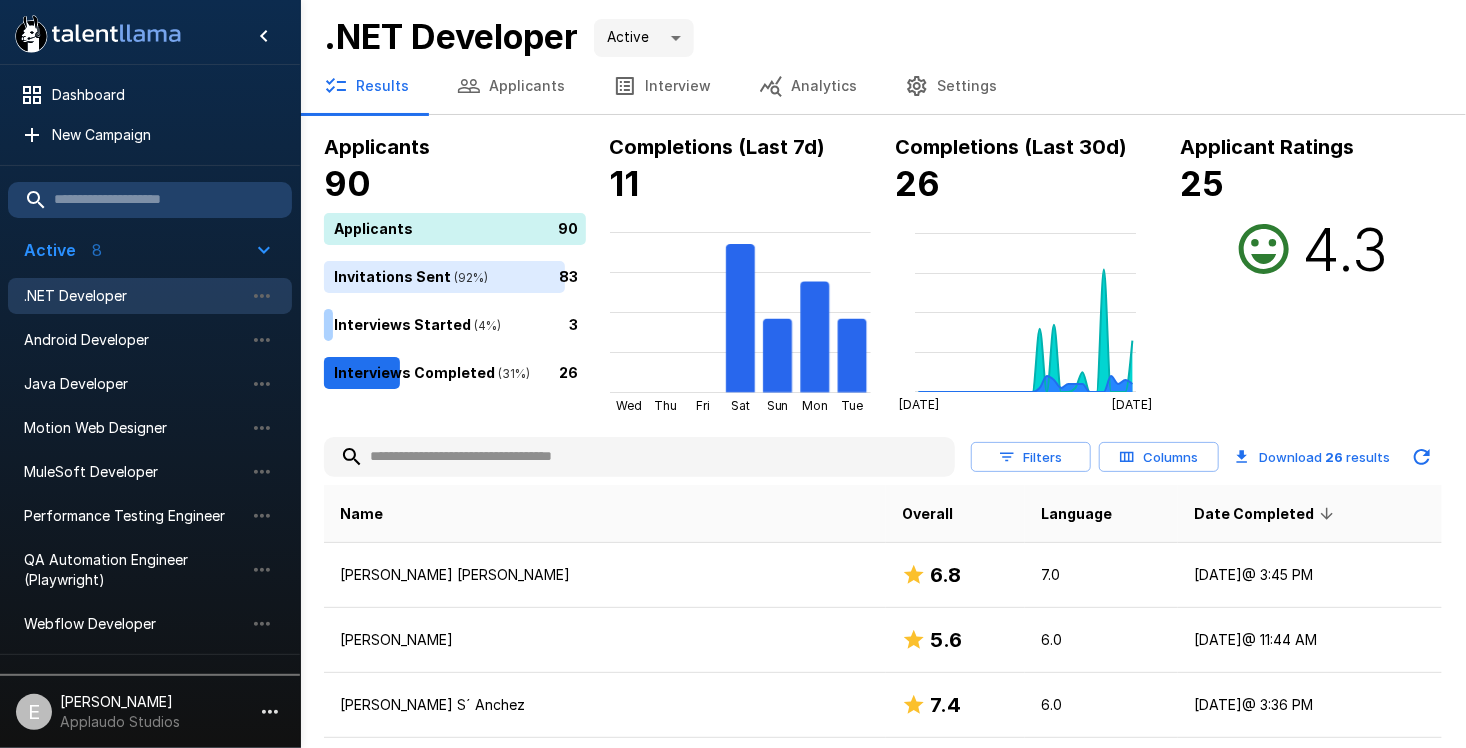 click at bounding box center (150, 200) 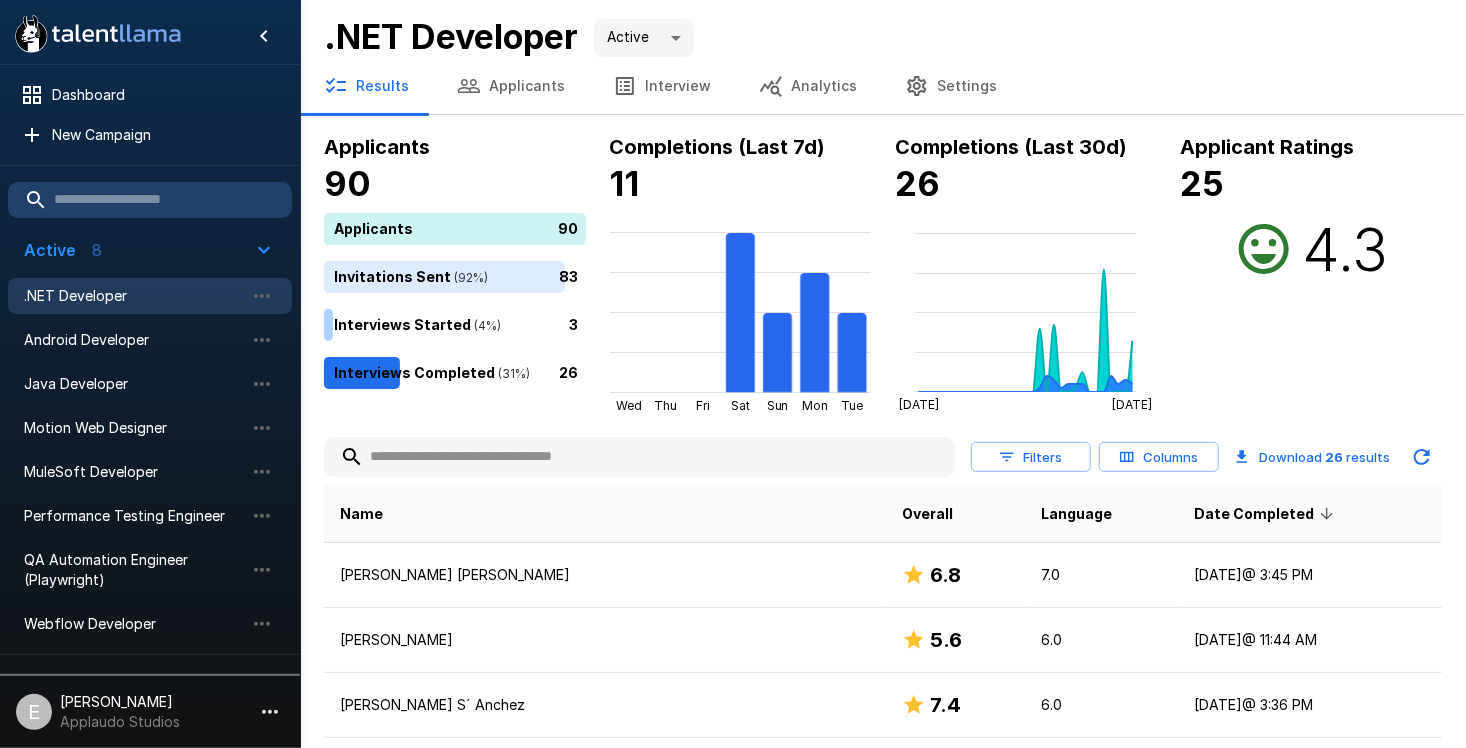 click on "Applicants" at bounding box center (511, 86) 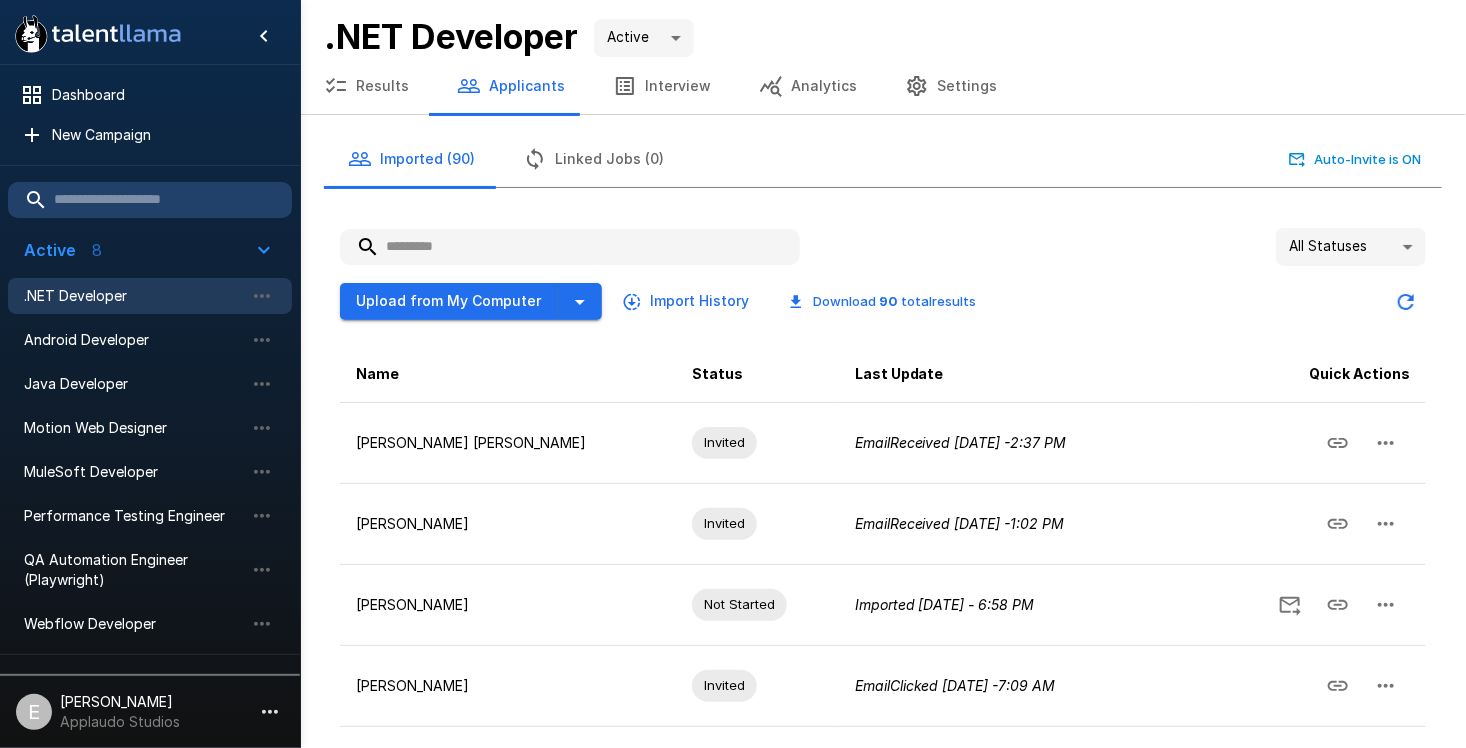 type 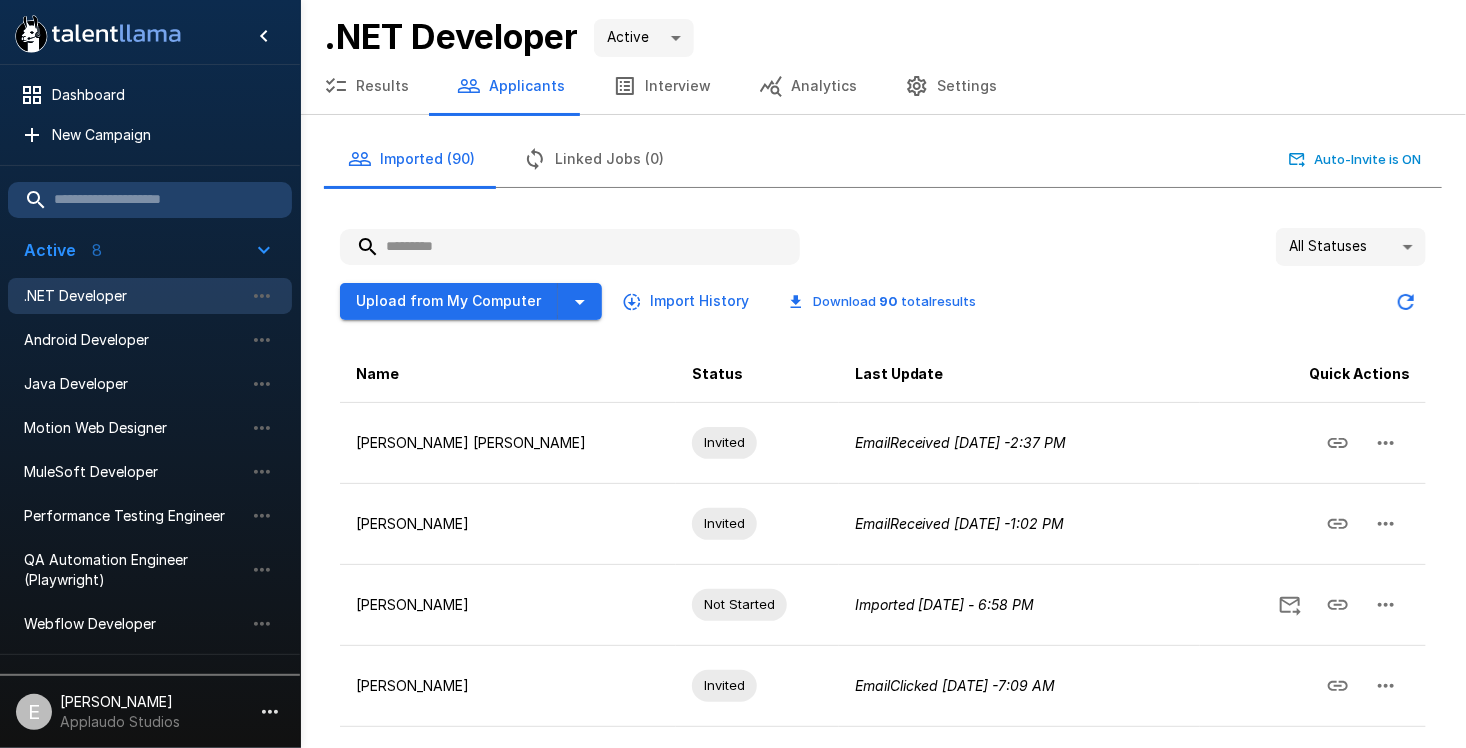 click at bounding box center [570, 247] 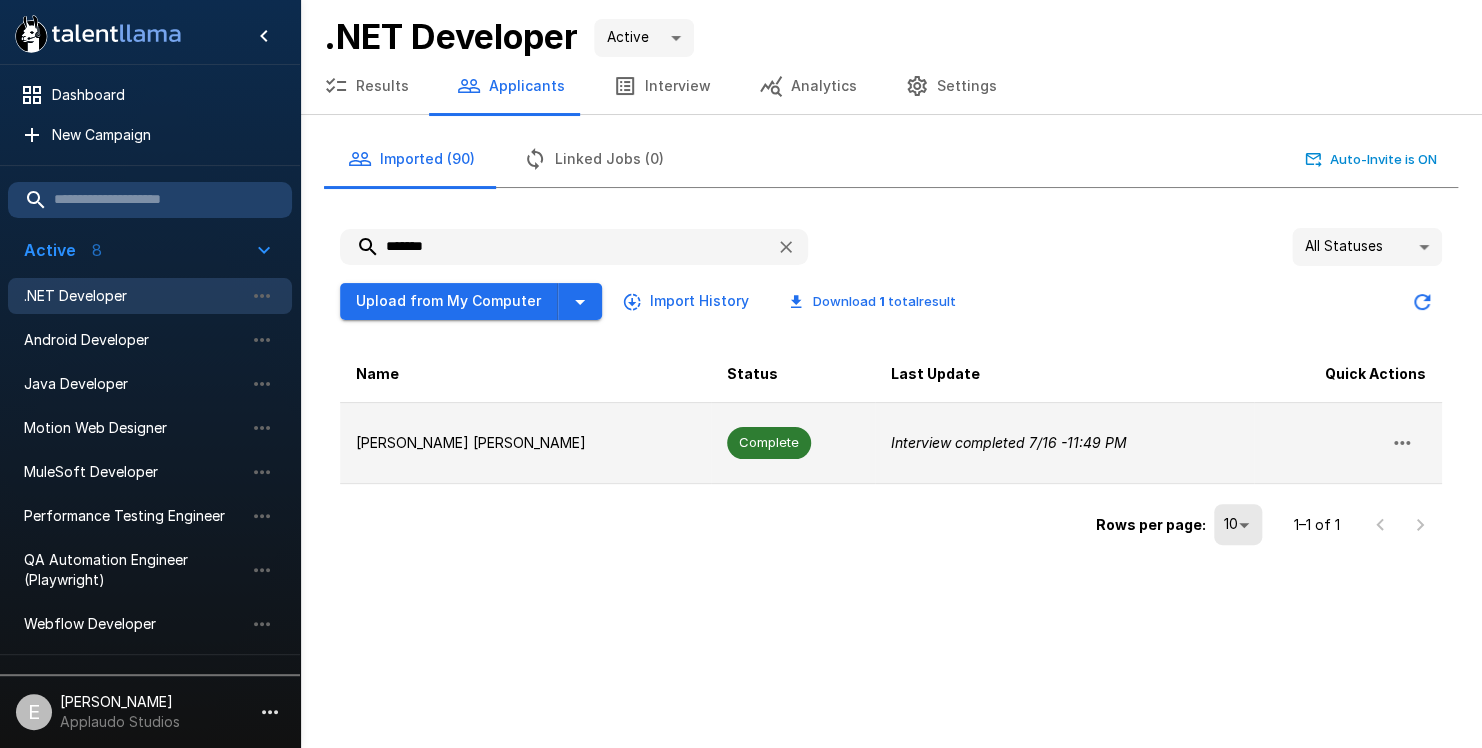 type on "*******" 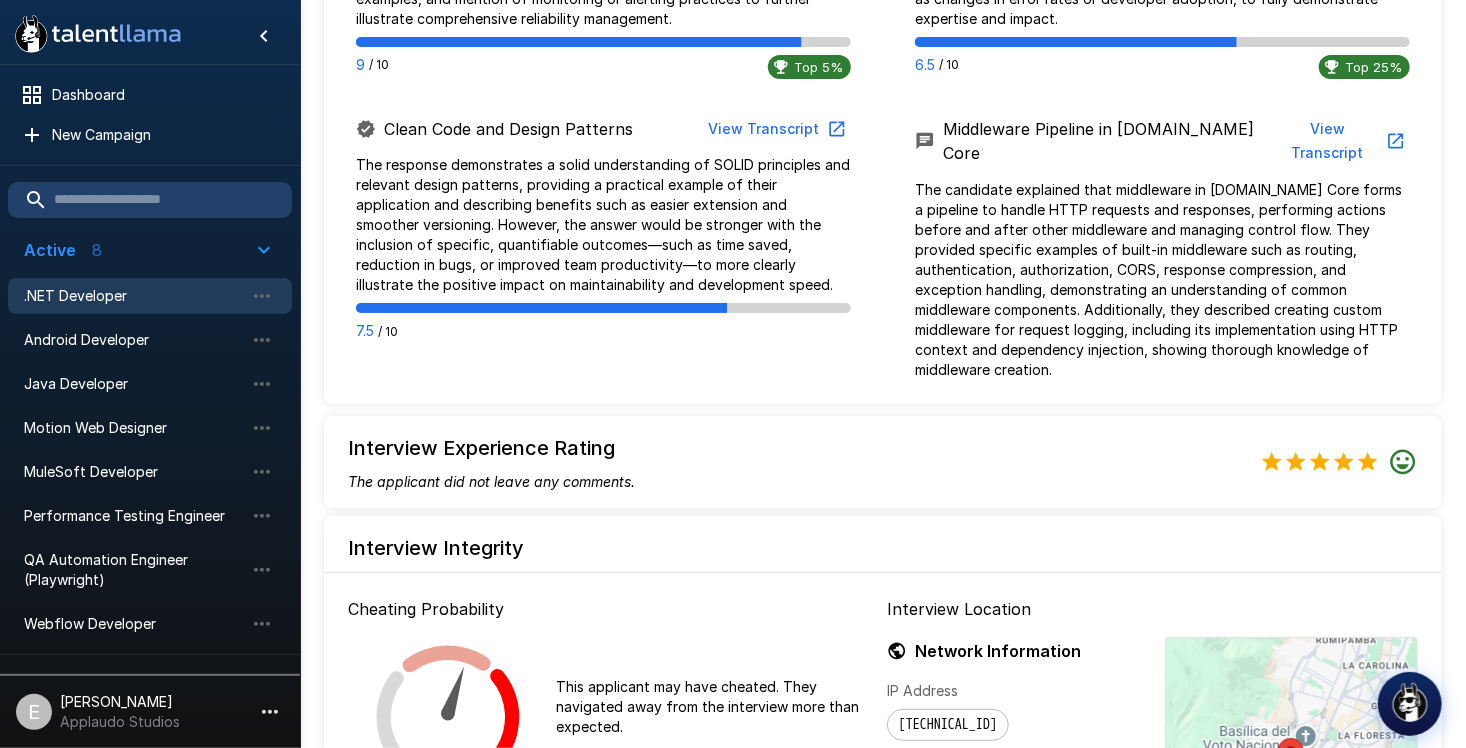 scroll, scrollTop: 2700, scrollLeft: 0, axis: vertical 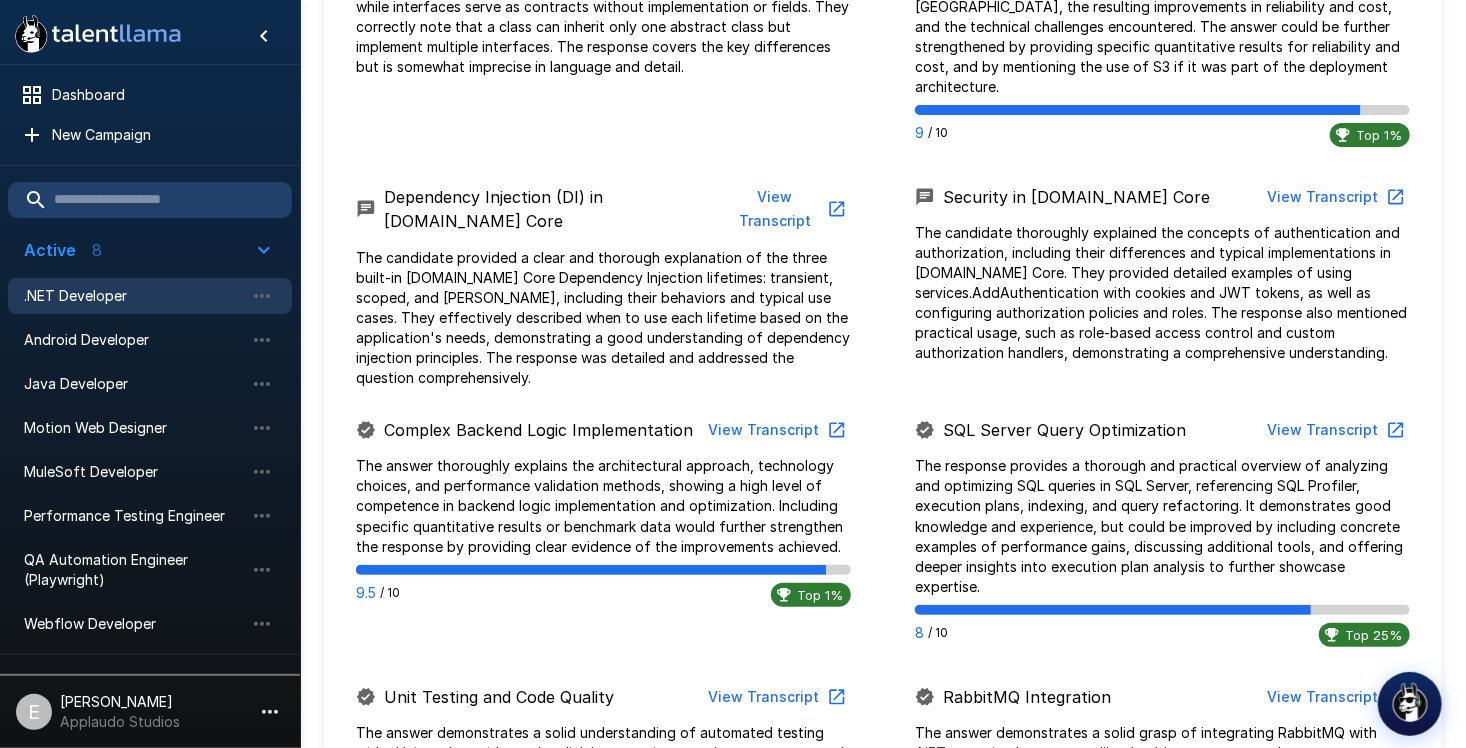 drag, startPoint x: 767, startPoint y: 642, endPoint x: 764, endPoint y: 375, distance: 267.01685 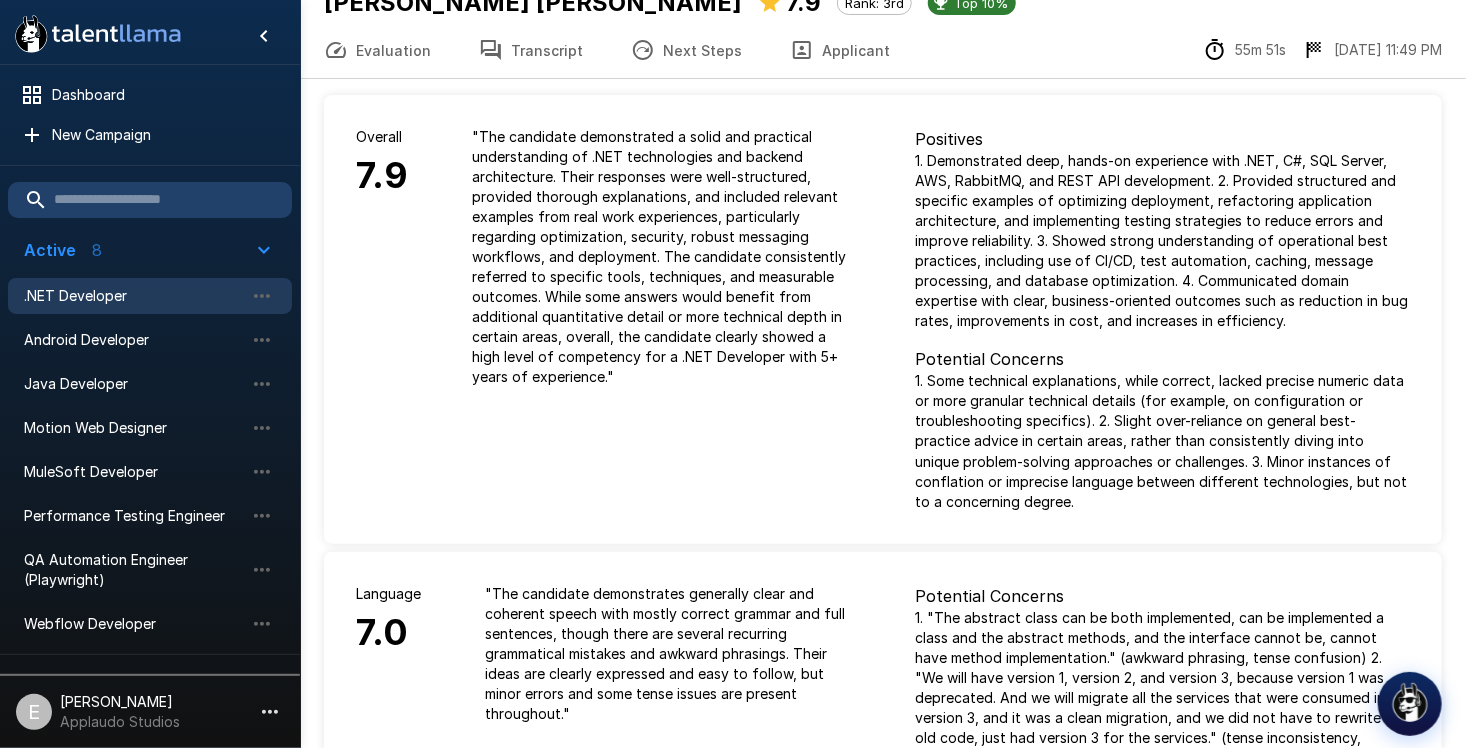 scroll, scrollTop: 0, scrollLeft: 0, axis: both 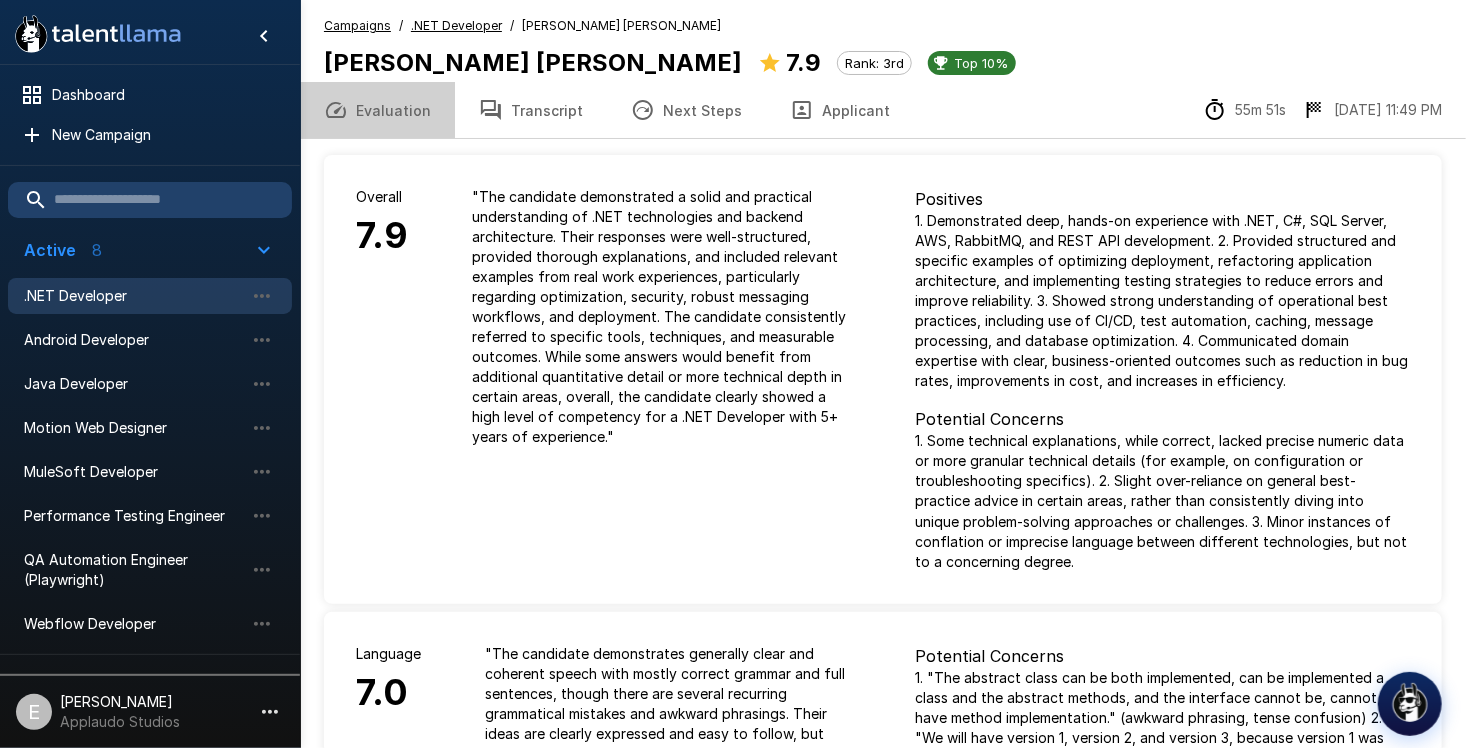 click on "Evaluation" at bounding box center (377, 110) 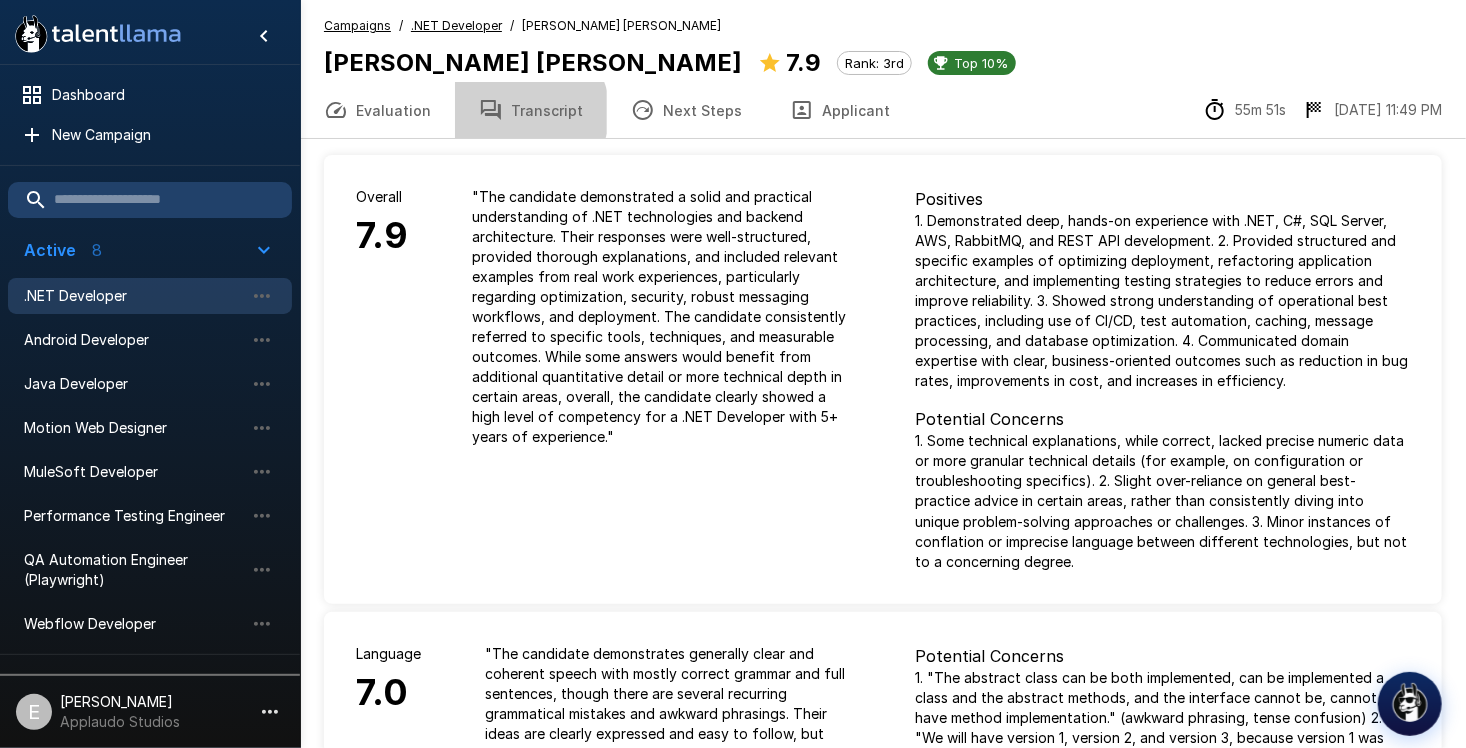 click on "Transcript" at bounding box center (531, 110) 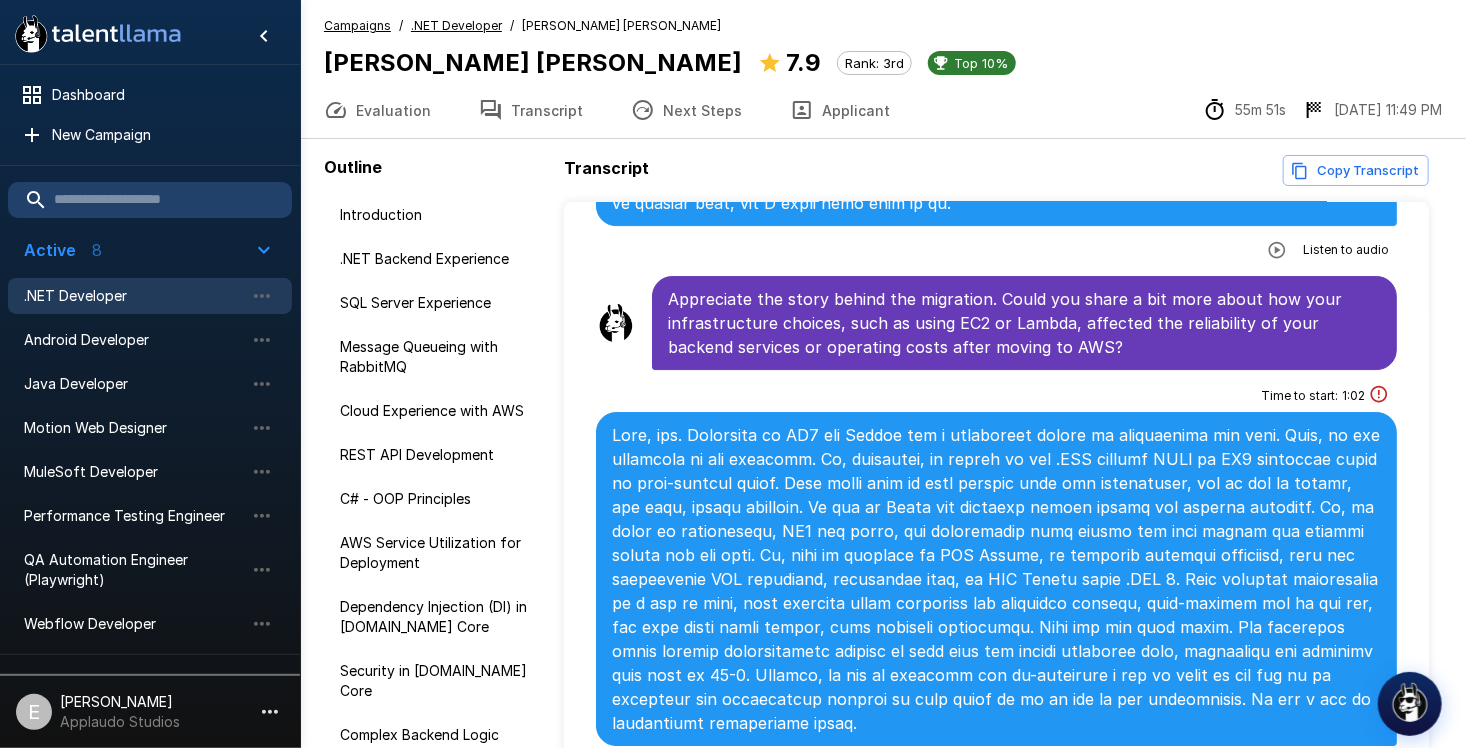 scroll, scrollTop: 3200, scrollLeft: 0, axis: vertical 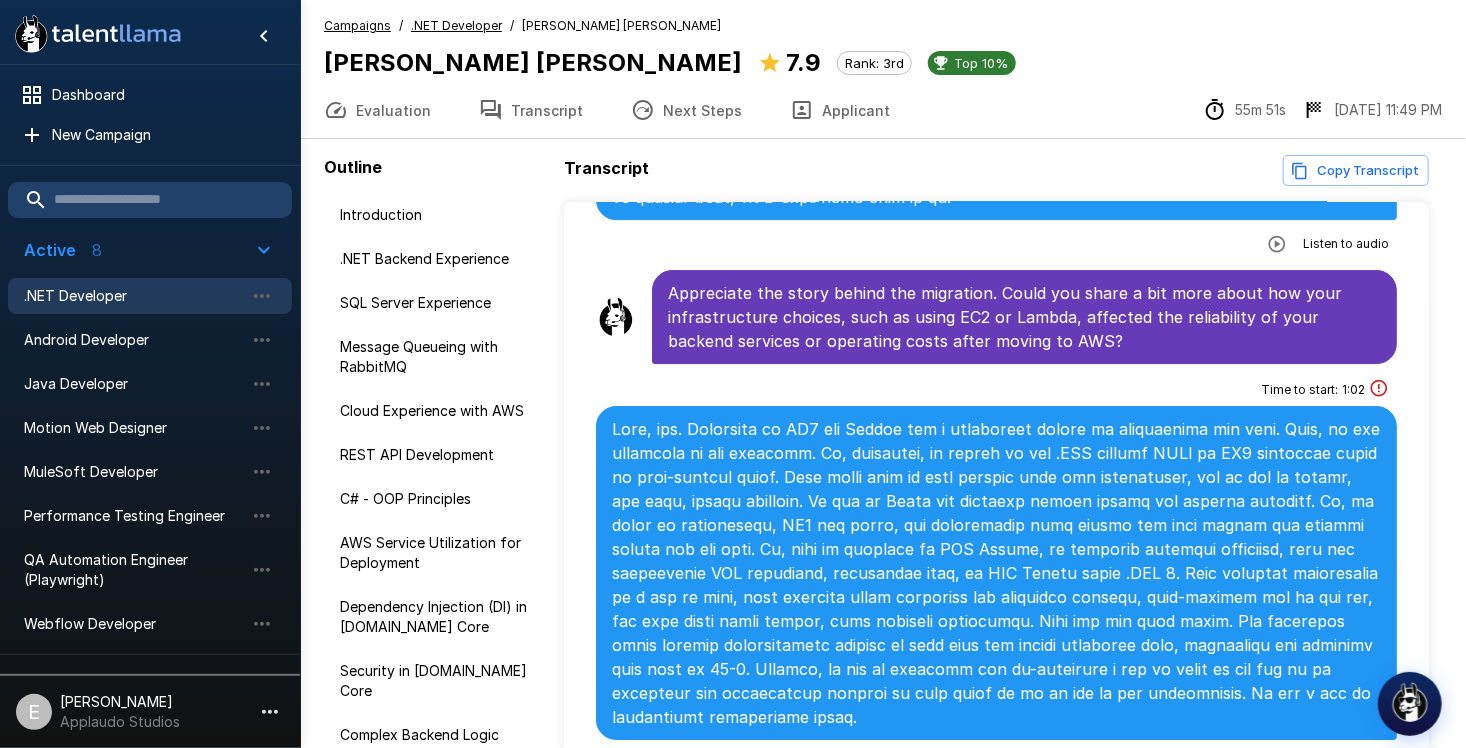 click 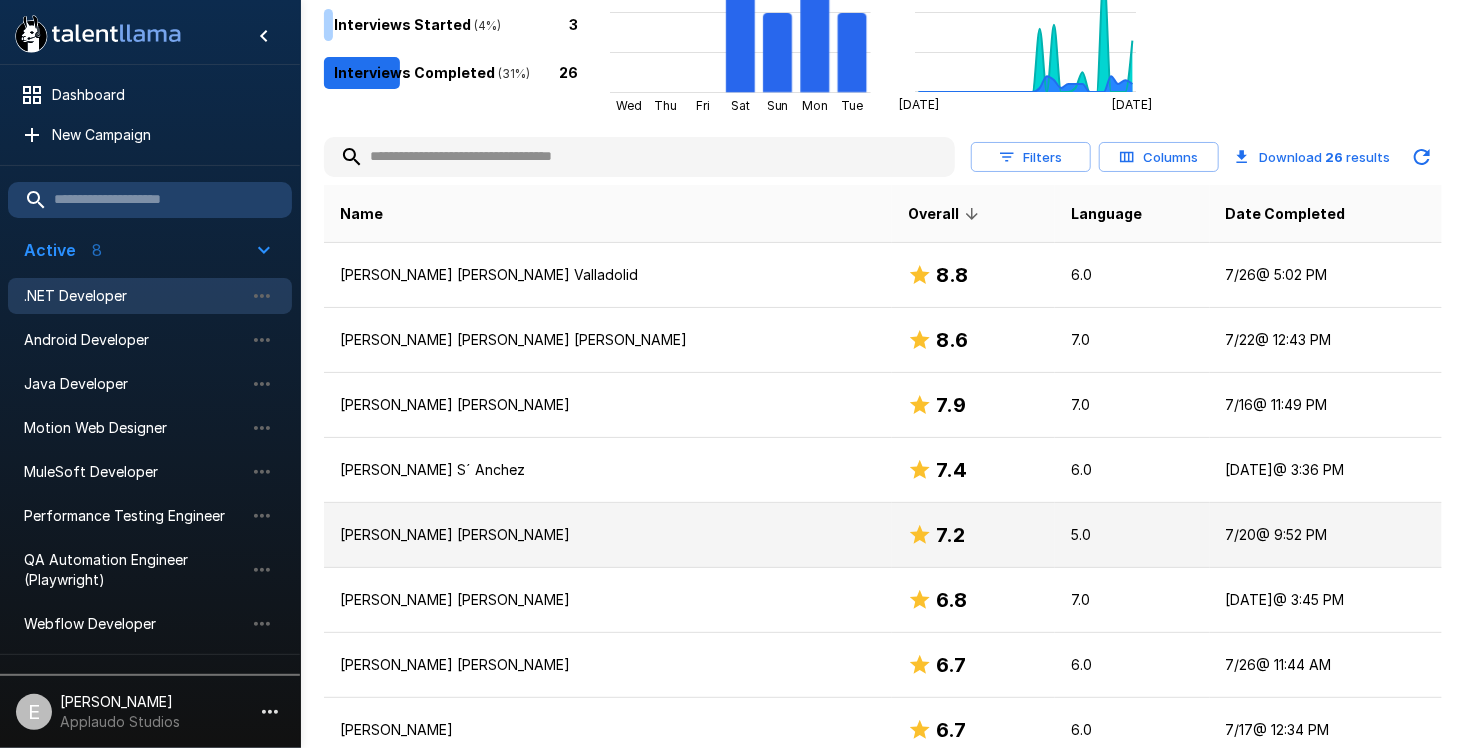 scroll, scrollTop: 100, scrollLeft: 0, axis: vertical 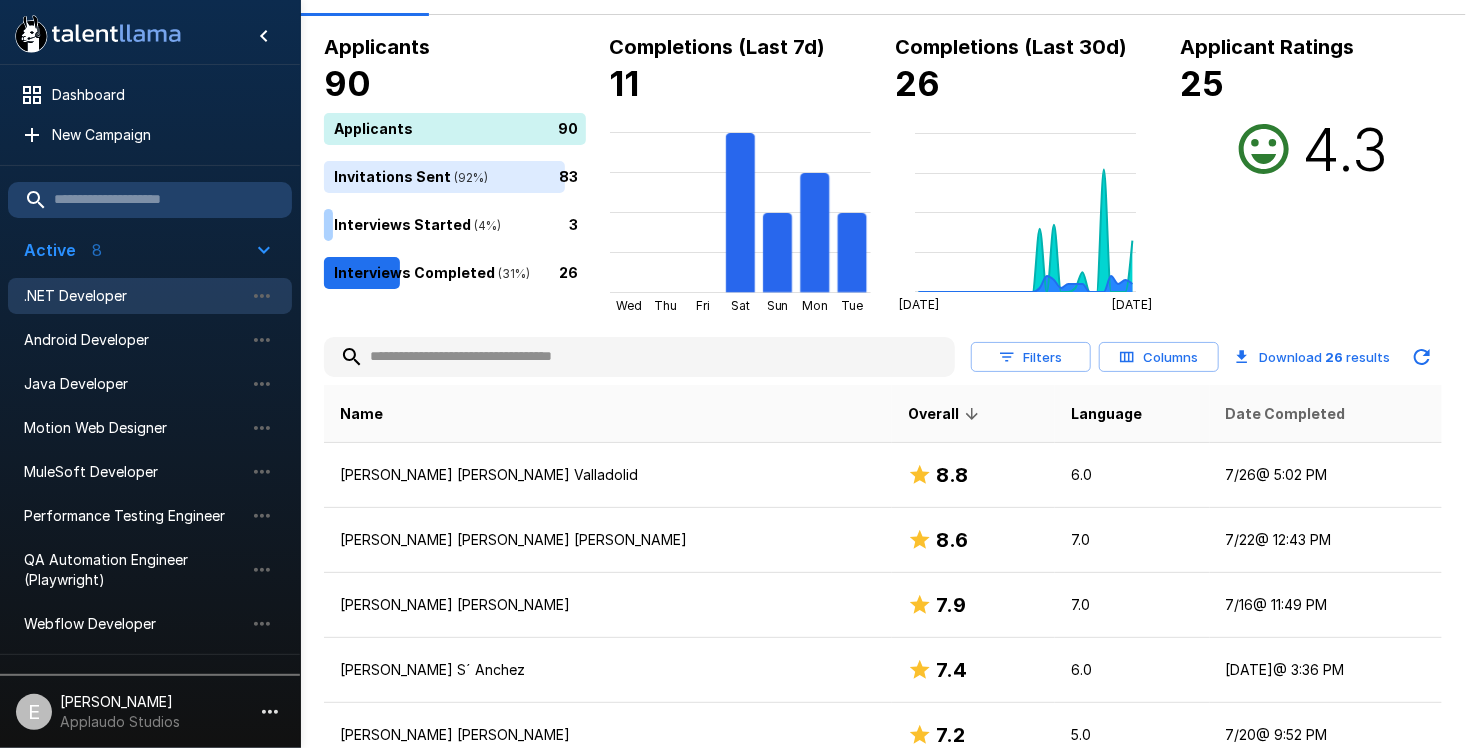 click on "Date Completed" at bounding box center (1286, 414) 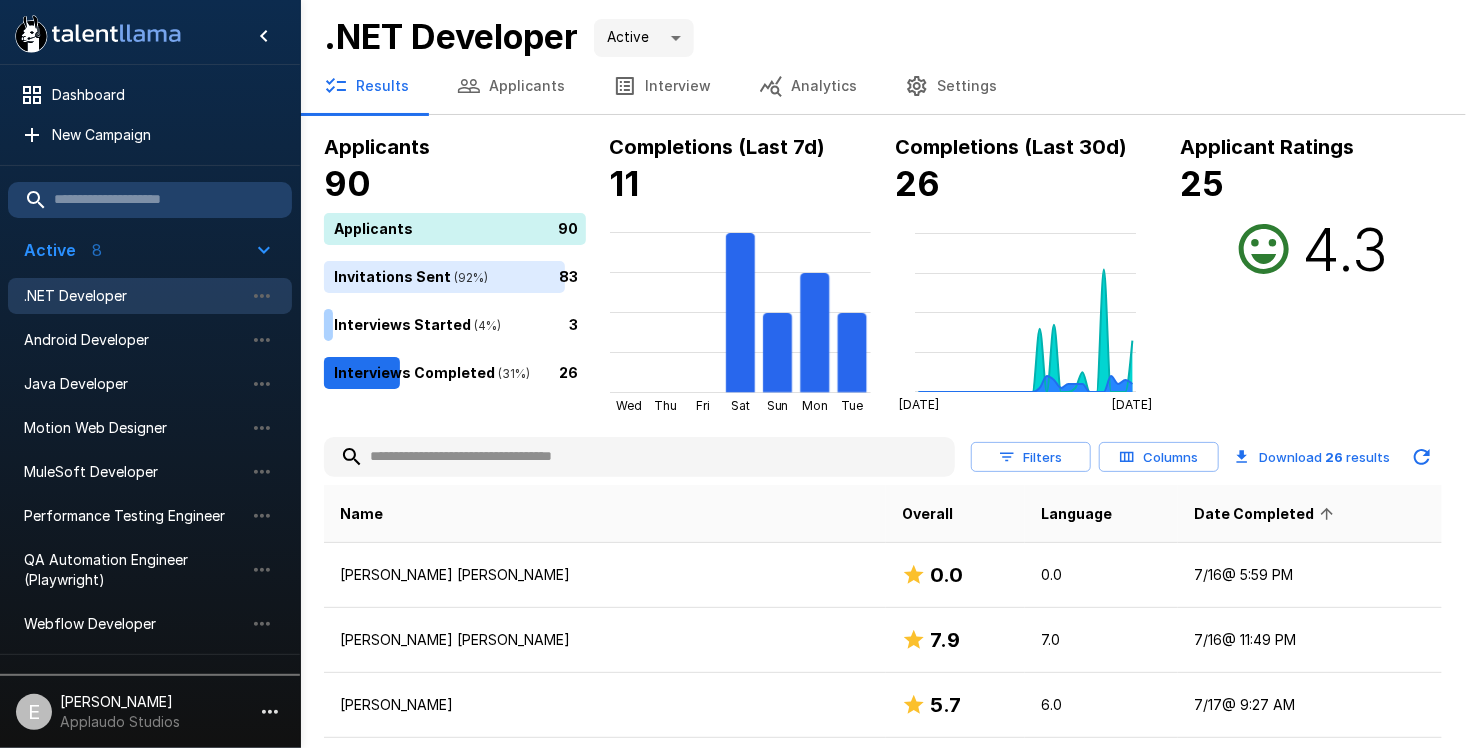 click on "Date Completed" at bounding box center (1267, 514) 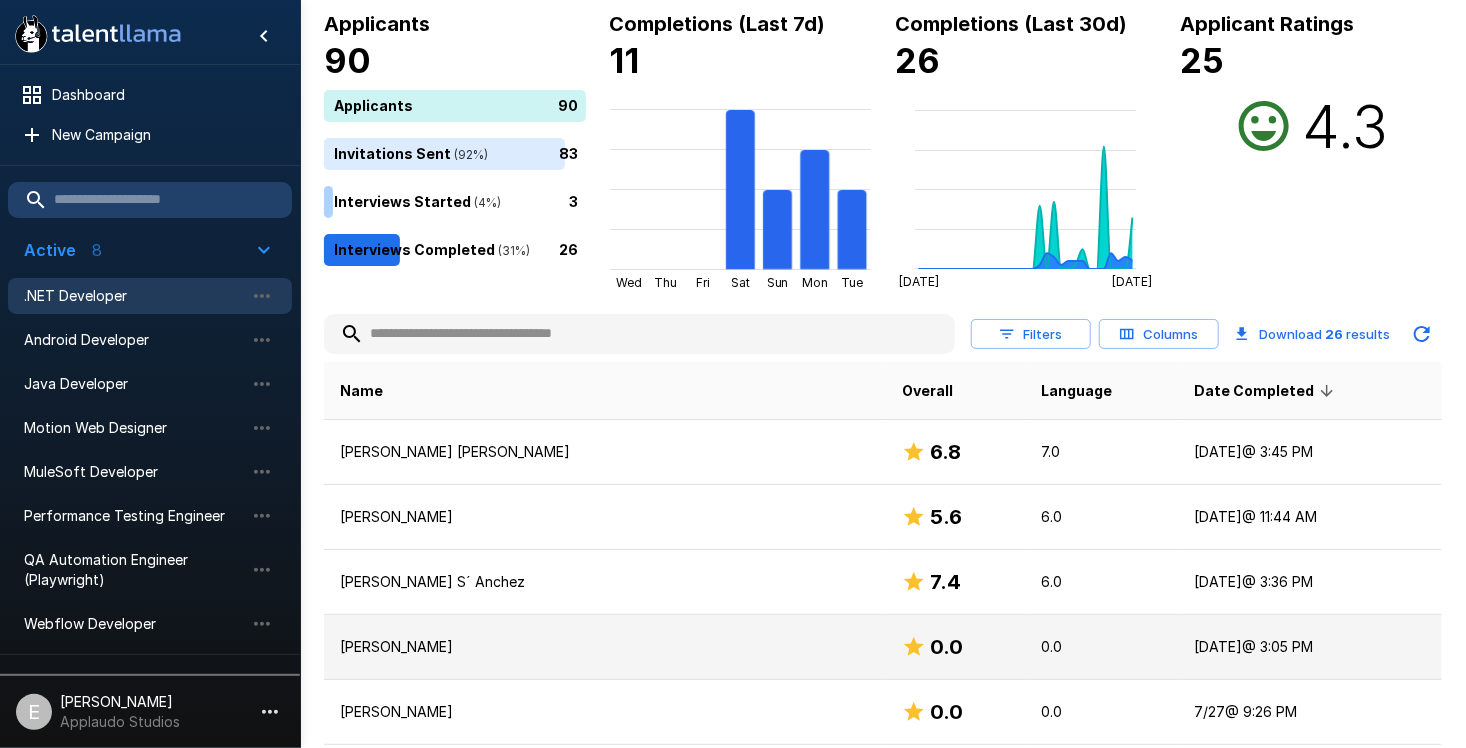 scroll, scrollTop: 0, scrollLeft: 0, axis: both 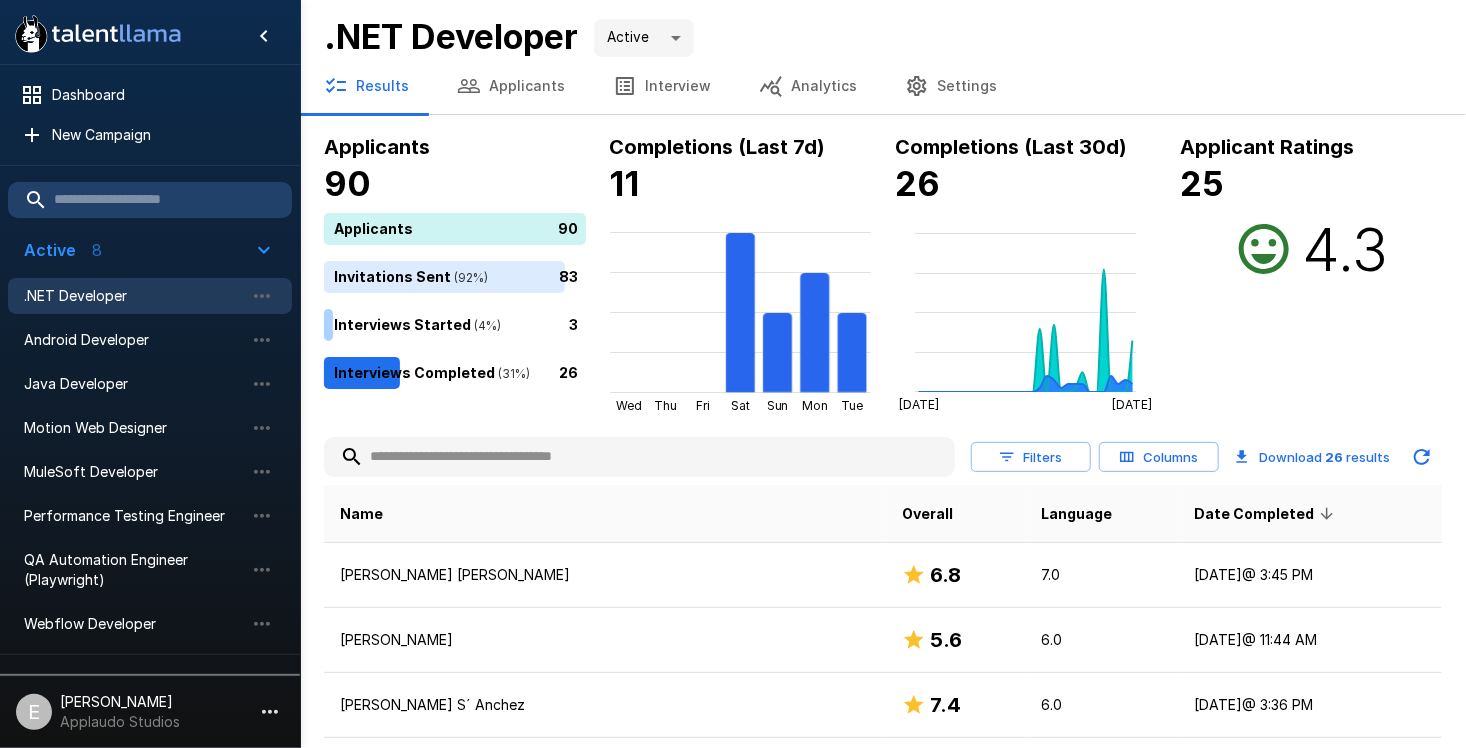 click on "Date Completed" at bounding box center [1267, 514] 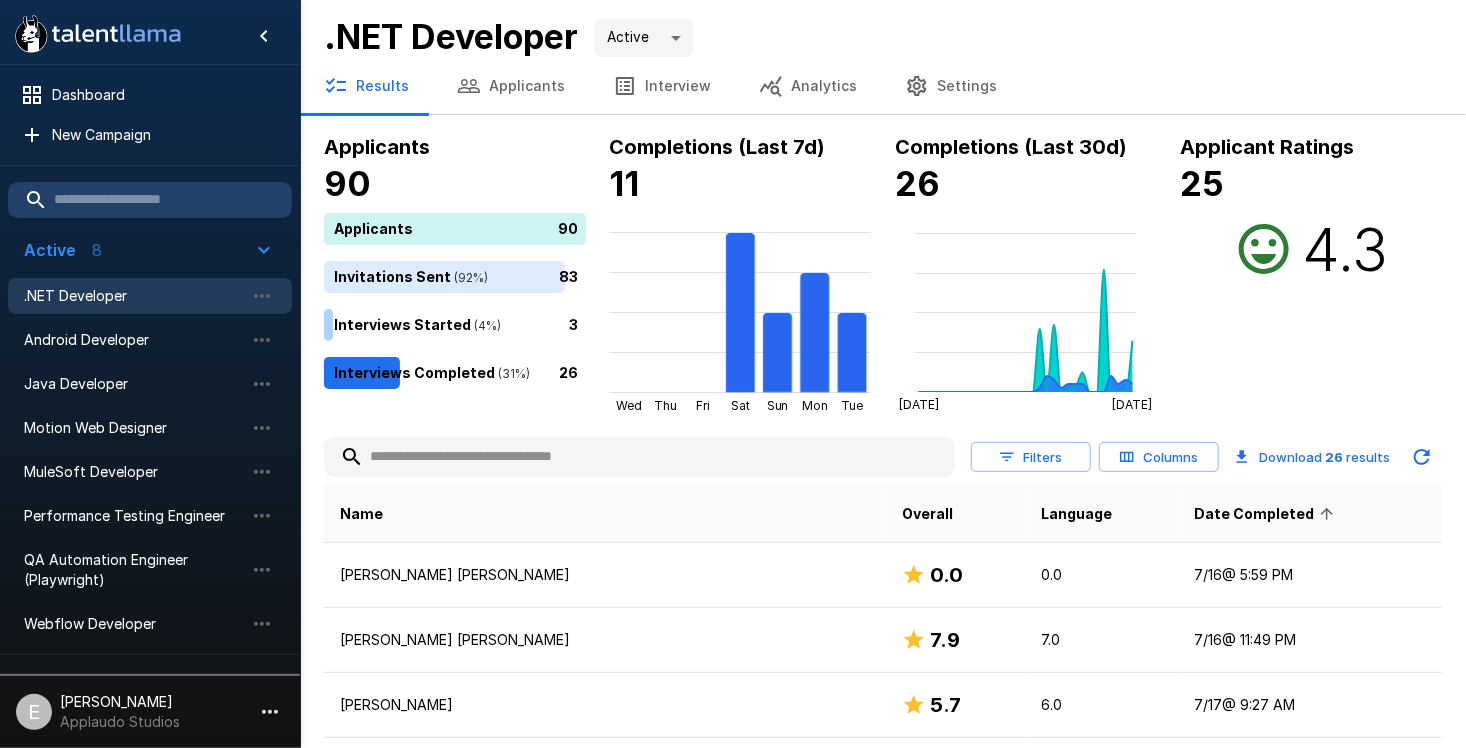 click on "Date Completed" at bounding box center (1267, 514) 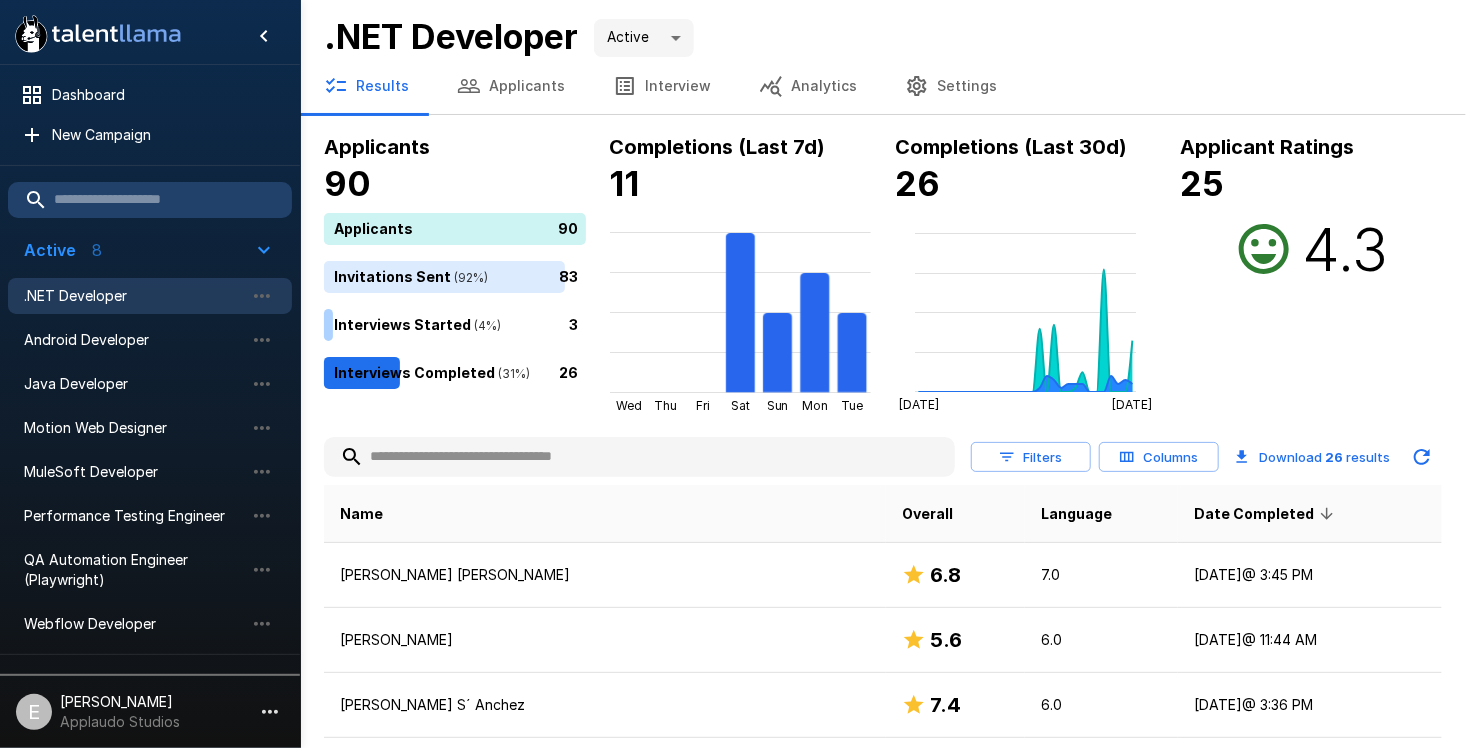 click on "Date Completed" at bounding box center (1267, 514) 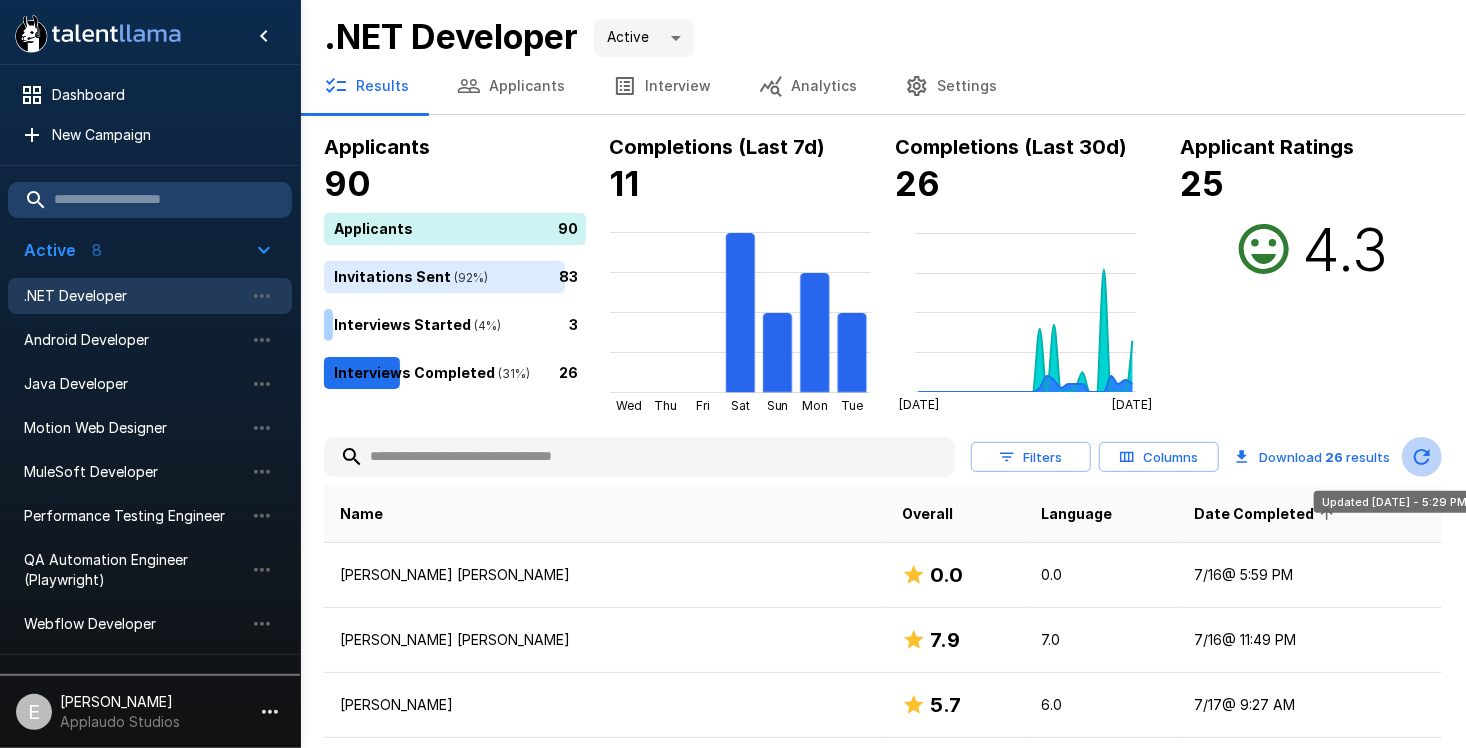click 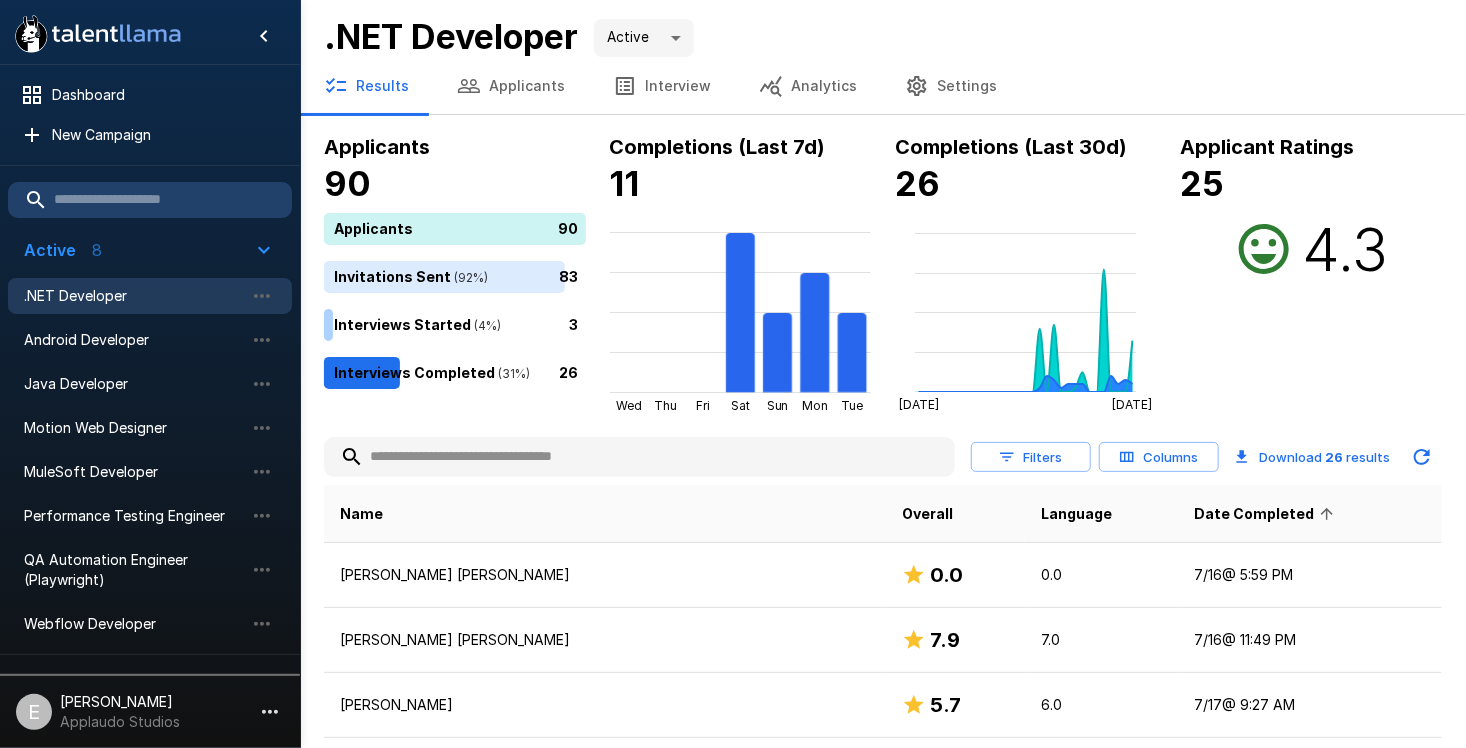 click 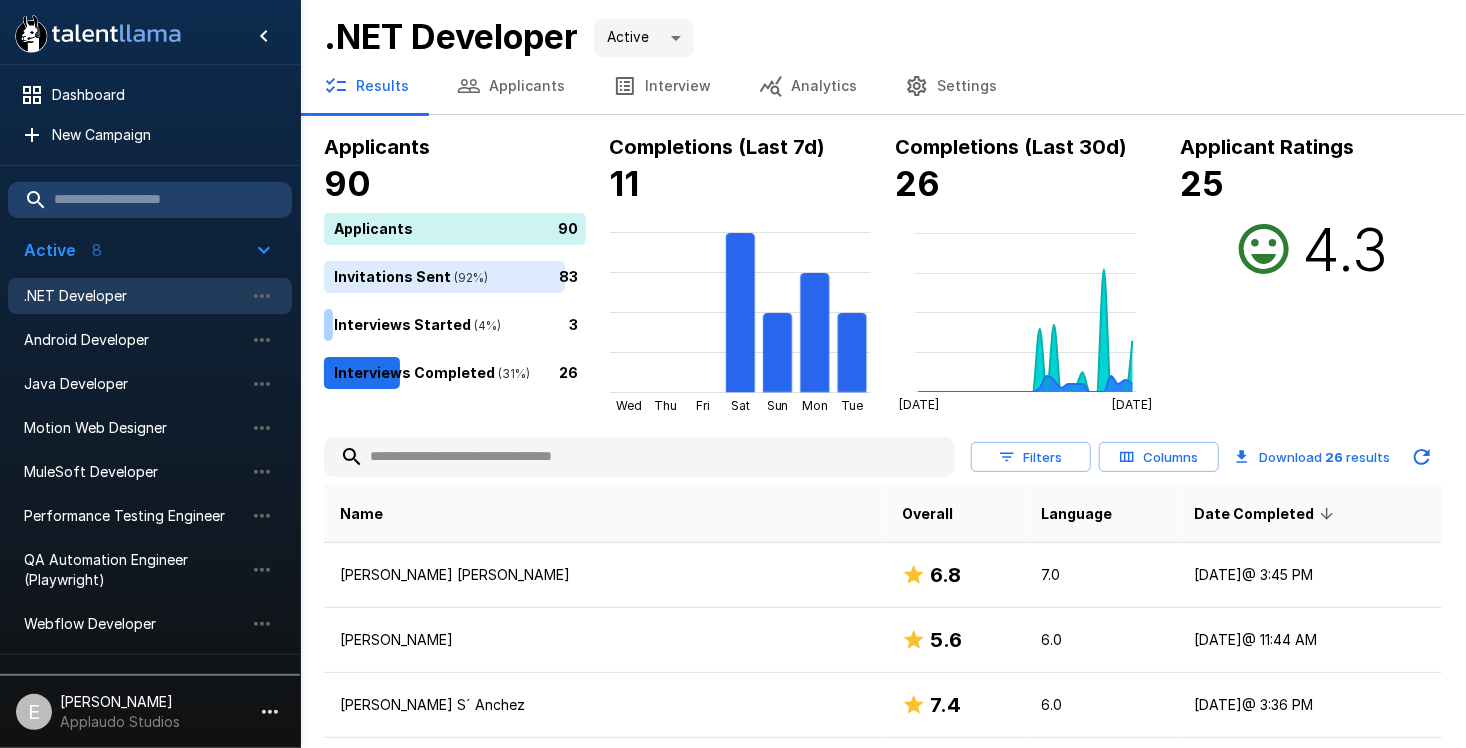 click at bounding box center (639, 457) 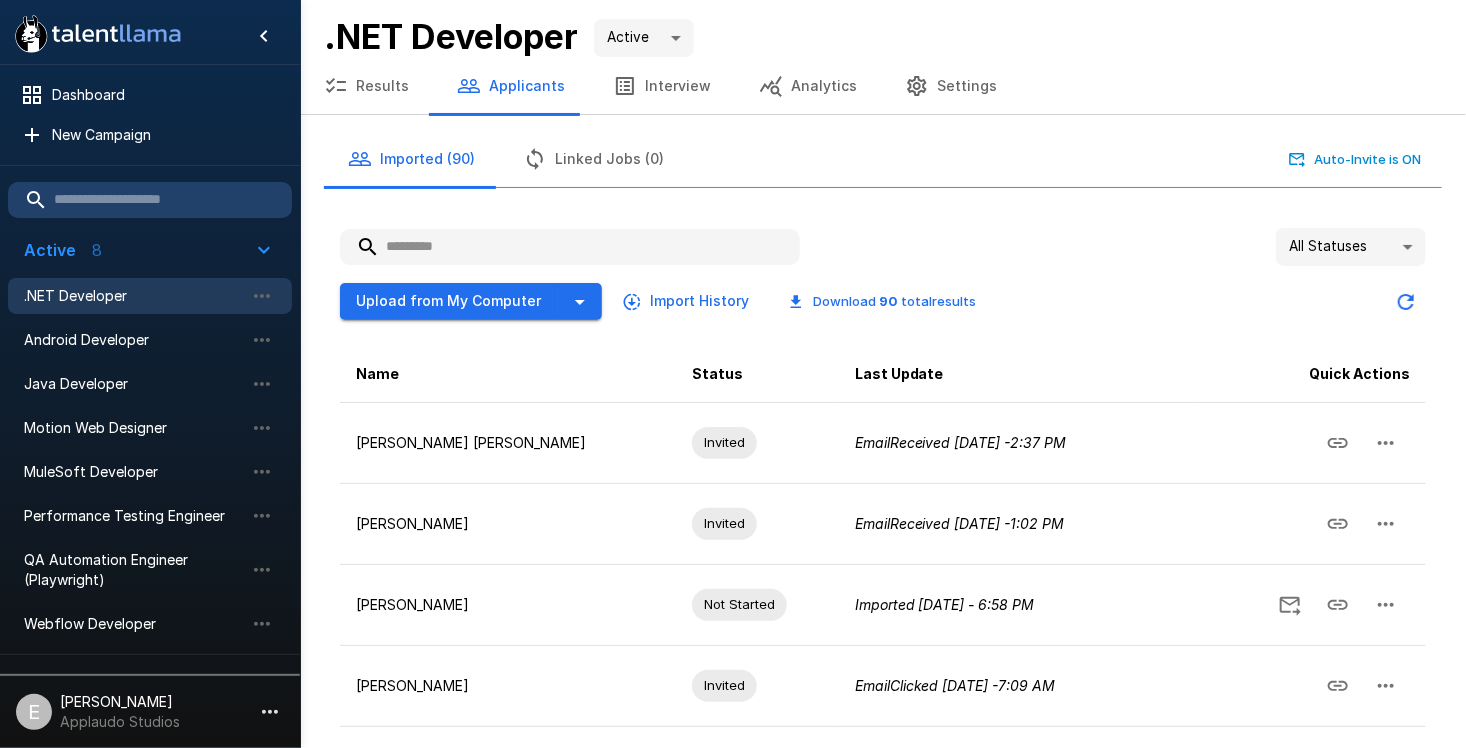 click at bounding box center [570, 247] 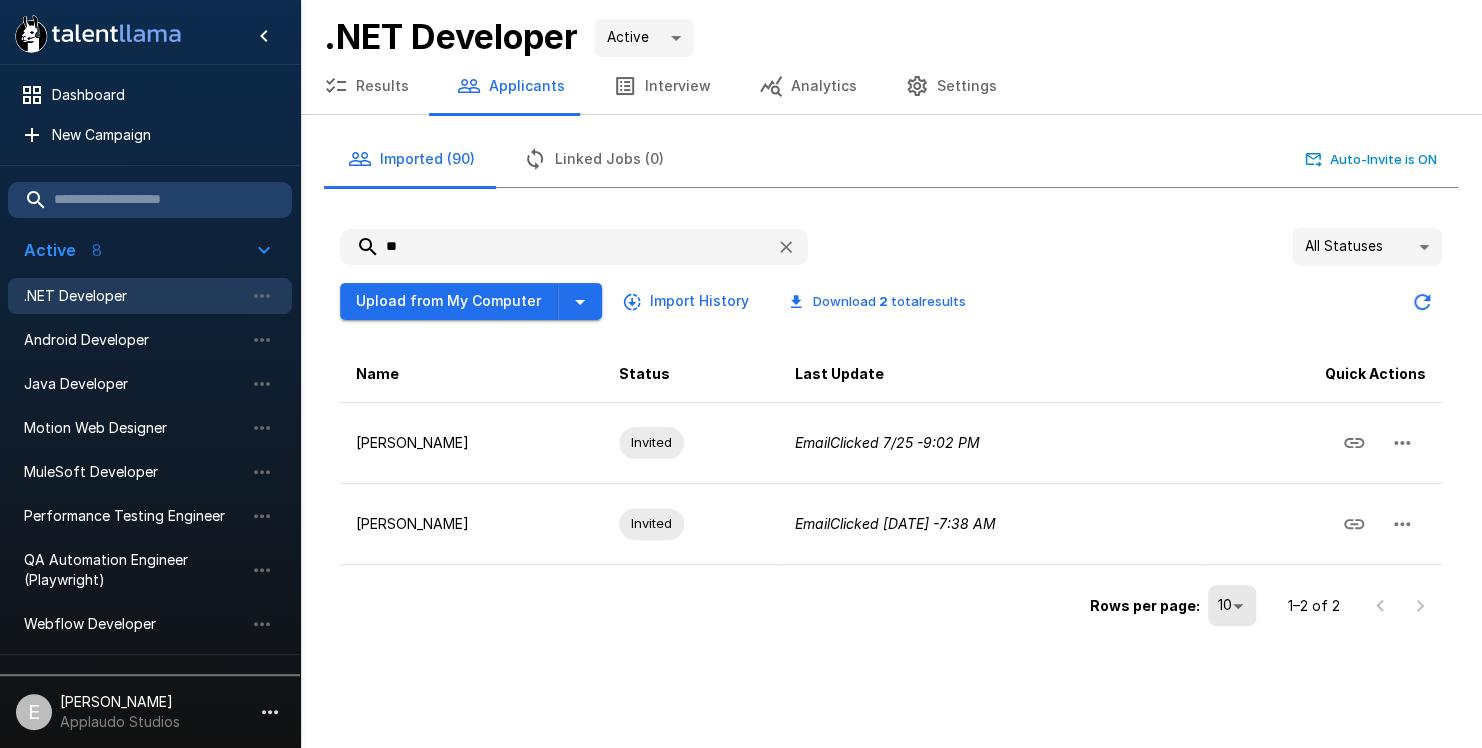type on "*" 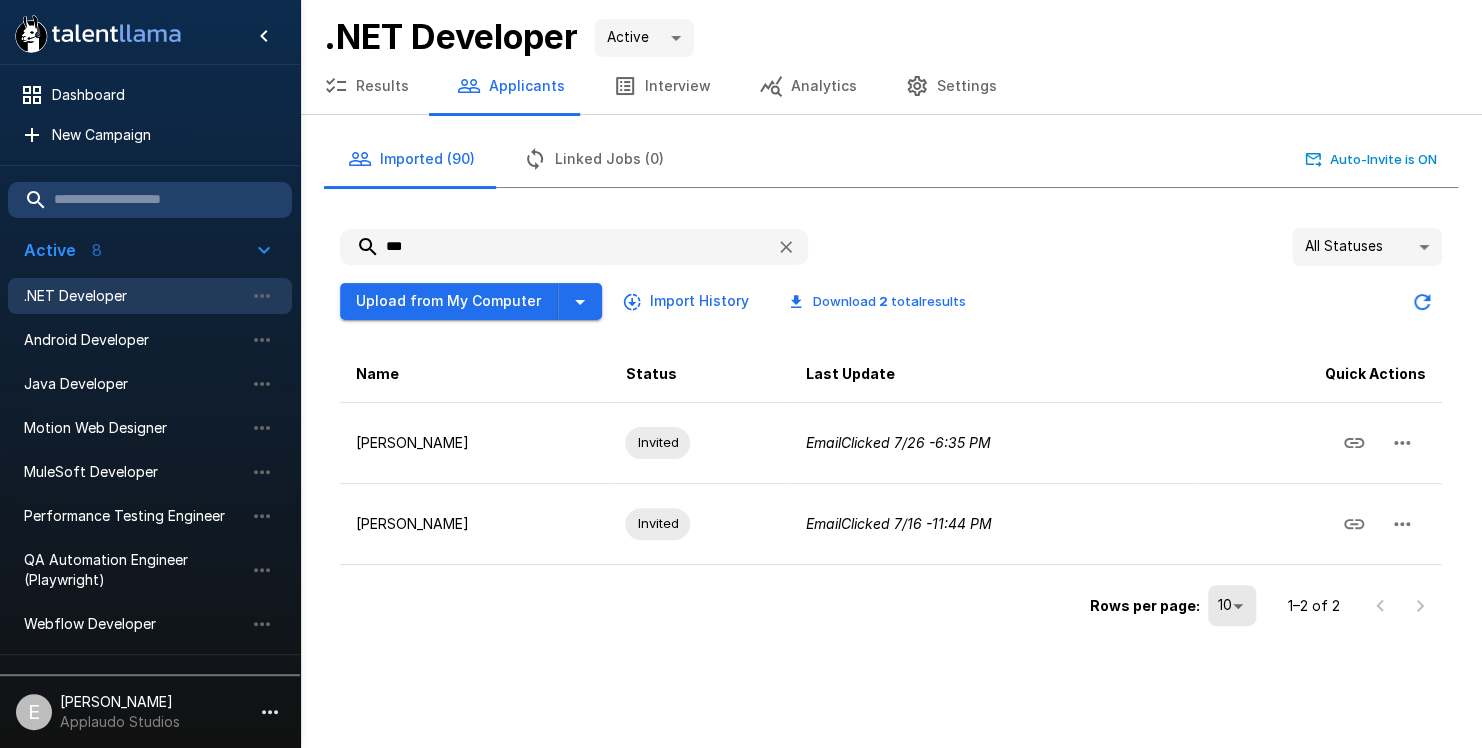 click on "***" at bounding box center [550, 247] 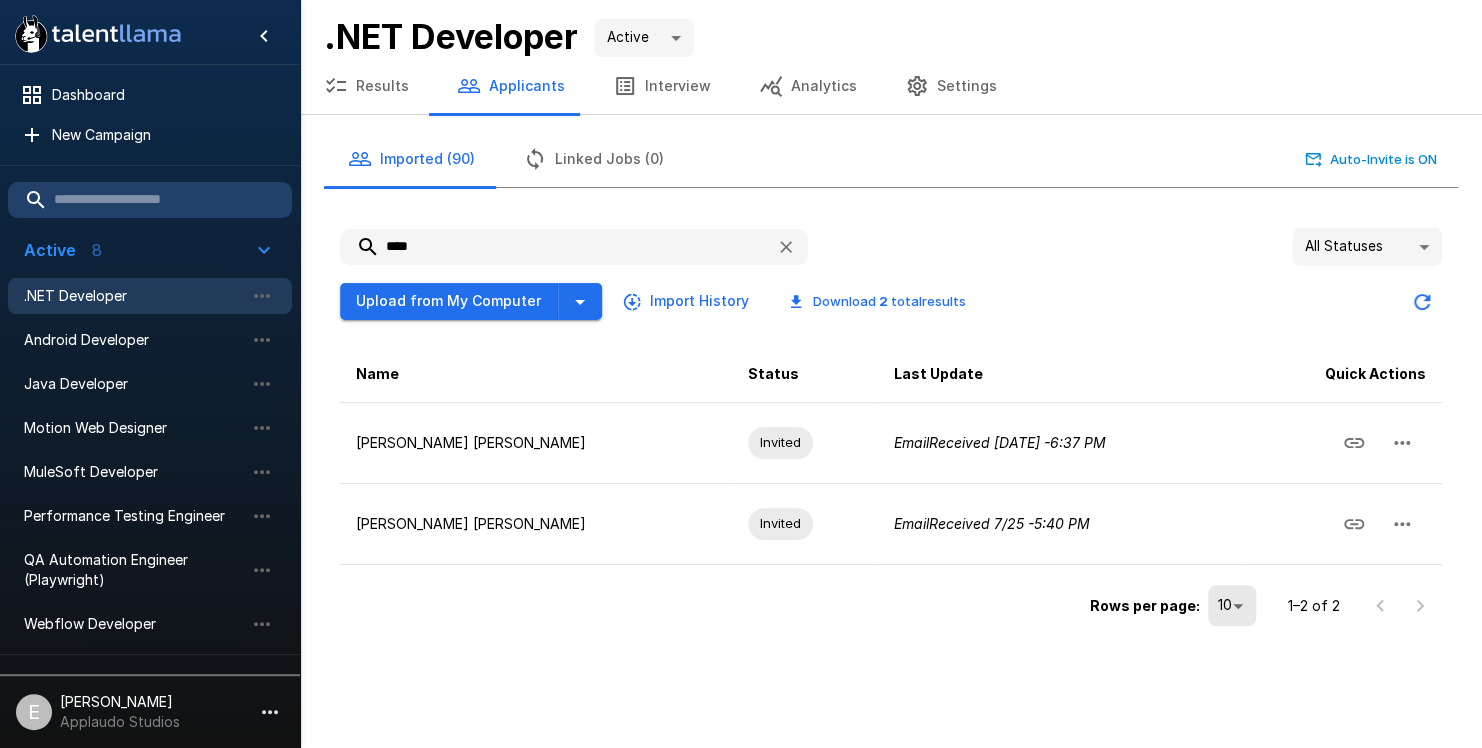 type on "****" 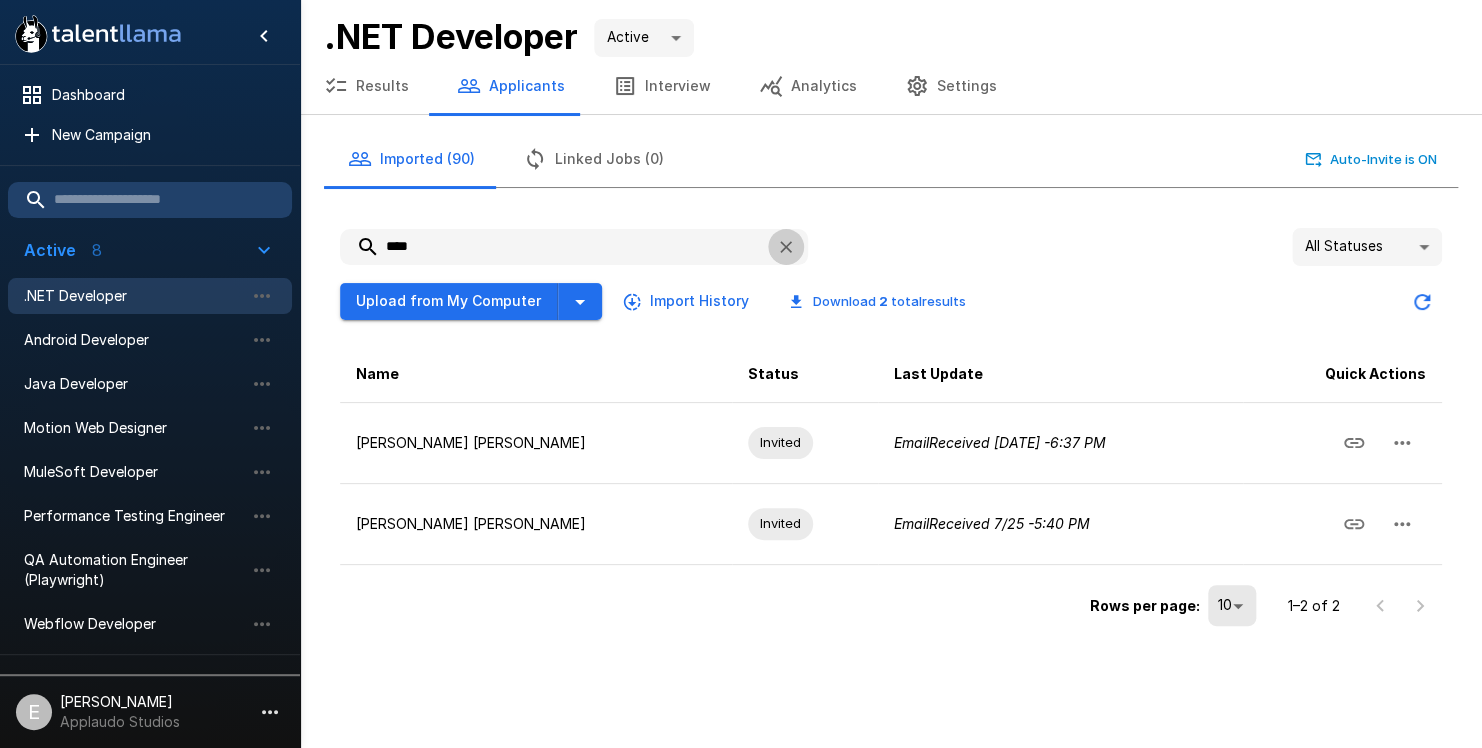 click 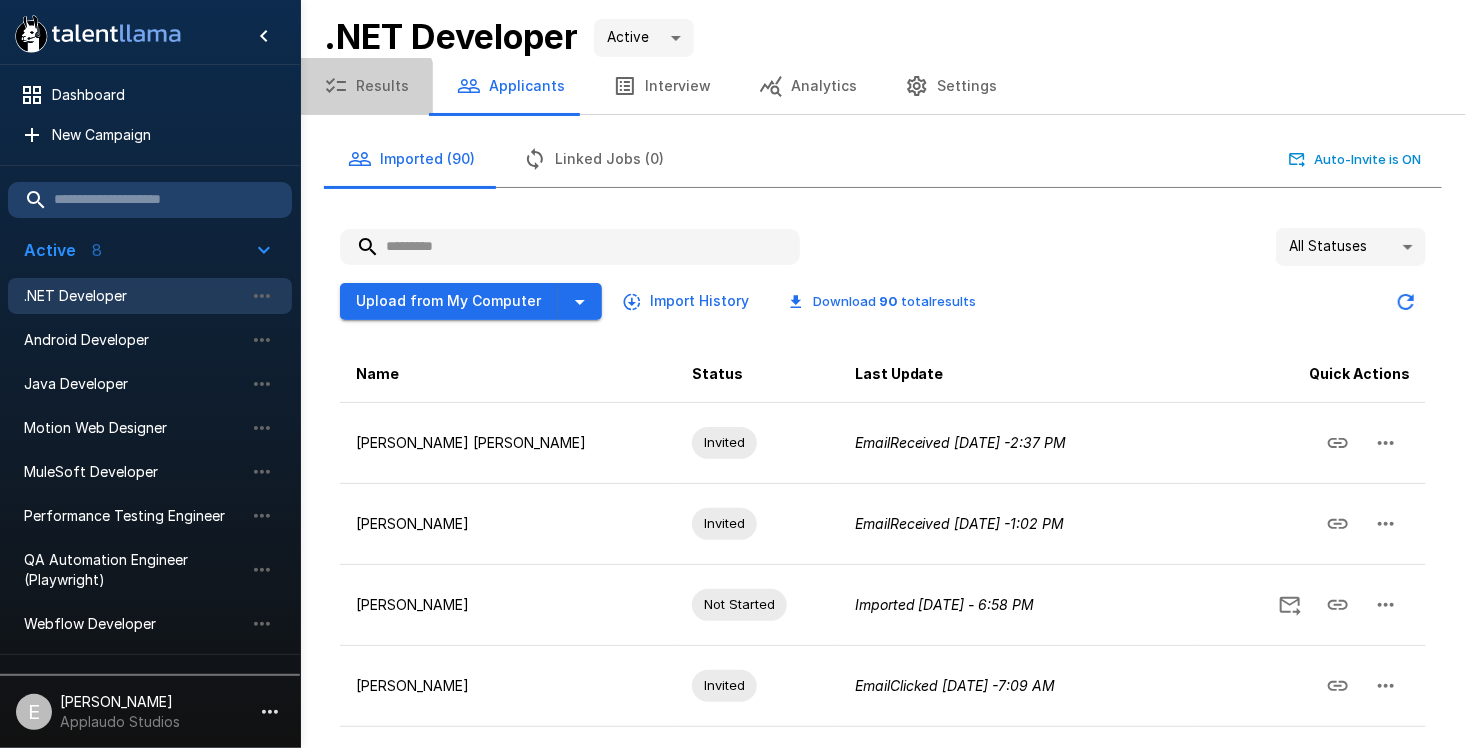click on "Results" at bounding box center (366, 86) 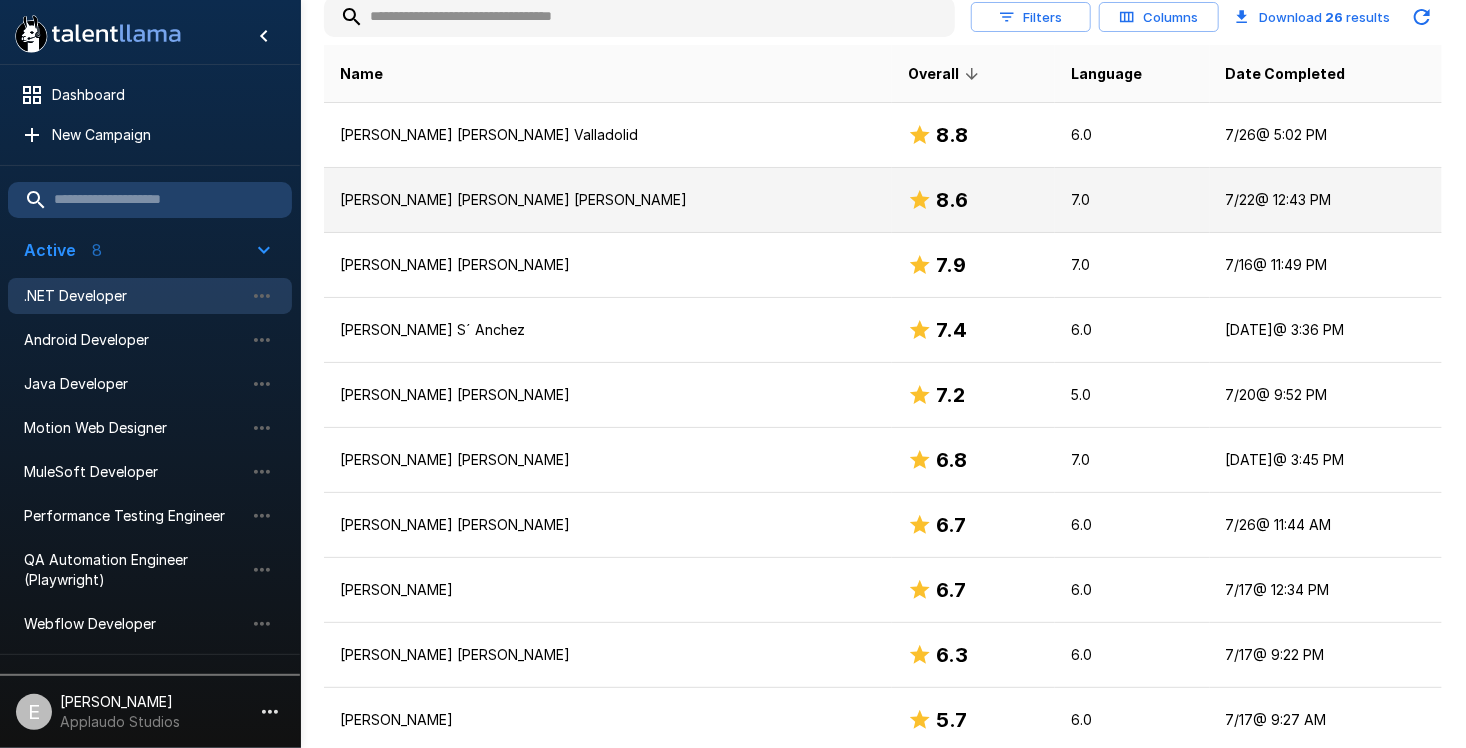 scroll, scrollTop: 246, scrollLeft: 0, axis: vertical 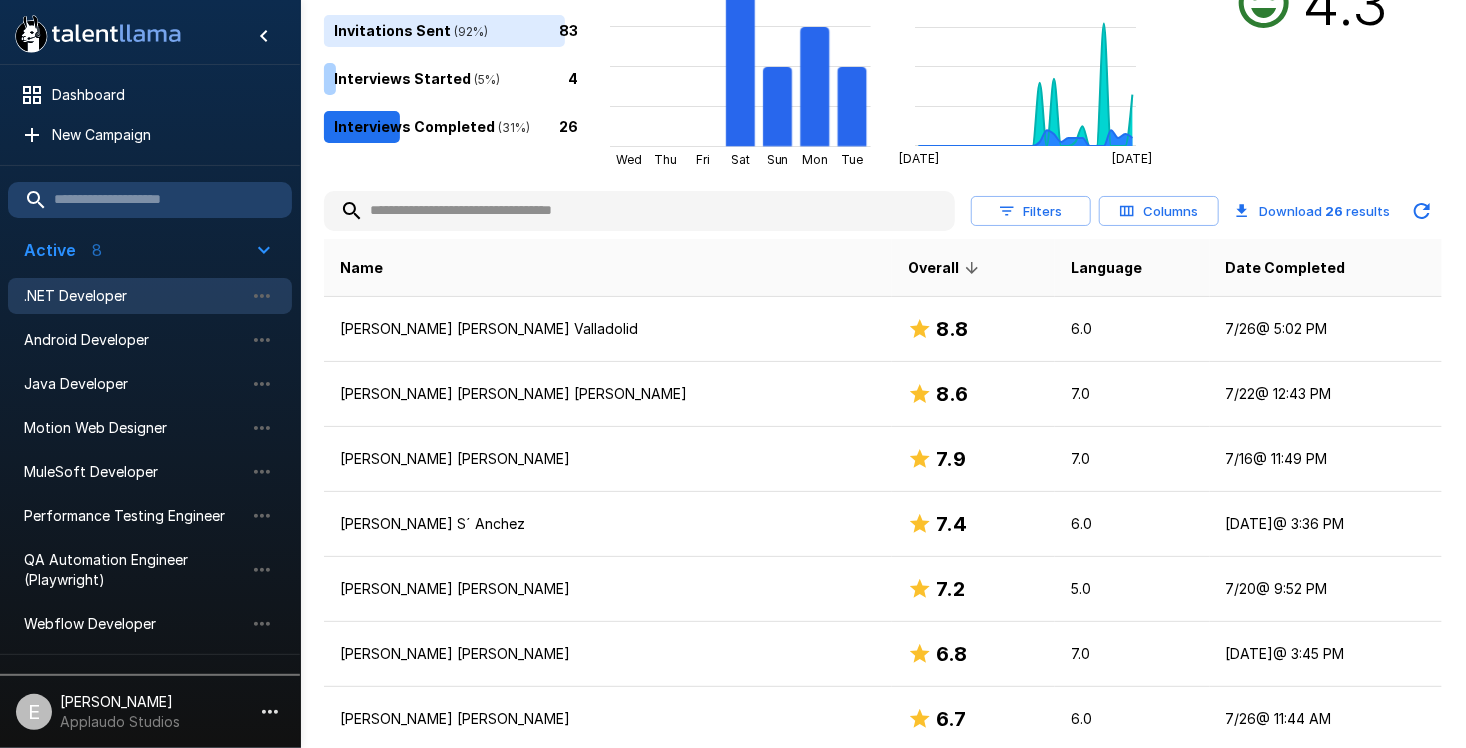 click at bounding box center (639, 211) 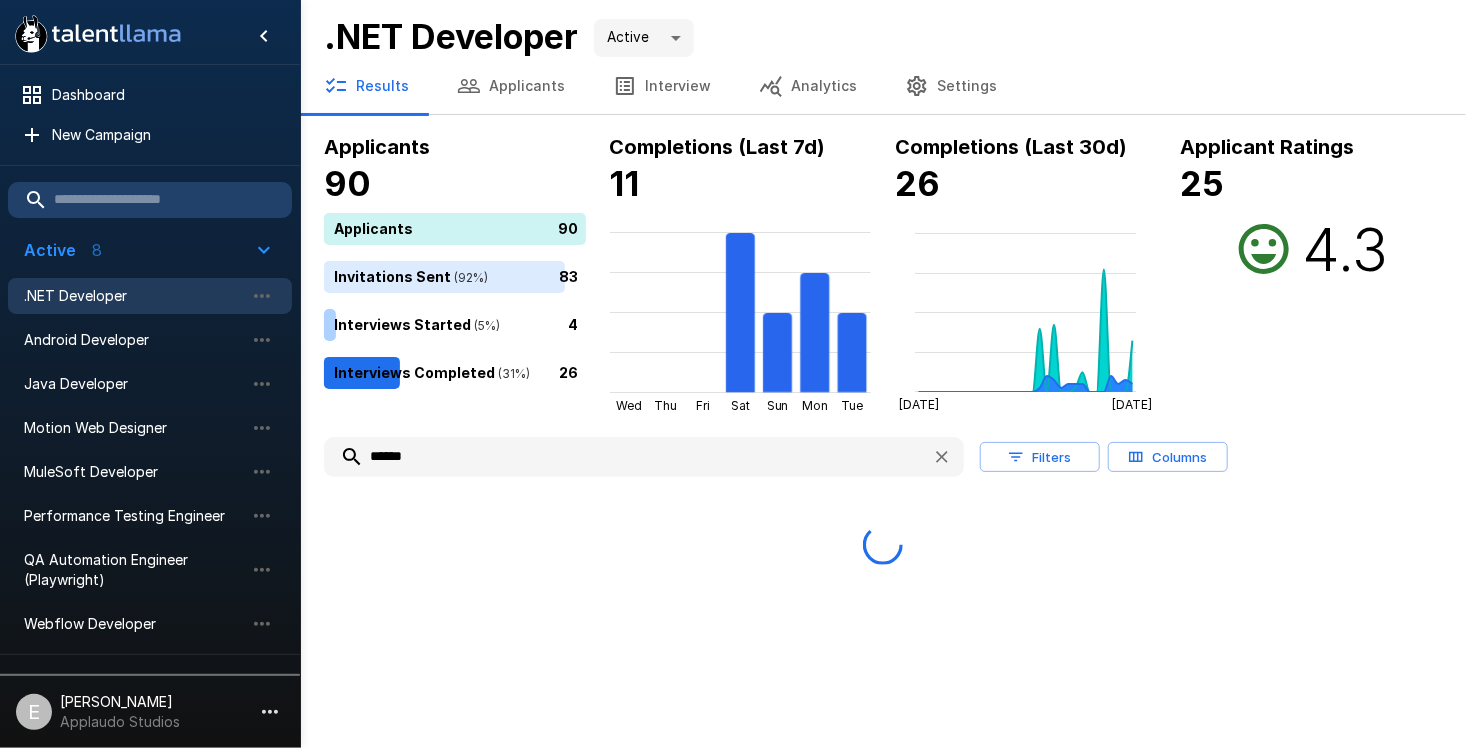 scroll, scrollTop: 0, scrollLeft: 0, axis: both 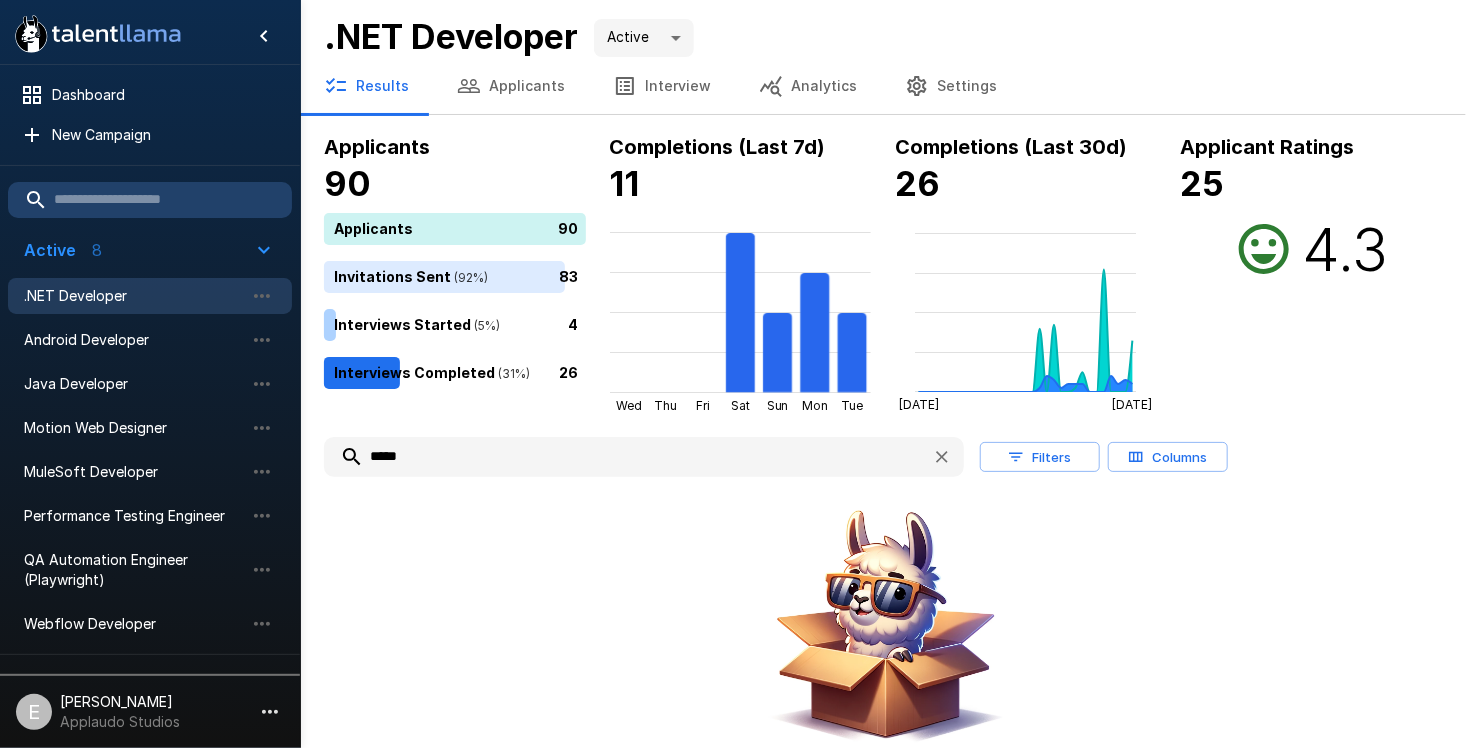 type on "*****" 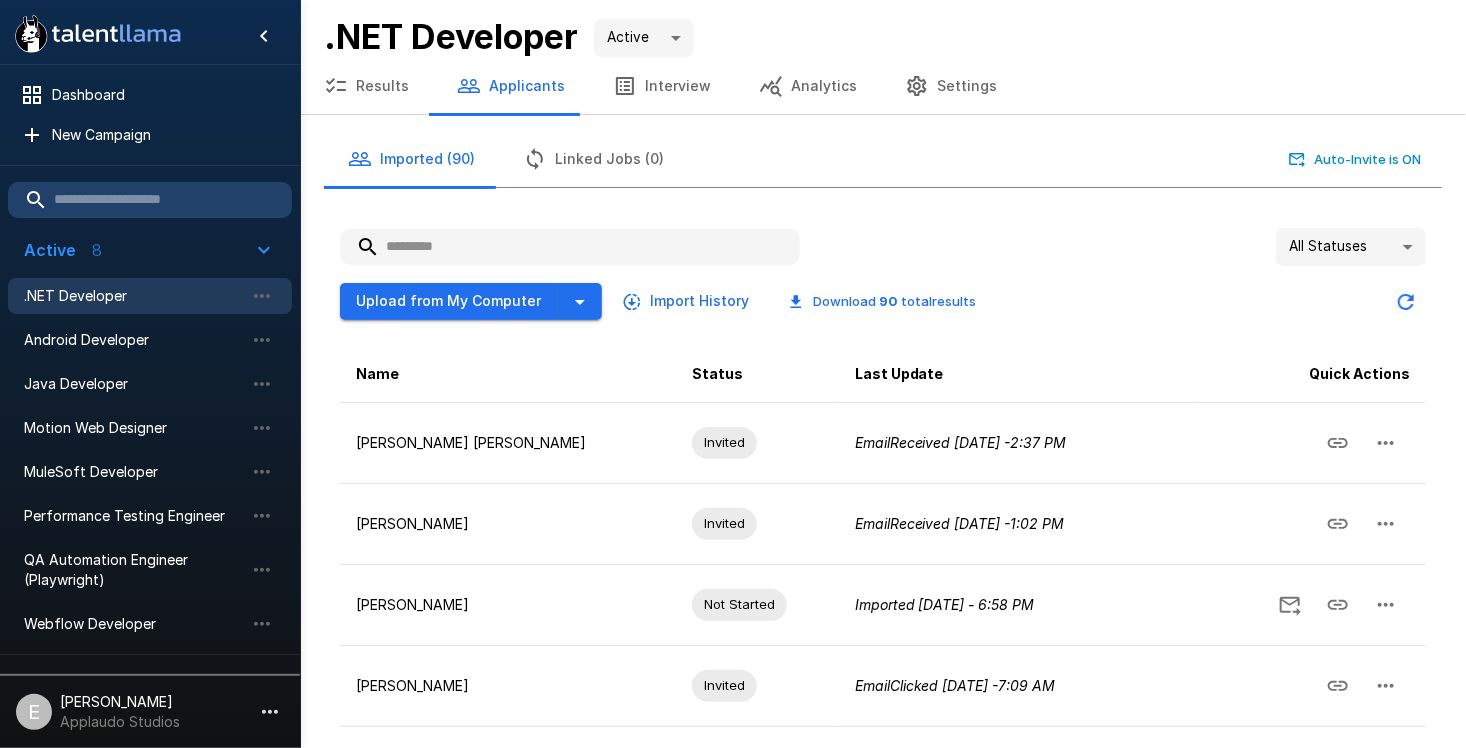 click at bounding box center [570, 247] 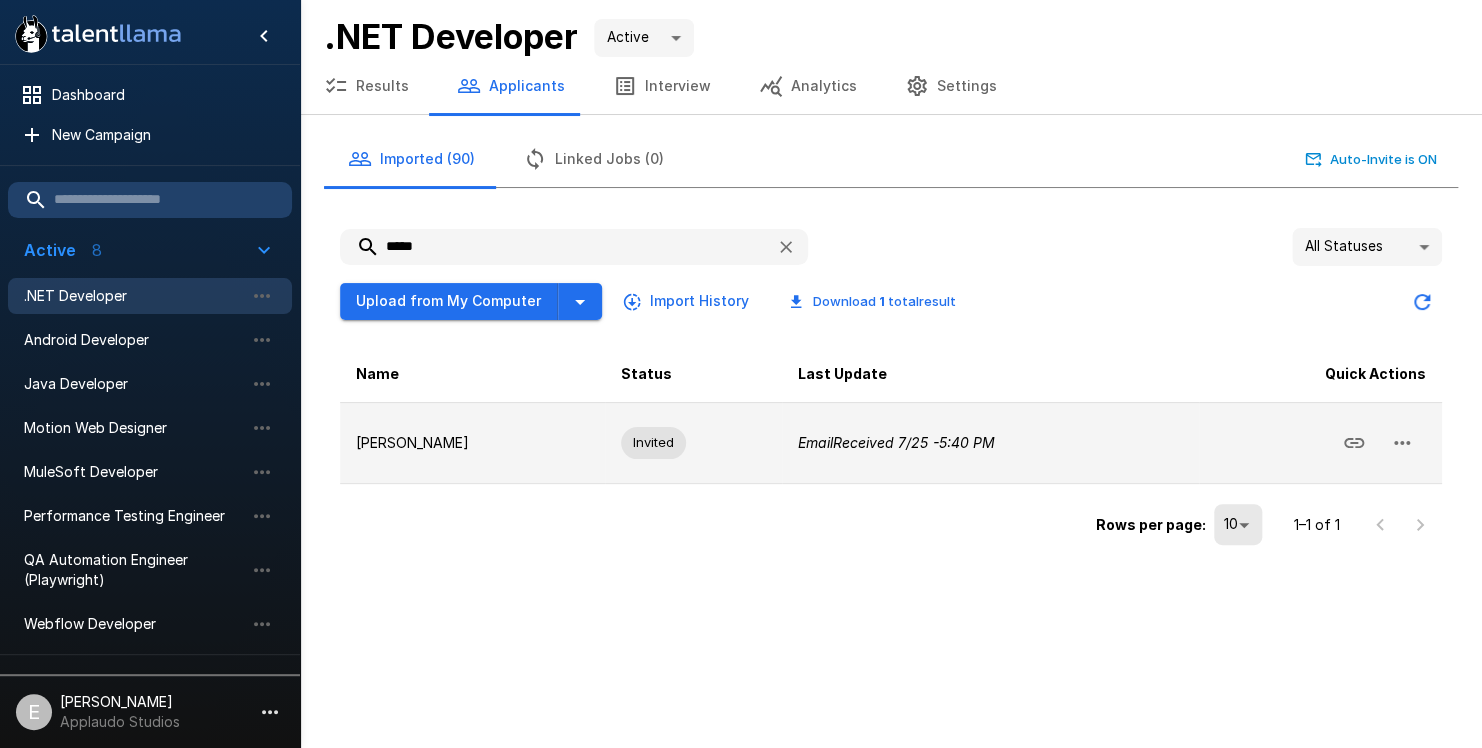 type on "*****" 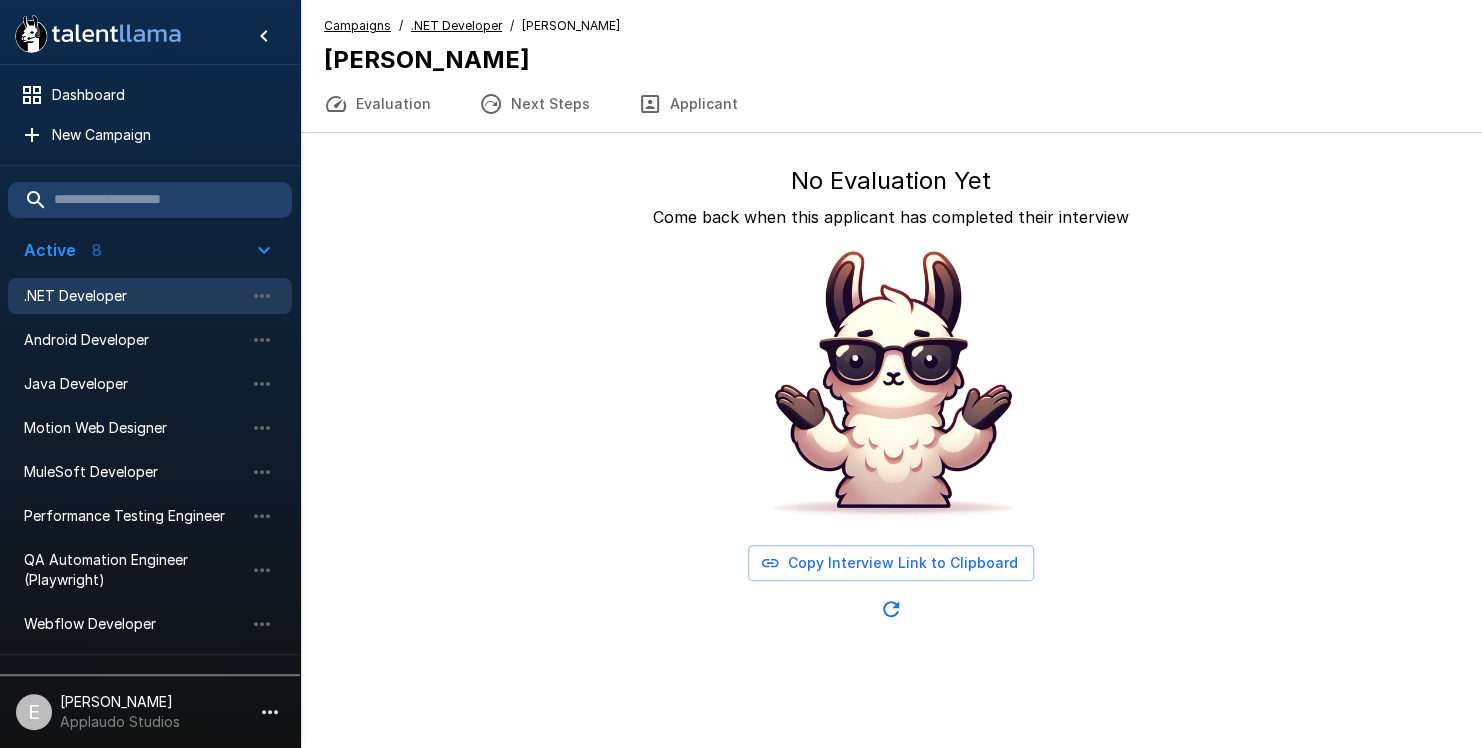 drag, startPoint x: 225, startPoint y: 208, endPoint x: 205, endPoint y: 238, distance: 36.05551 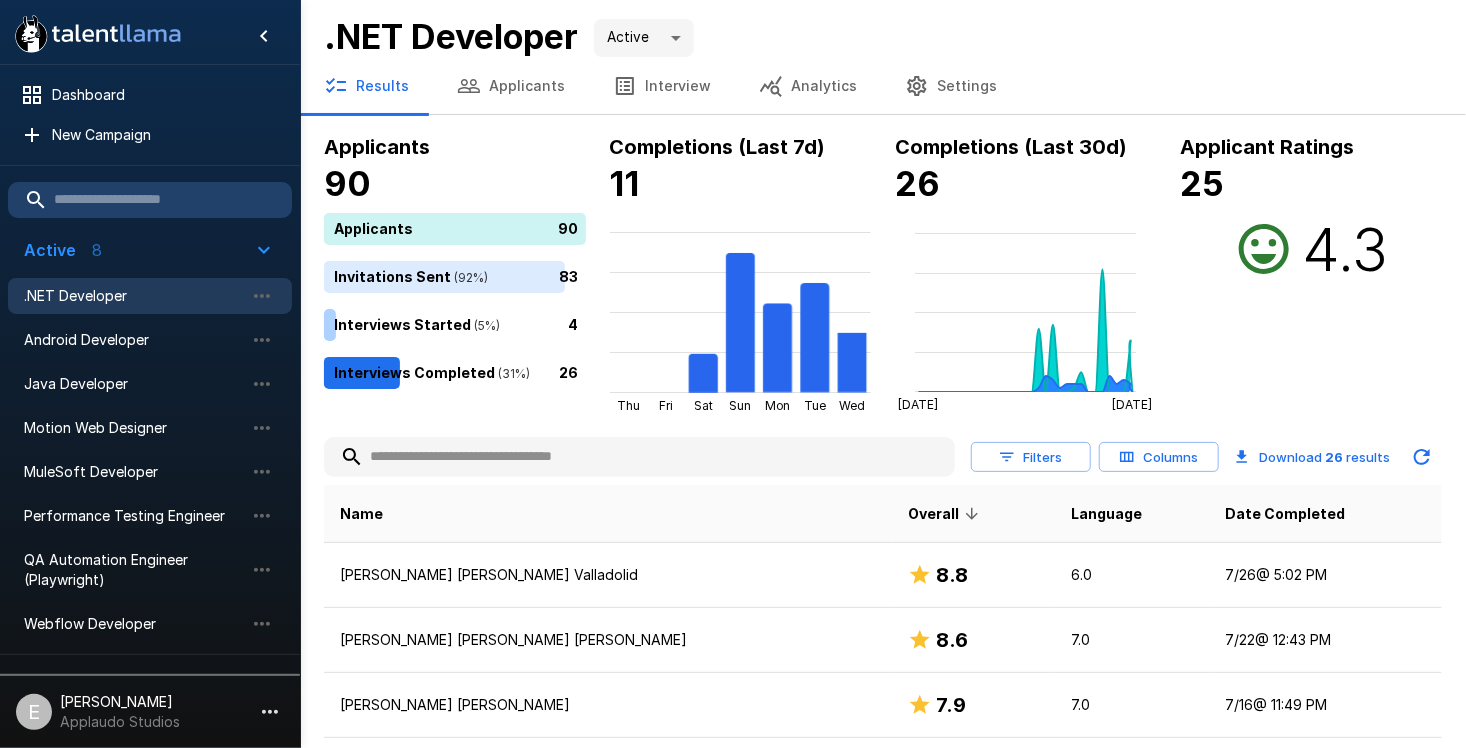click at bounding box center (639, 457) 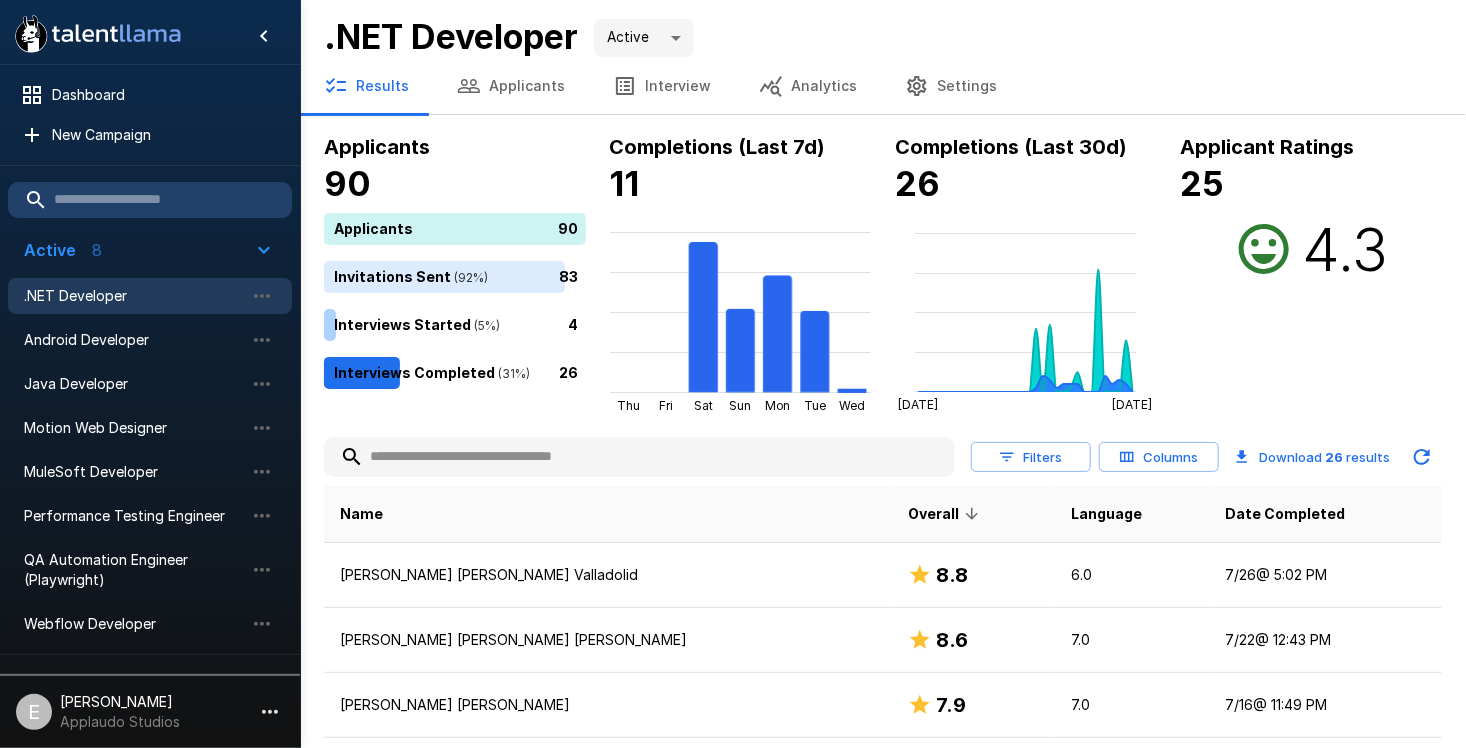 paste on "**********" 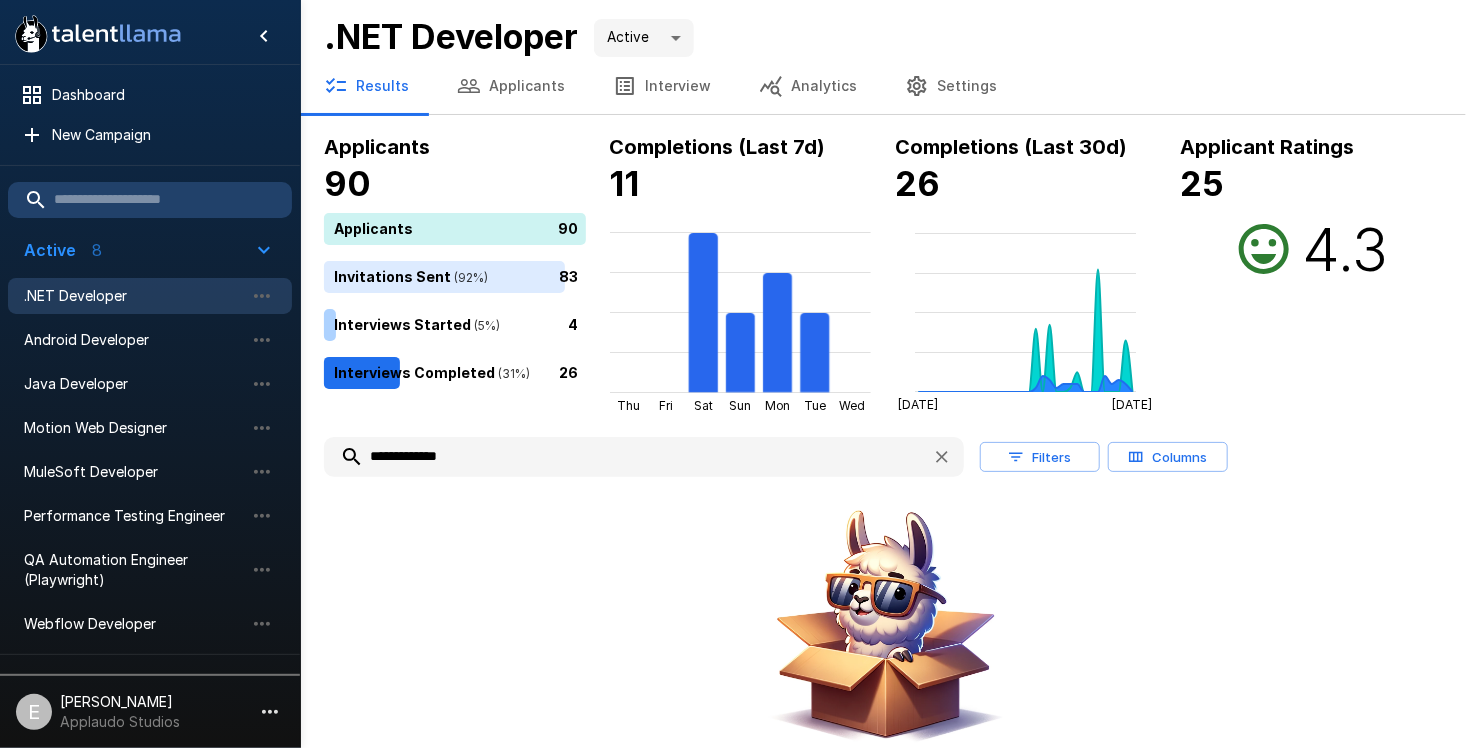 type 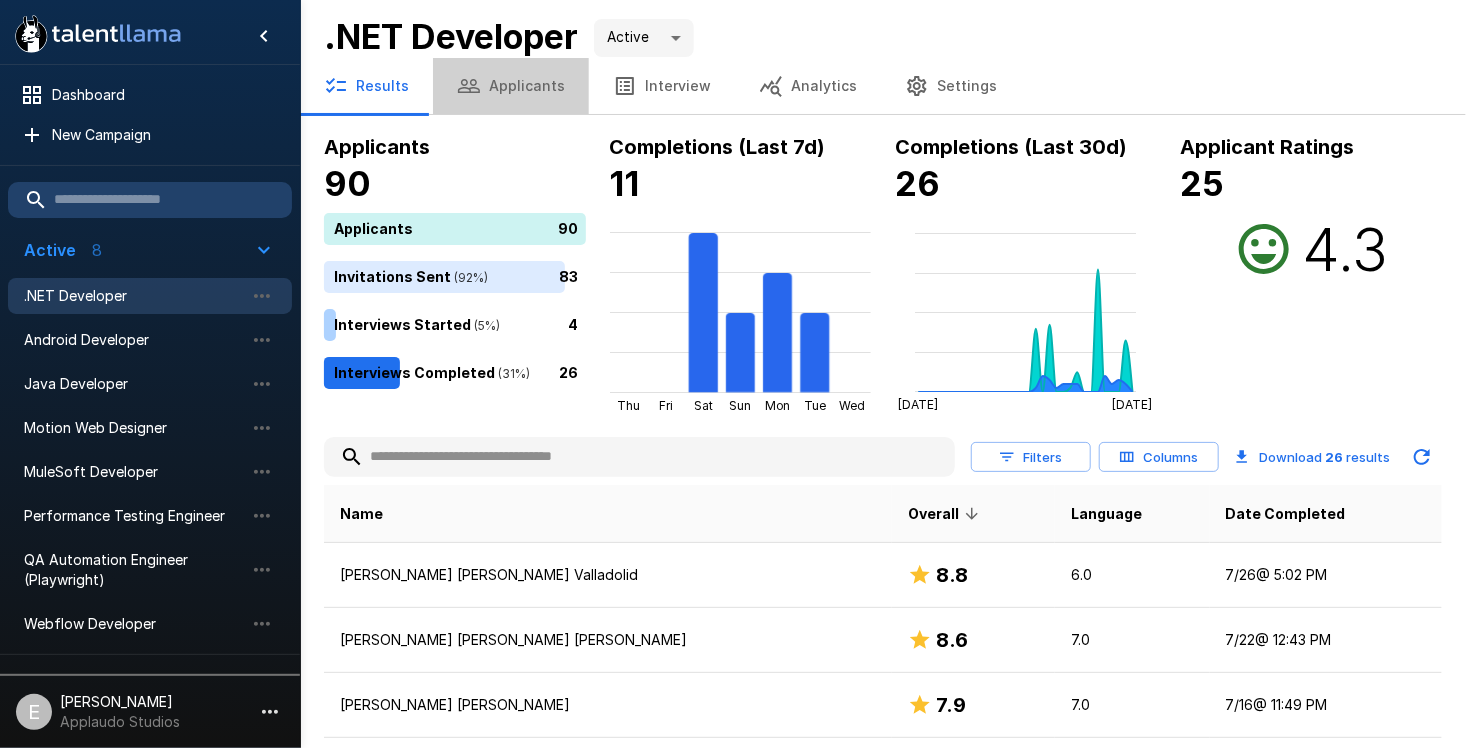 drag, startPoint x: 512, startPoint y: 94, endPoint x: 509, endPoint y: 106, distance: 12.369317 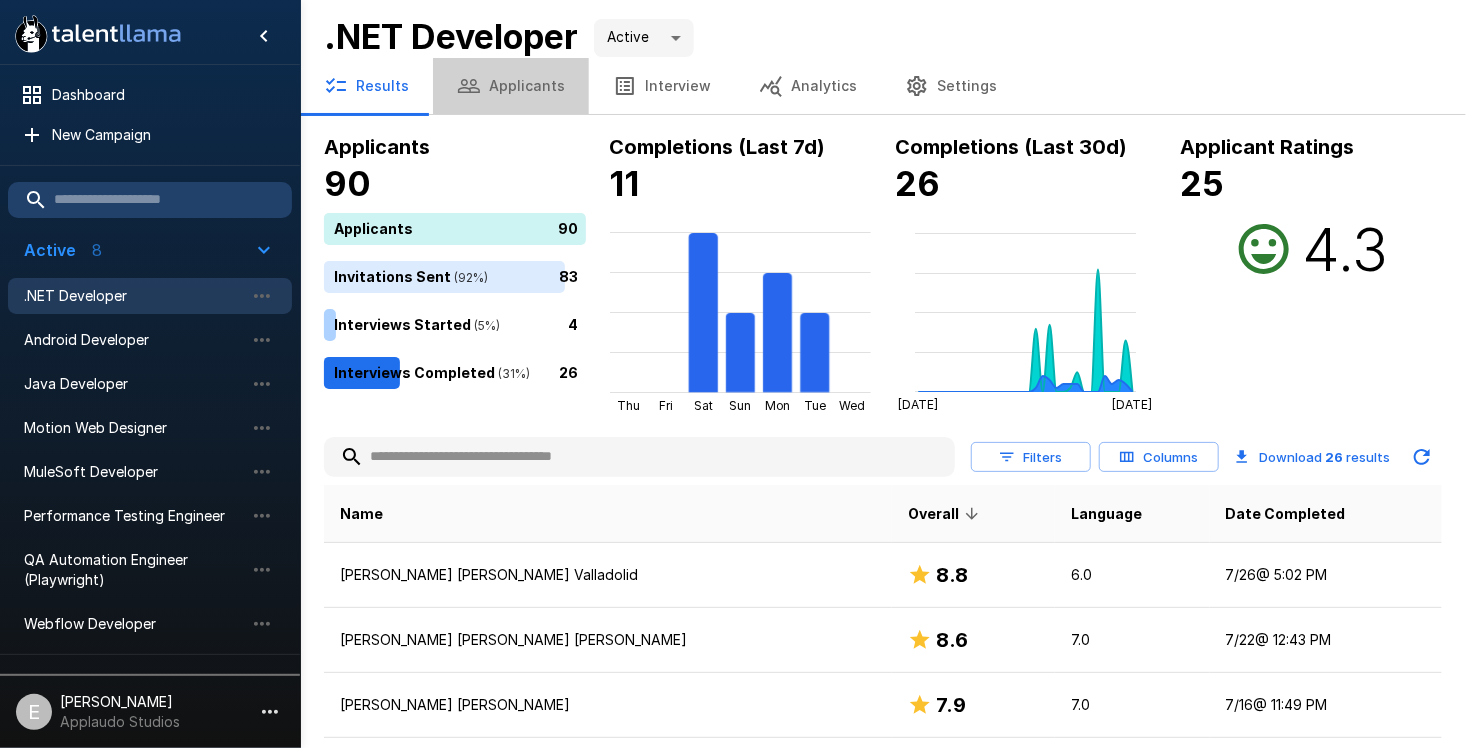 click on "Applicants" at bounding box center (511, 86) 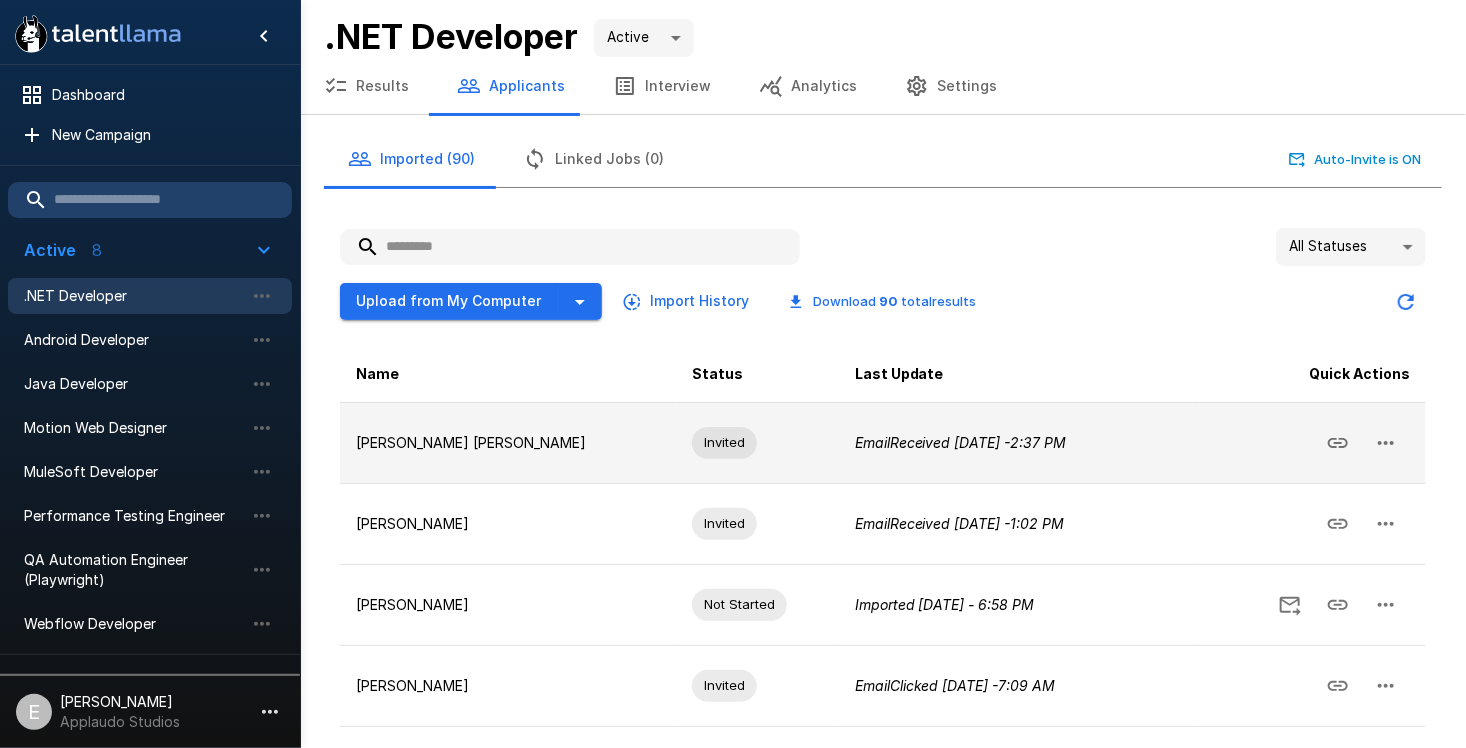 click on "[PERSON_NAME] [PERSON_NAME]" at bounding box center [508, 442] 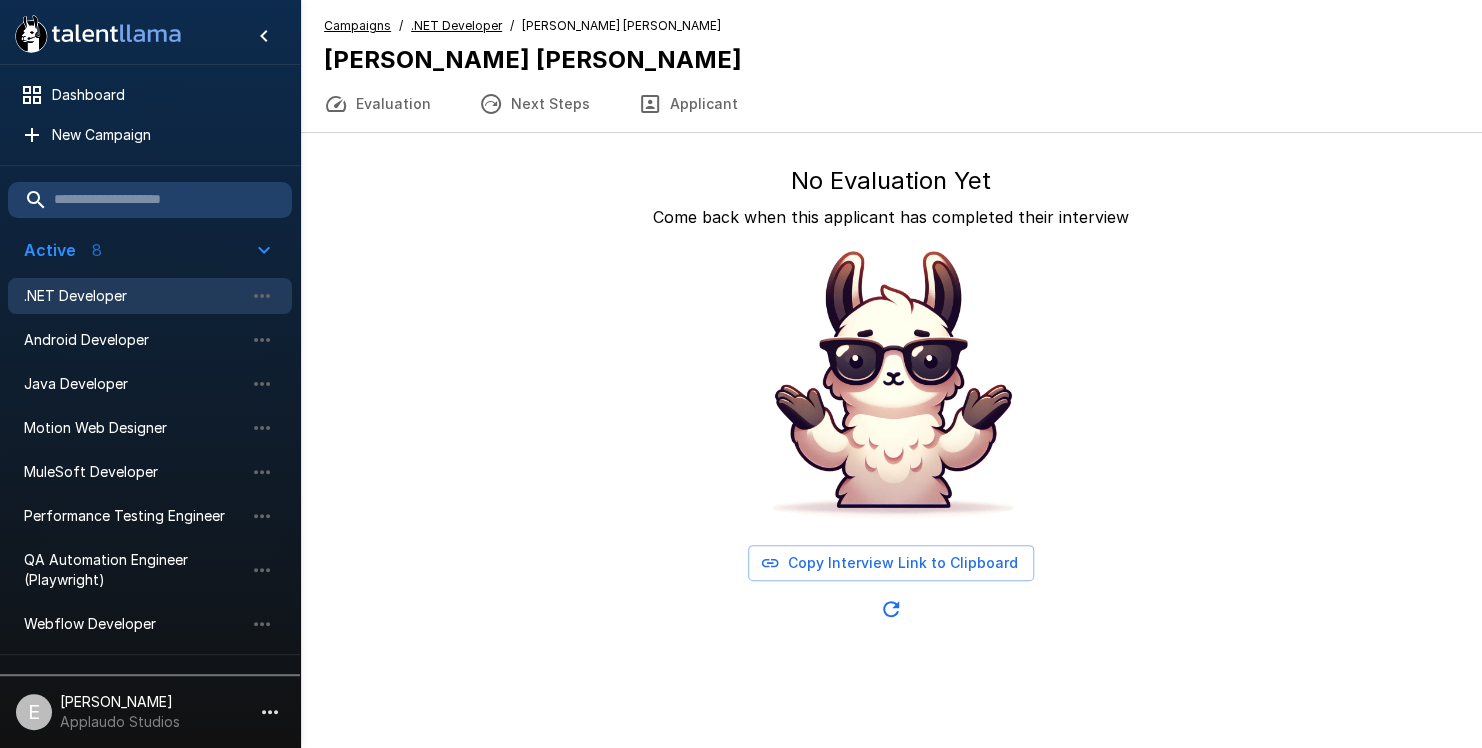 click on ".NET Developer" at bounding box center [134, 296] 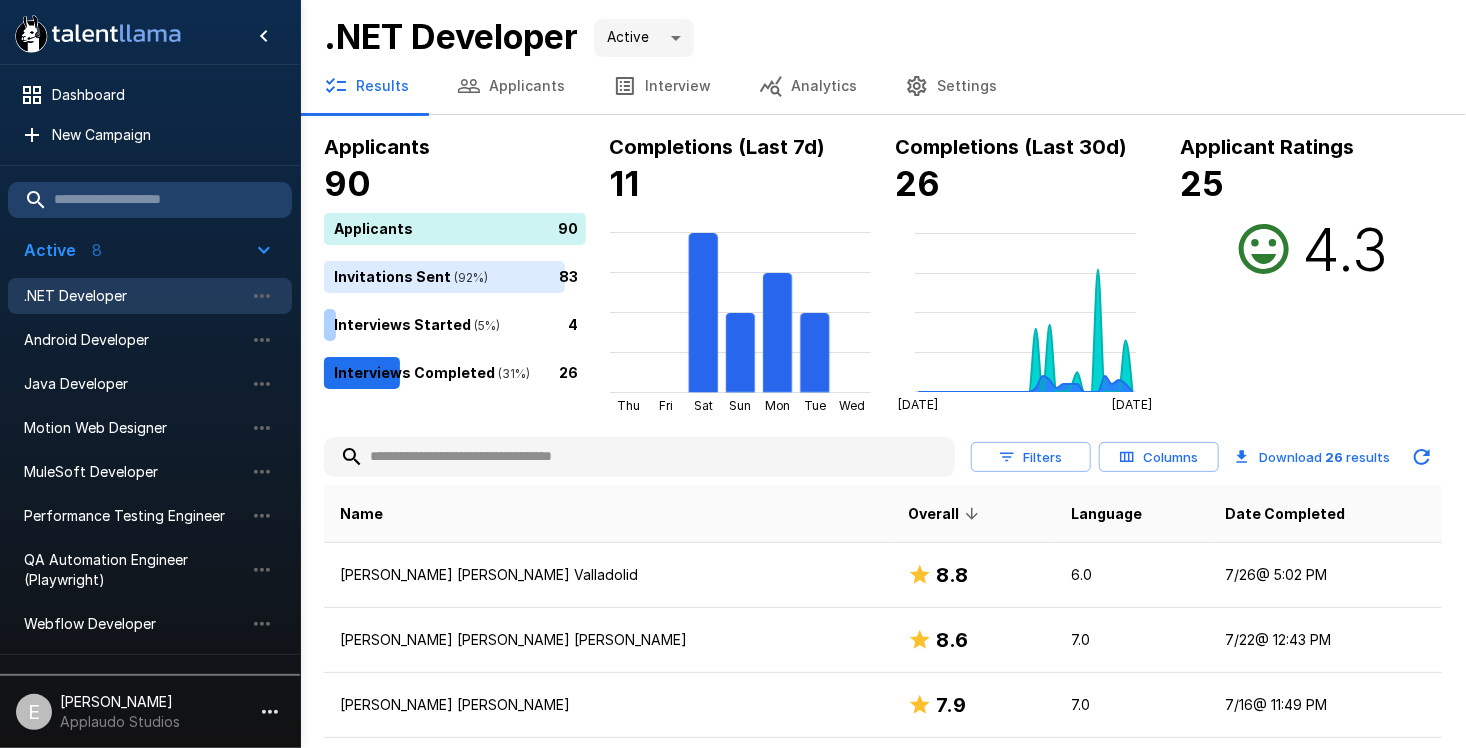 click at bounding box center (639, 457) 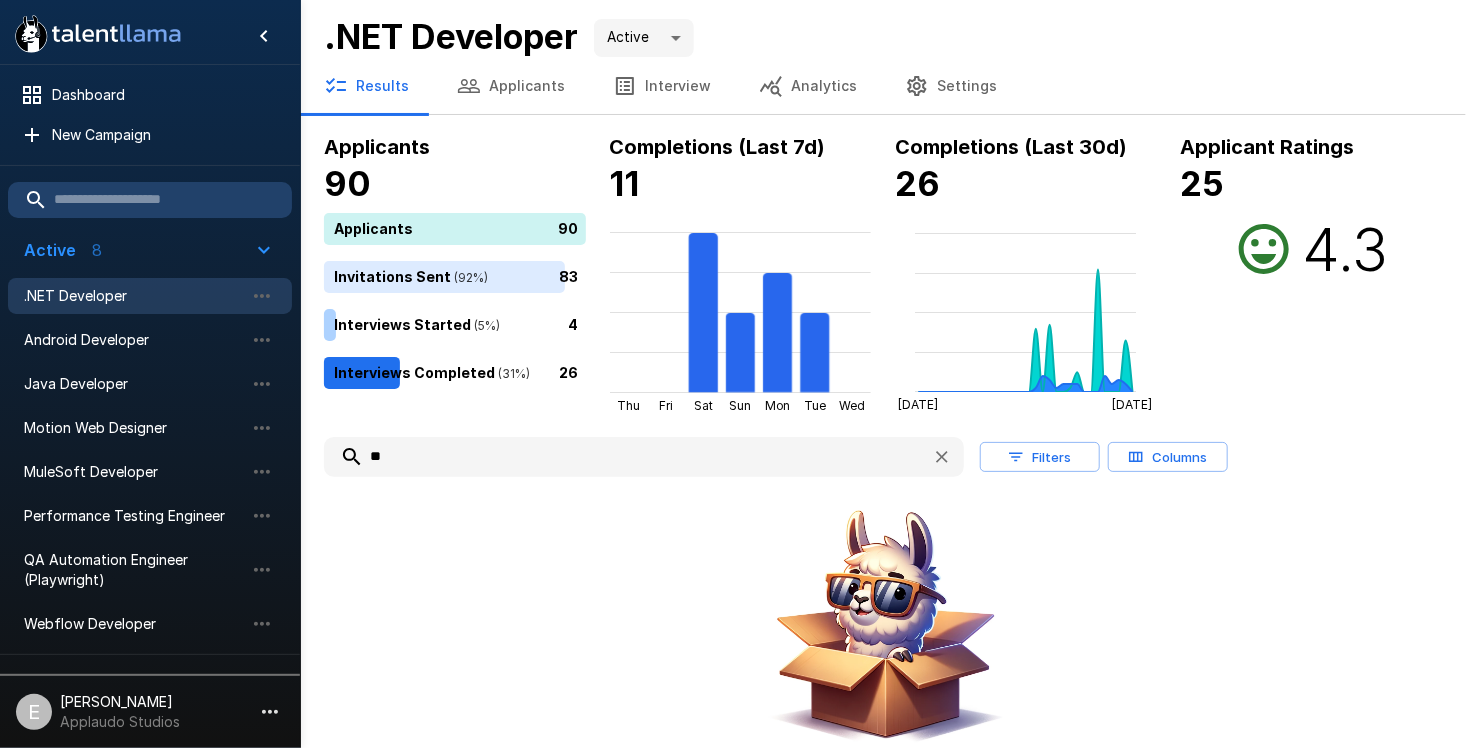 type on "*" 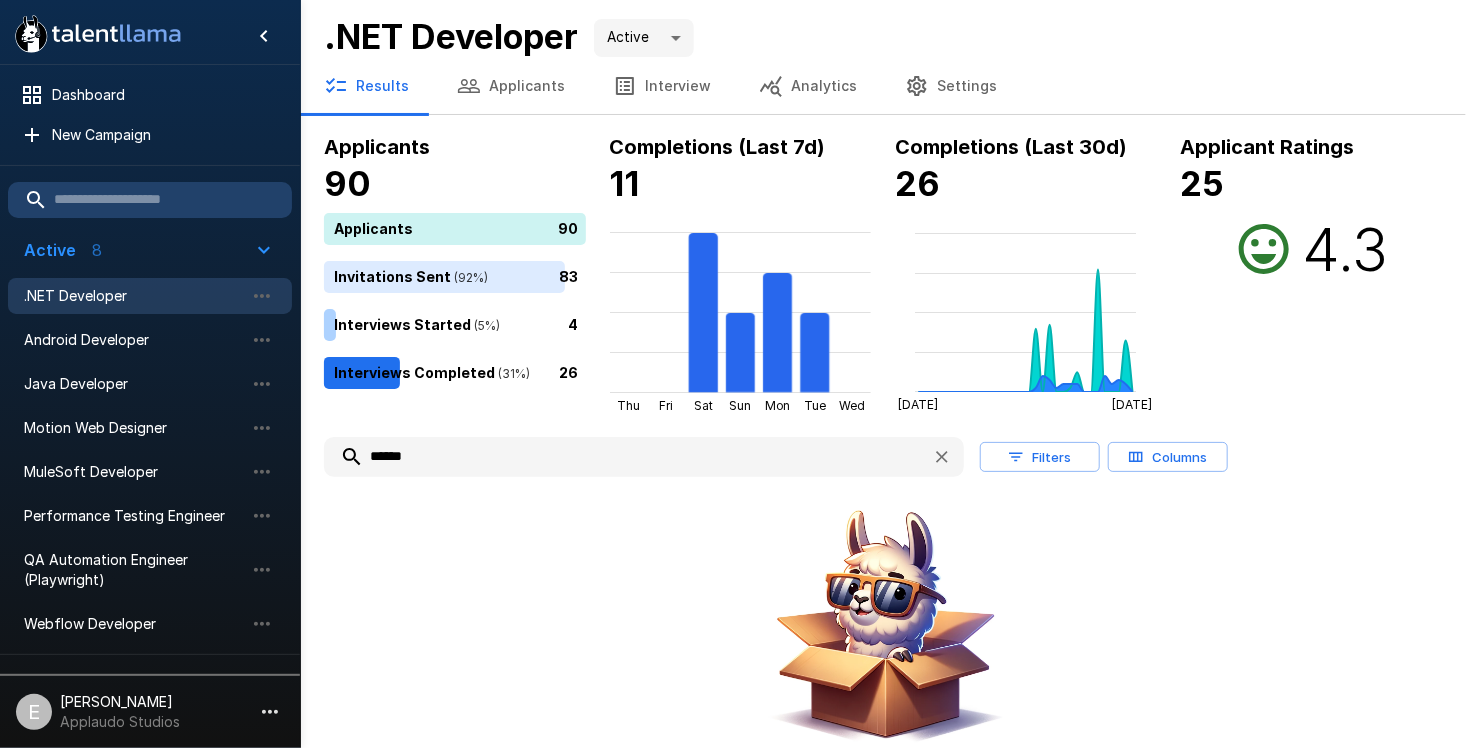 scroll, scrollTop: 98, scrollLeft: 0, axis: vertical 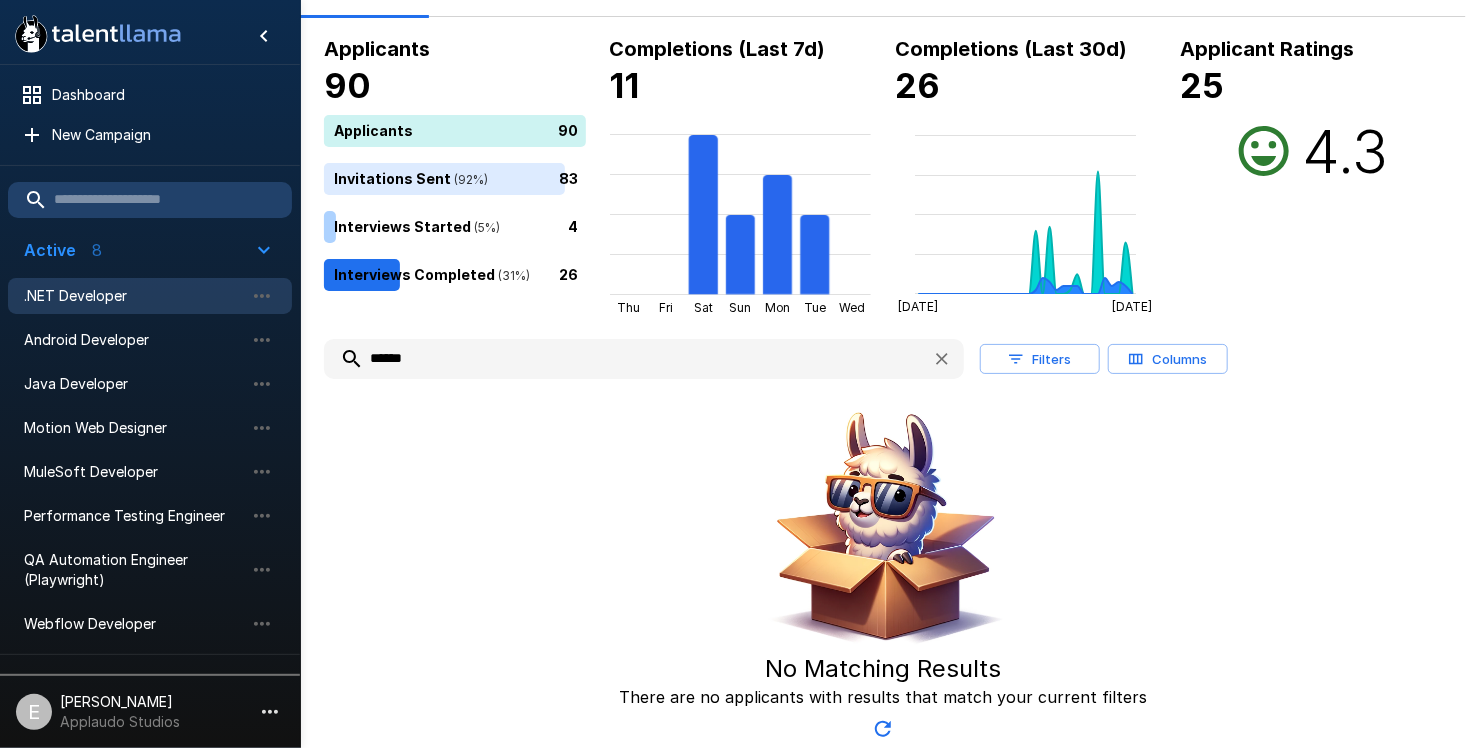 click on "******" at bounding box center (620, 359) 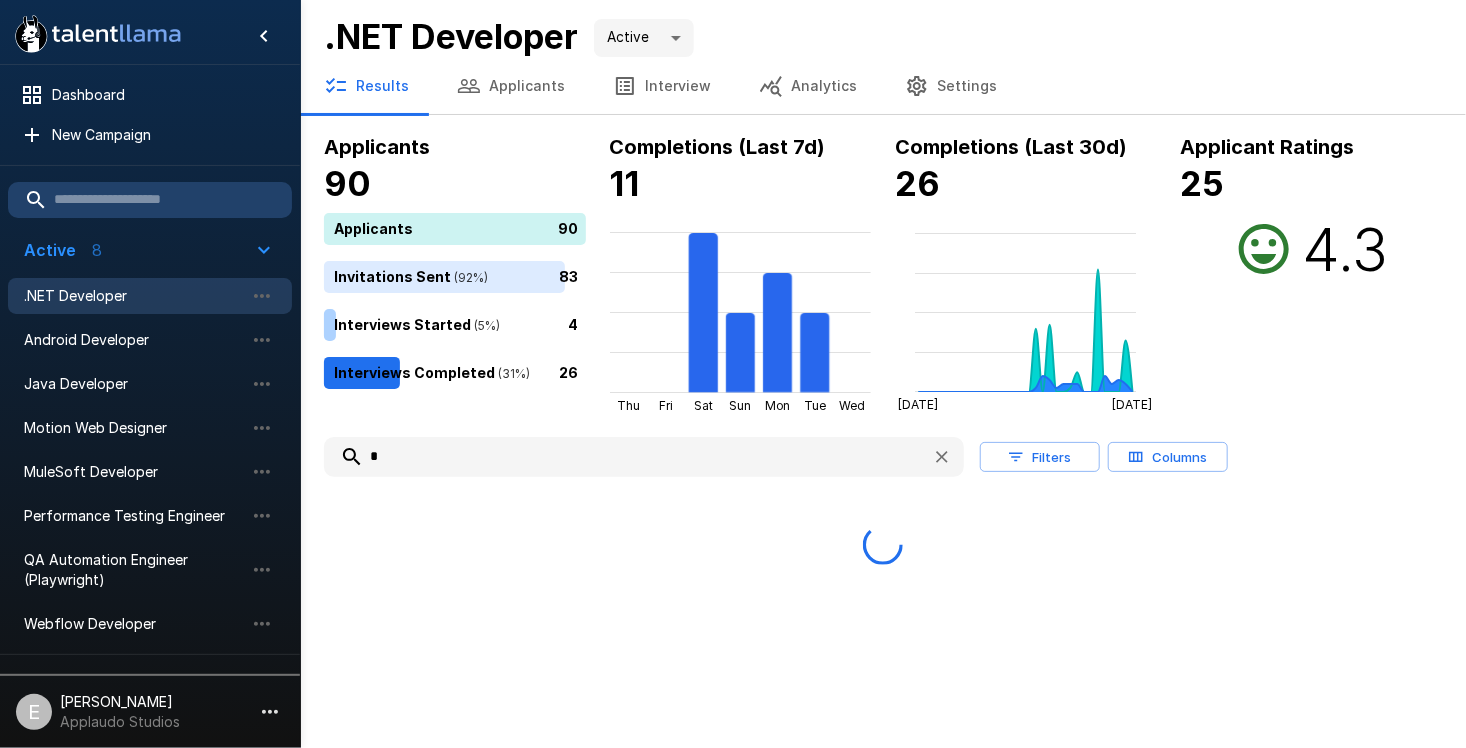 scroll, scrollTop: 0, scrollLeft: 0, axis: both 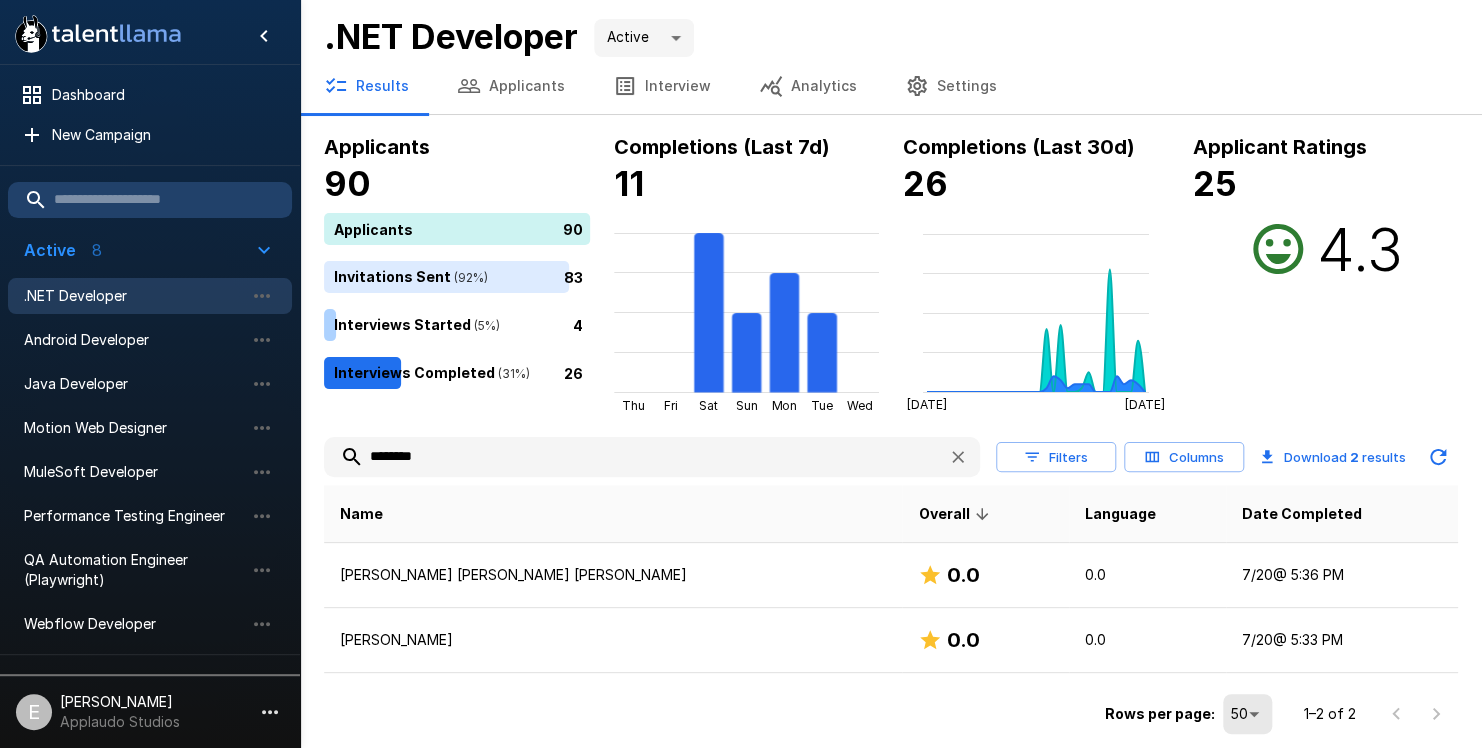 type on "*******" 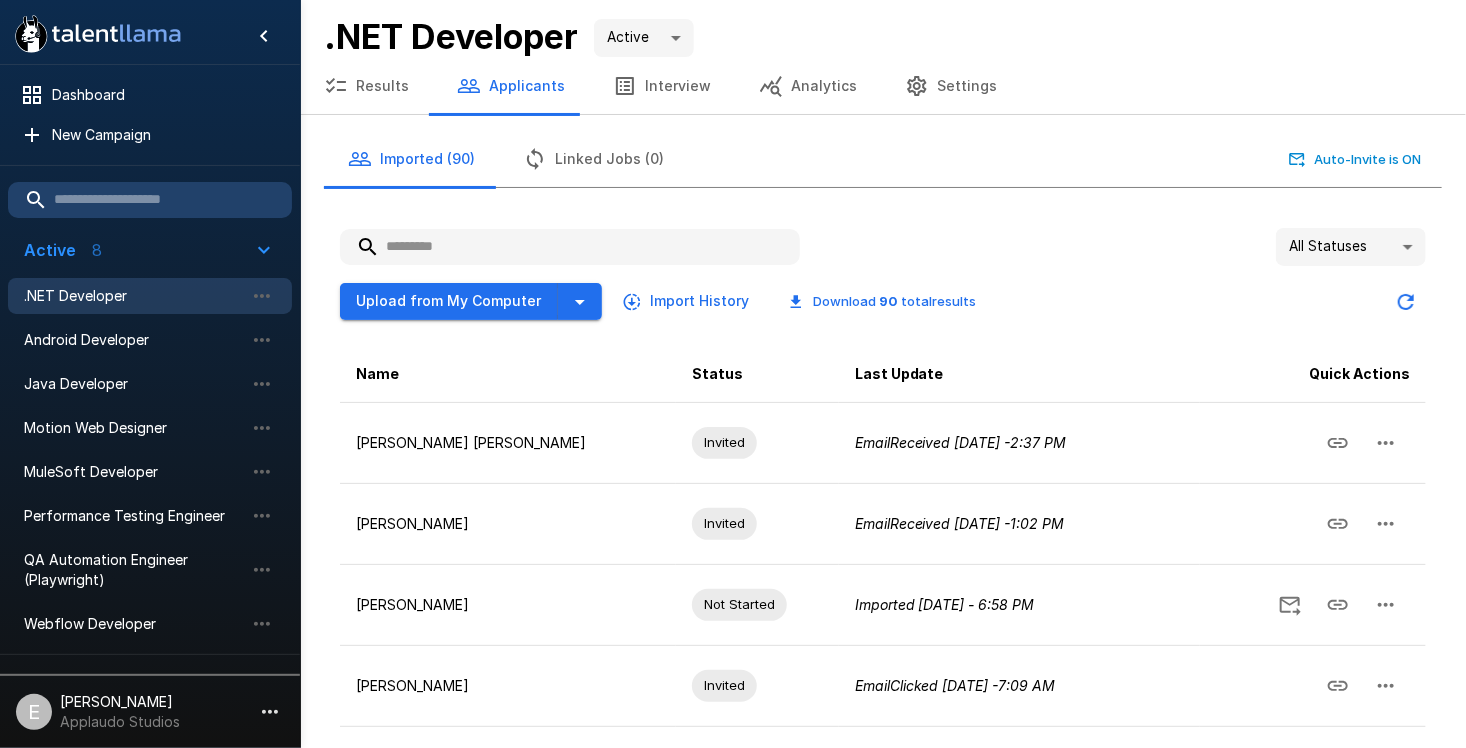click at bounding box center [570, 247] 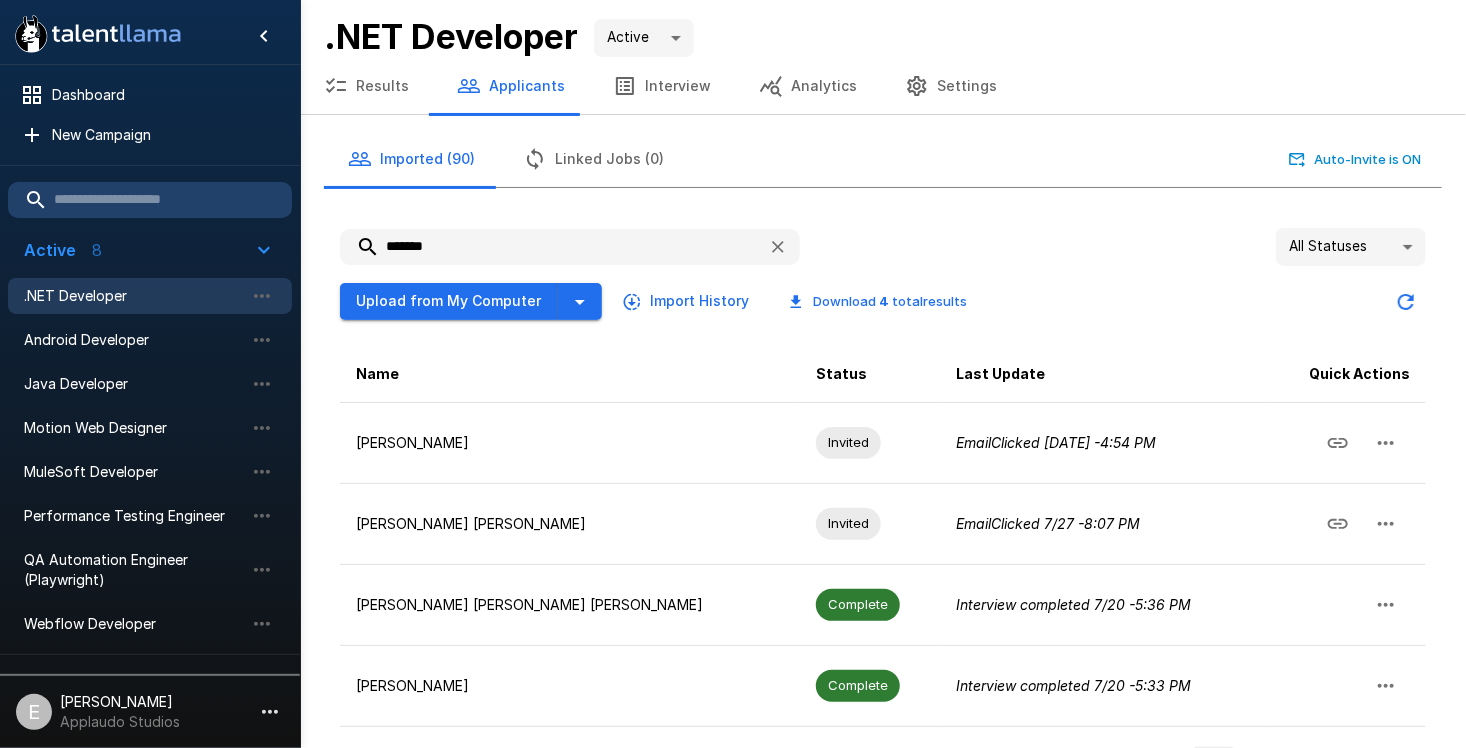 type on "*******" 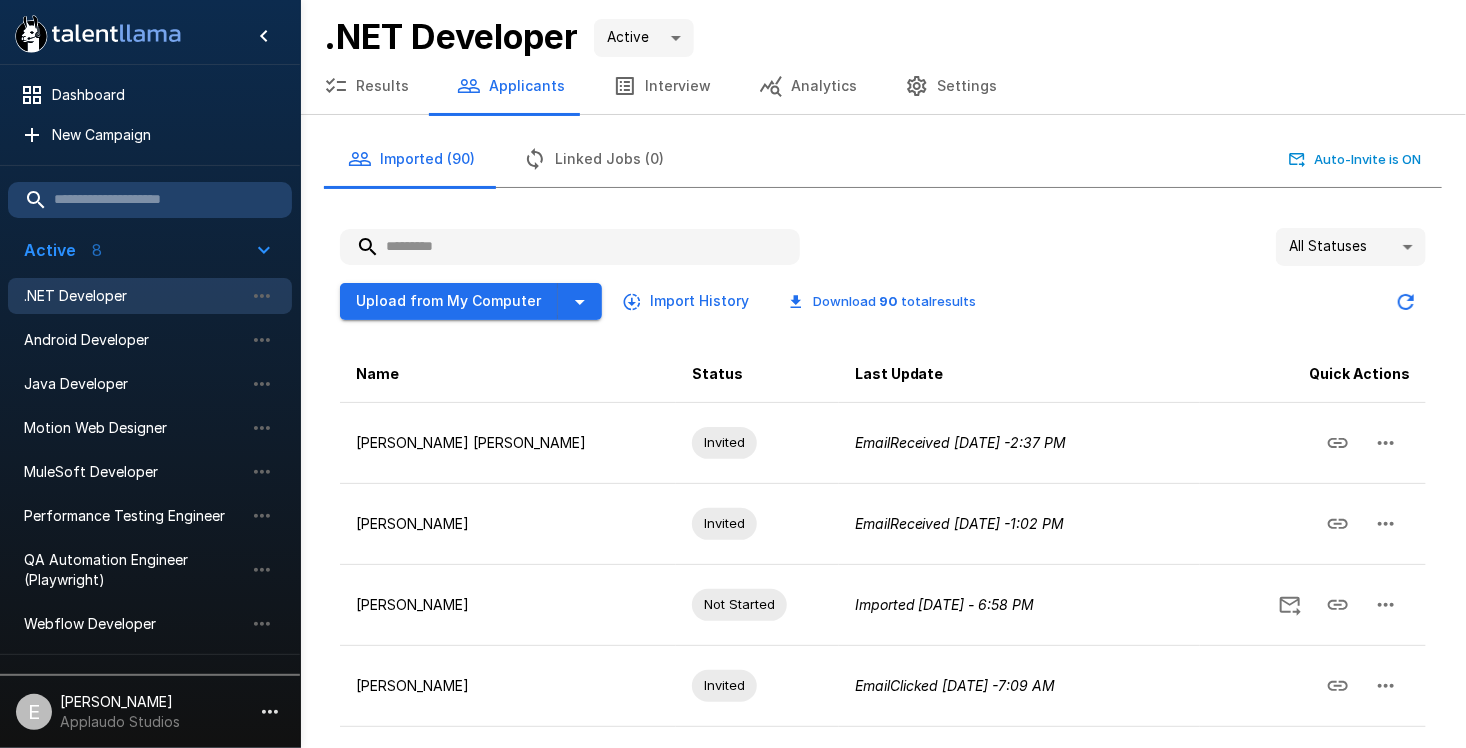 click at bounding box center (570, 247) 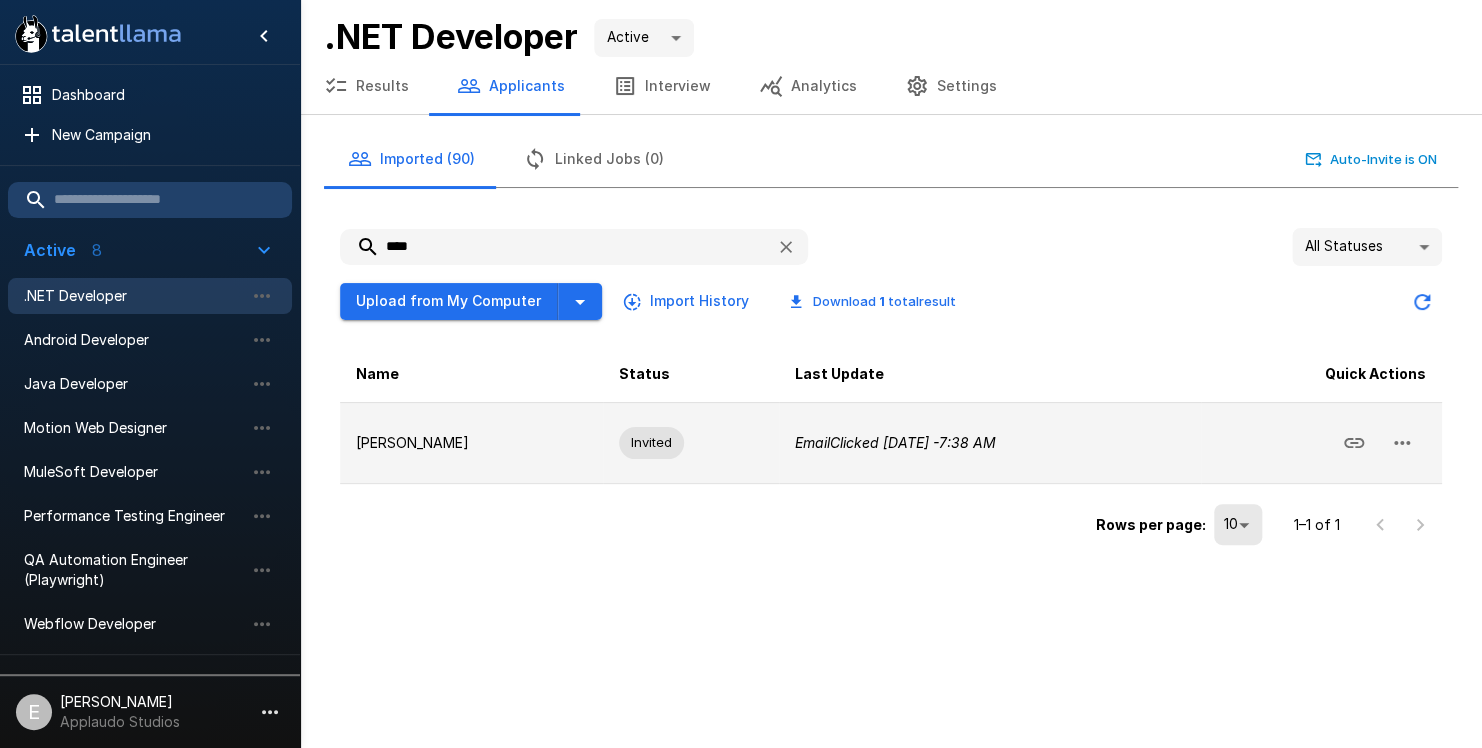 type on "****" 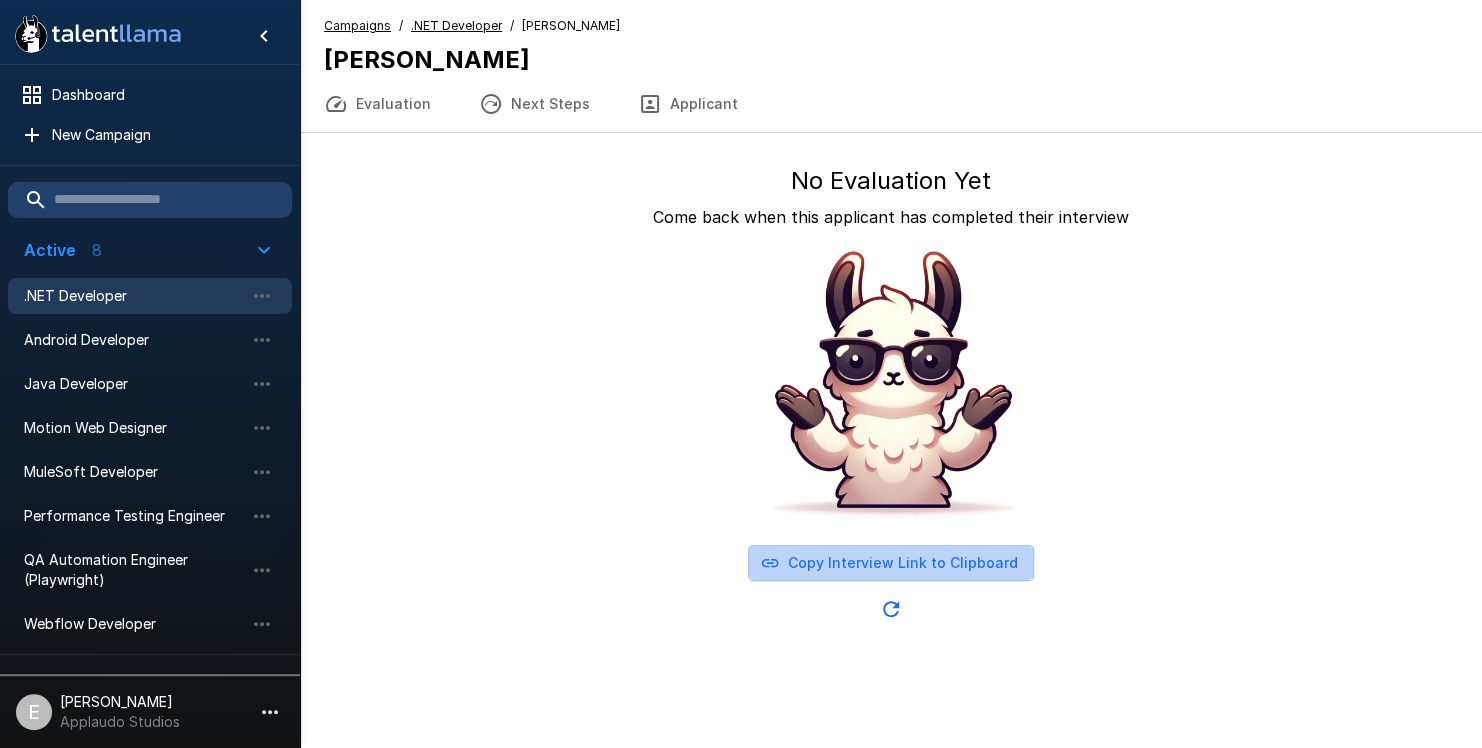 click on "Copy Interview Link to Clipboard" at bounding box center (891, 563) 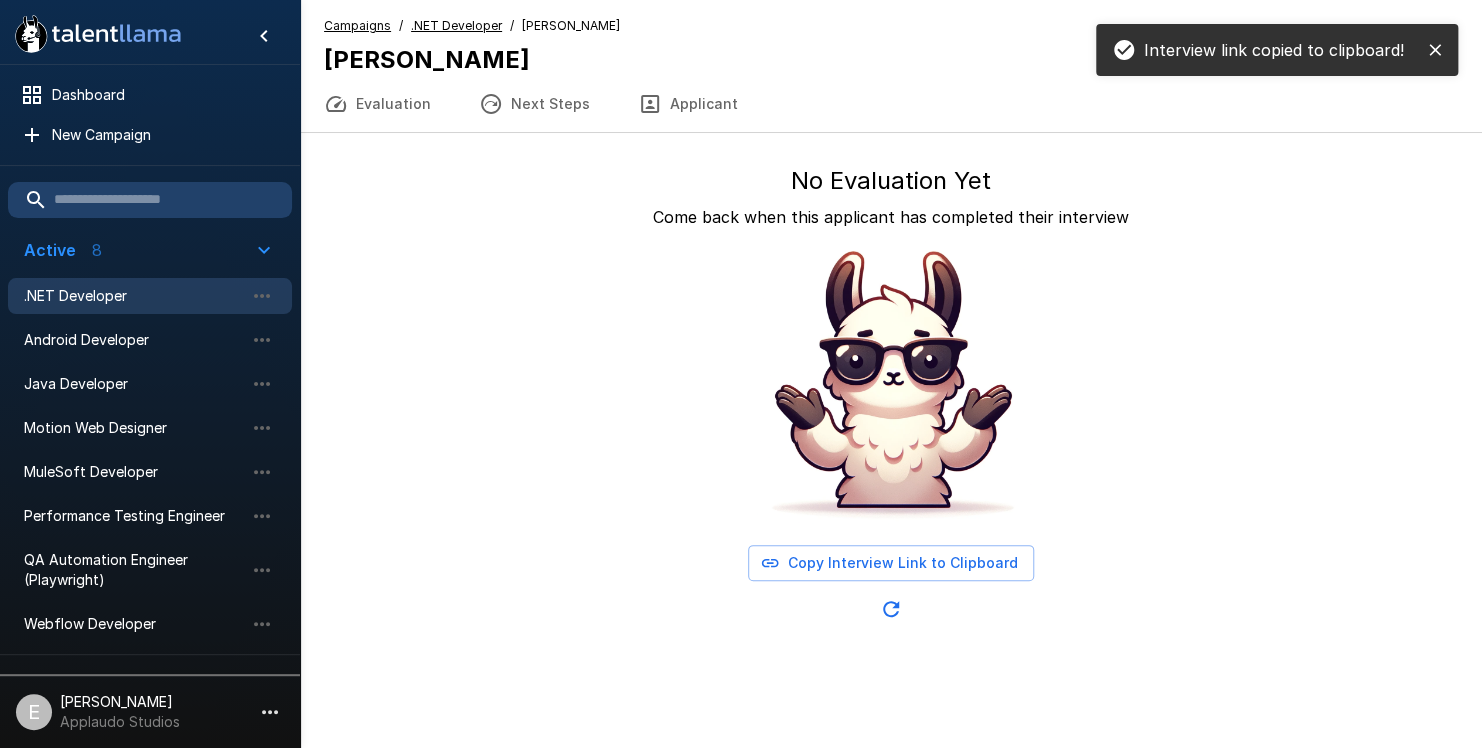click on ".NET Developer" at bounding box center (150, 296) 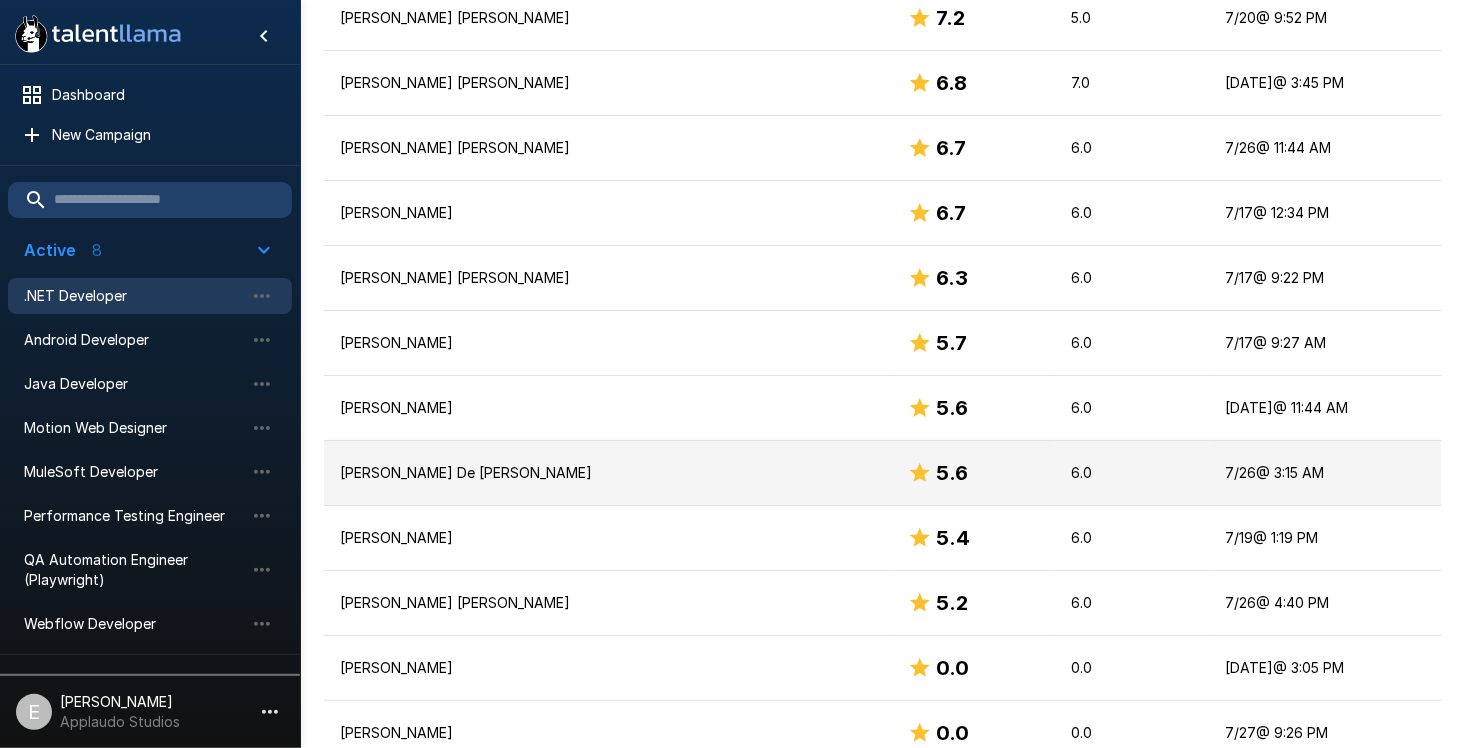 scroll, scrollTop: 700, scrollLeft: 0, axis: vertical 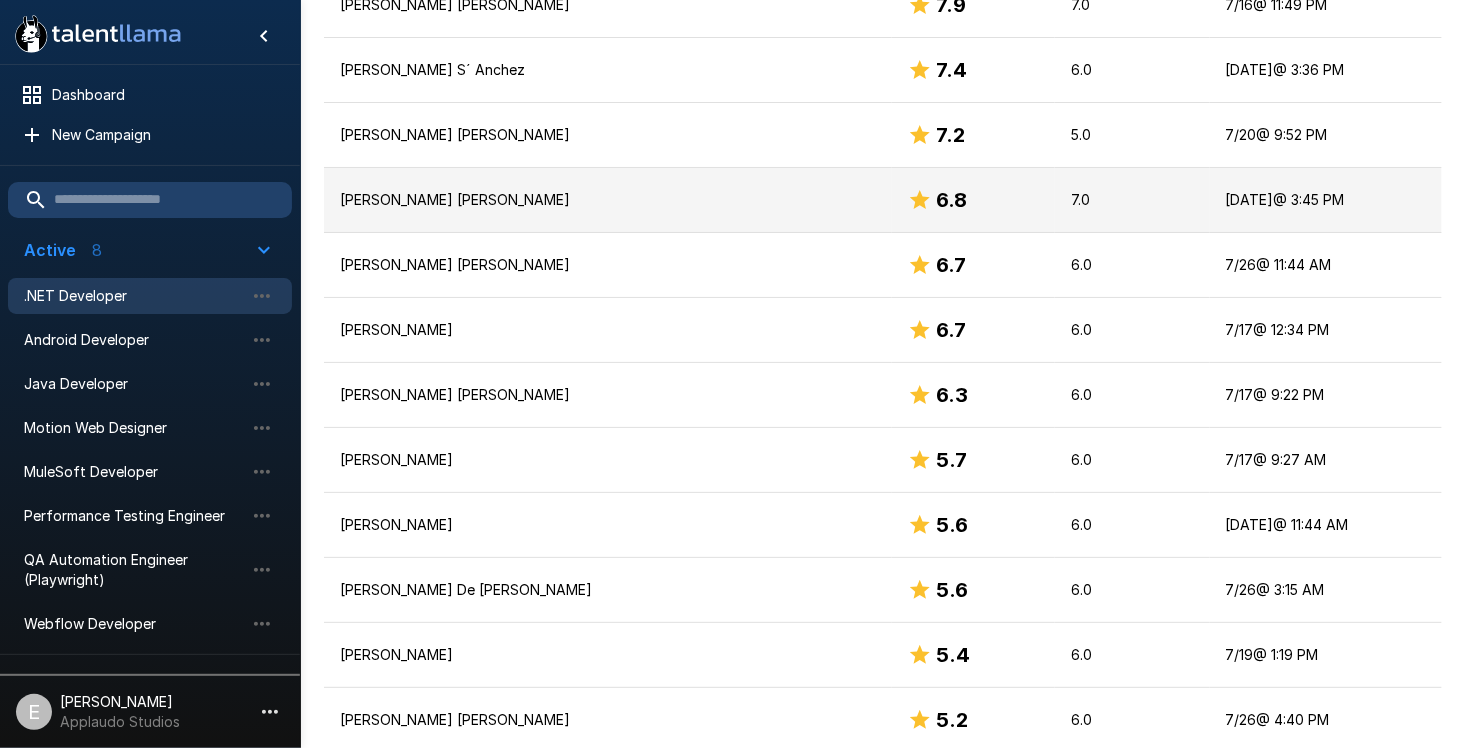 click on "[PERSON_NAME] [PERSON_NAME]" at bounding box center [608, 200] 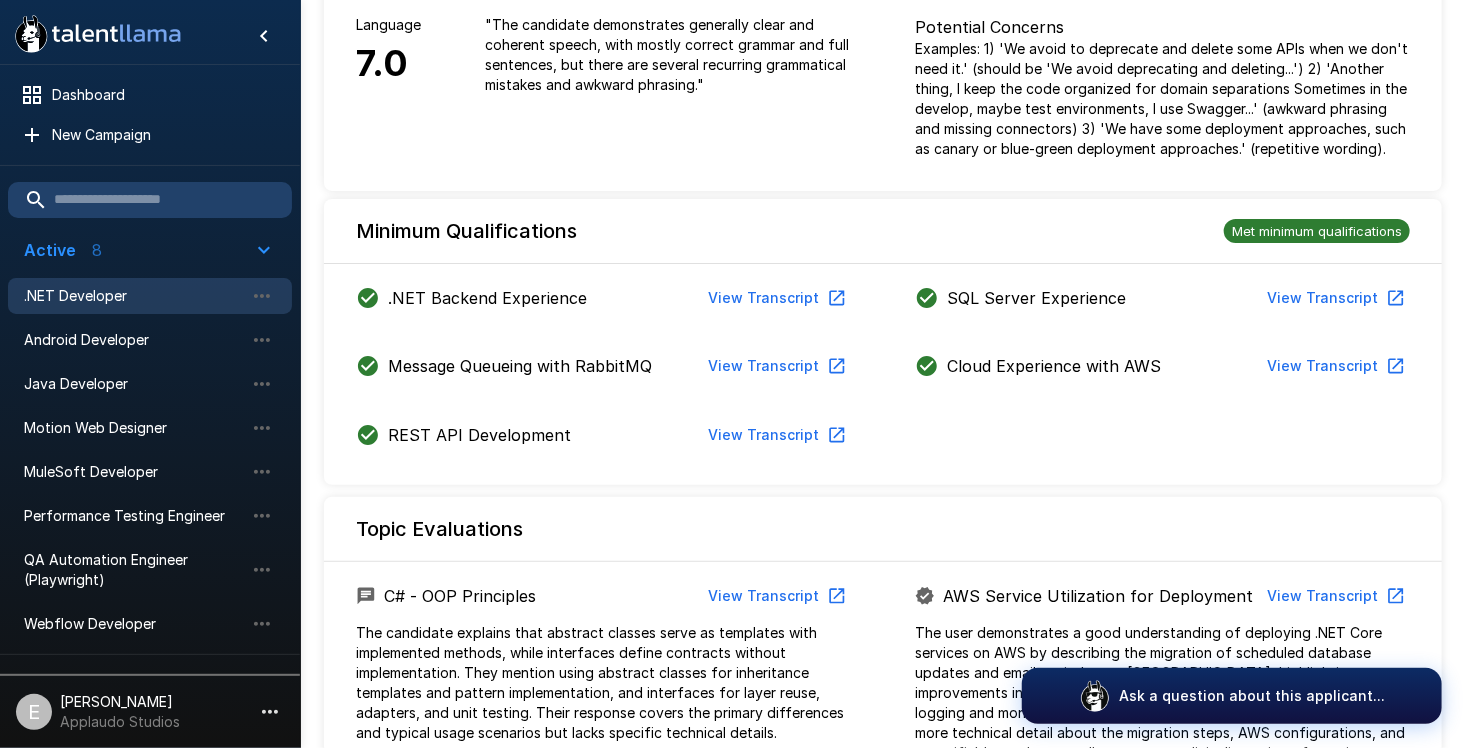 scroll, scrollTop: 800, scrollLeft: 0, axis: vertical 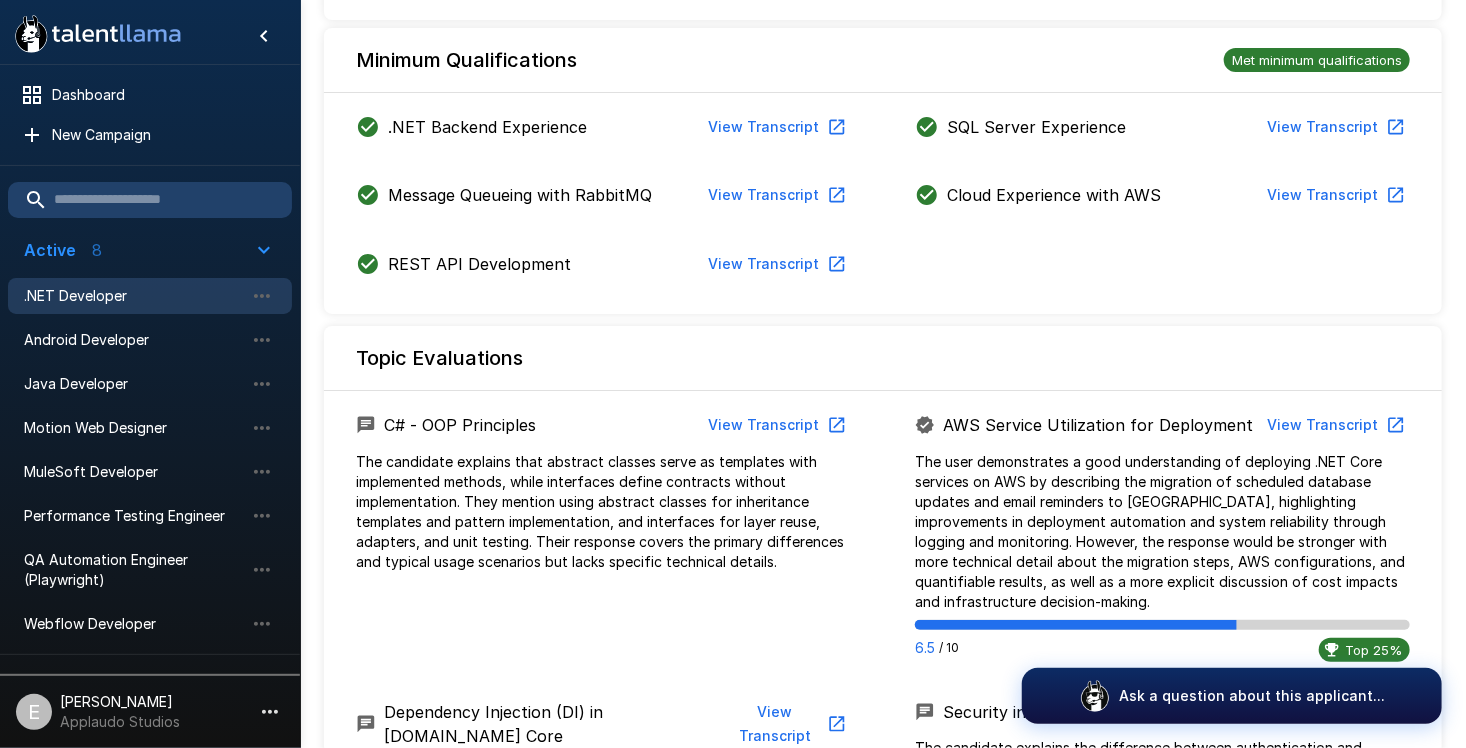 click on "REST API Development View Transcript" at bounding box center [603, 268] 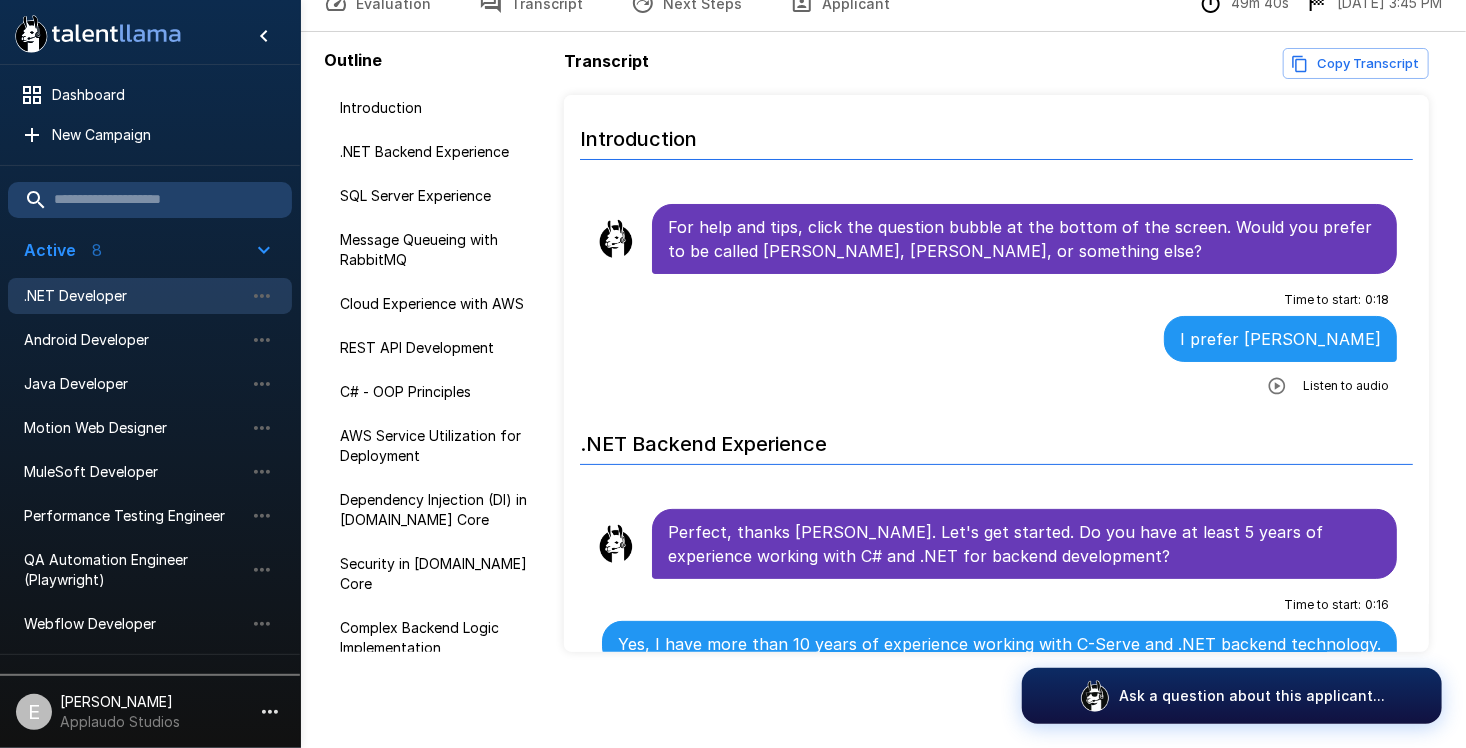 scroll, scrollTop: 107, scrollLeft: 0, axis: vertical 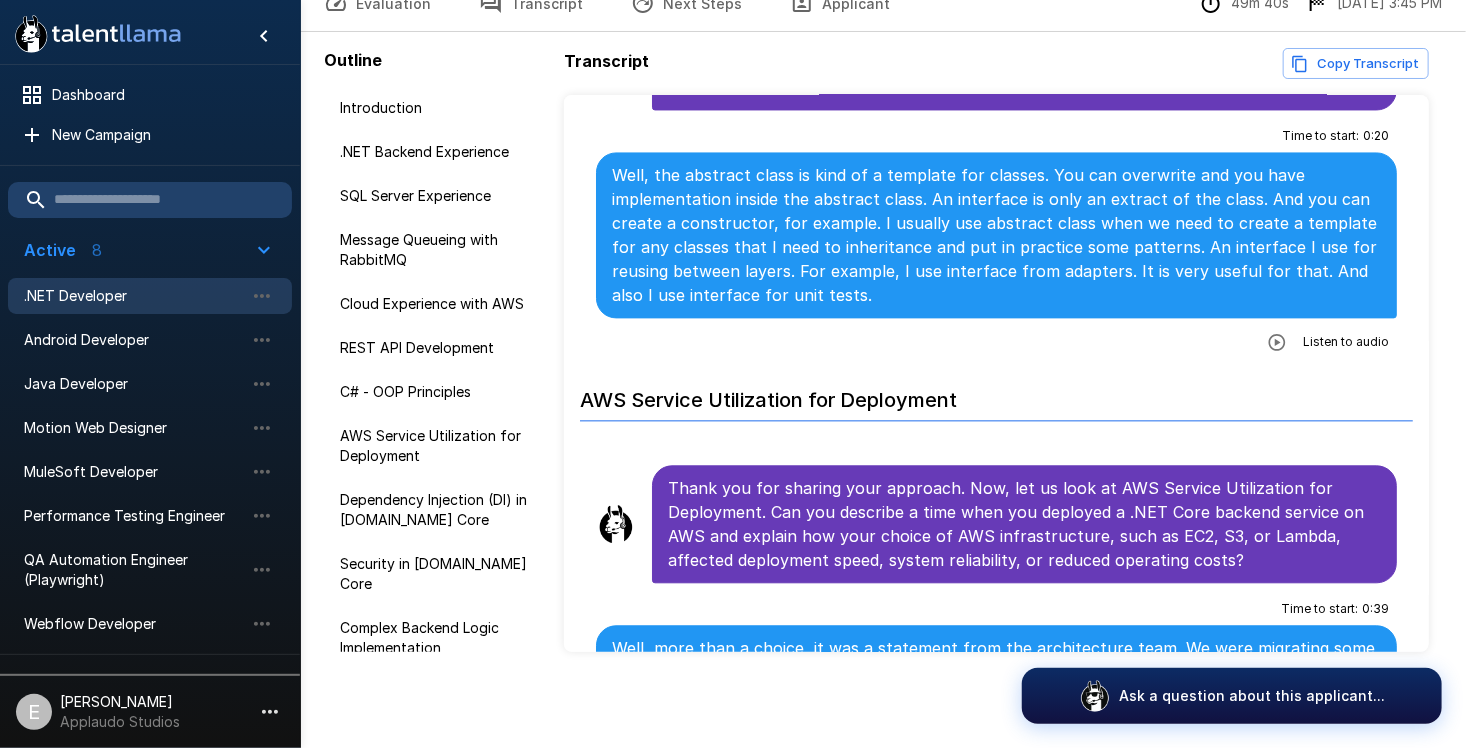 click at bounding box center (1277, 342) 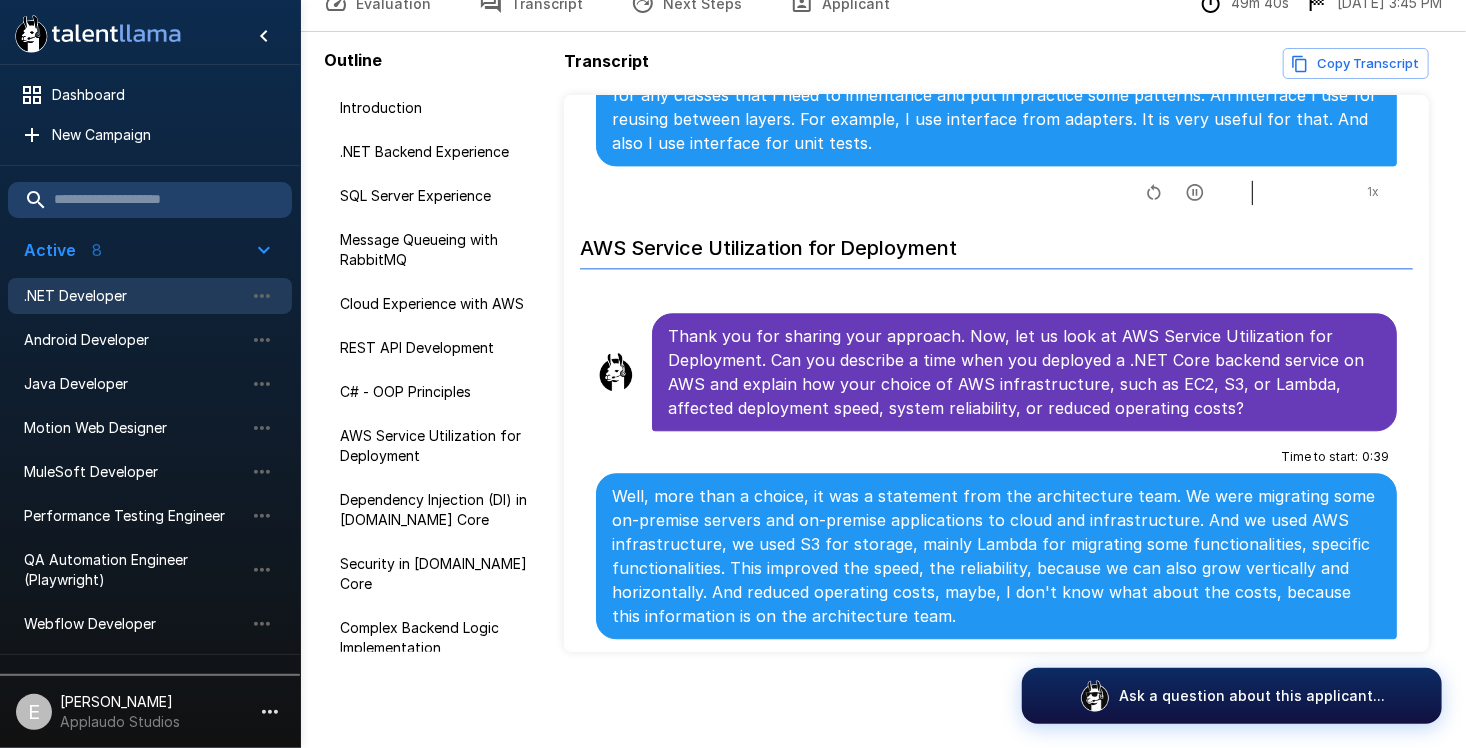 scroll, scrollTop: 2442, scrollLeft: 0, axis: vertical 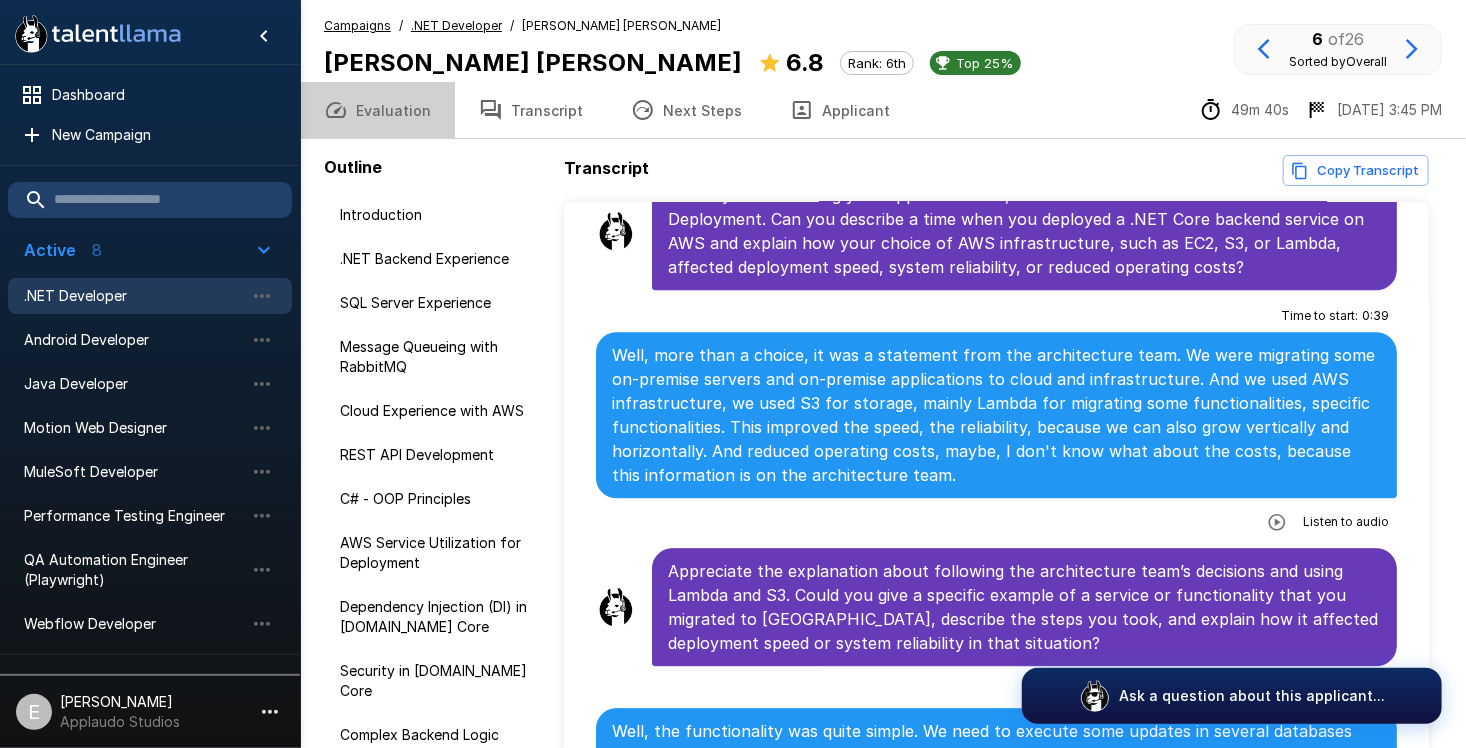 click on "Evaluation" at bounding box center [377, 110] 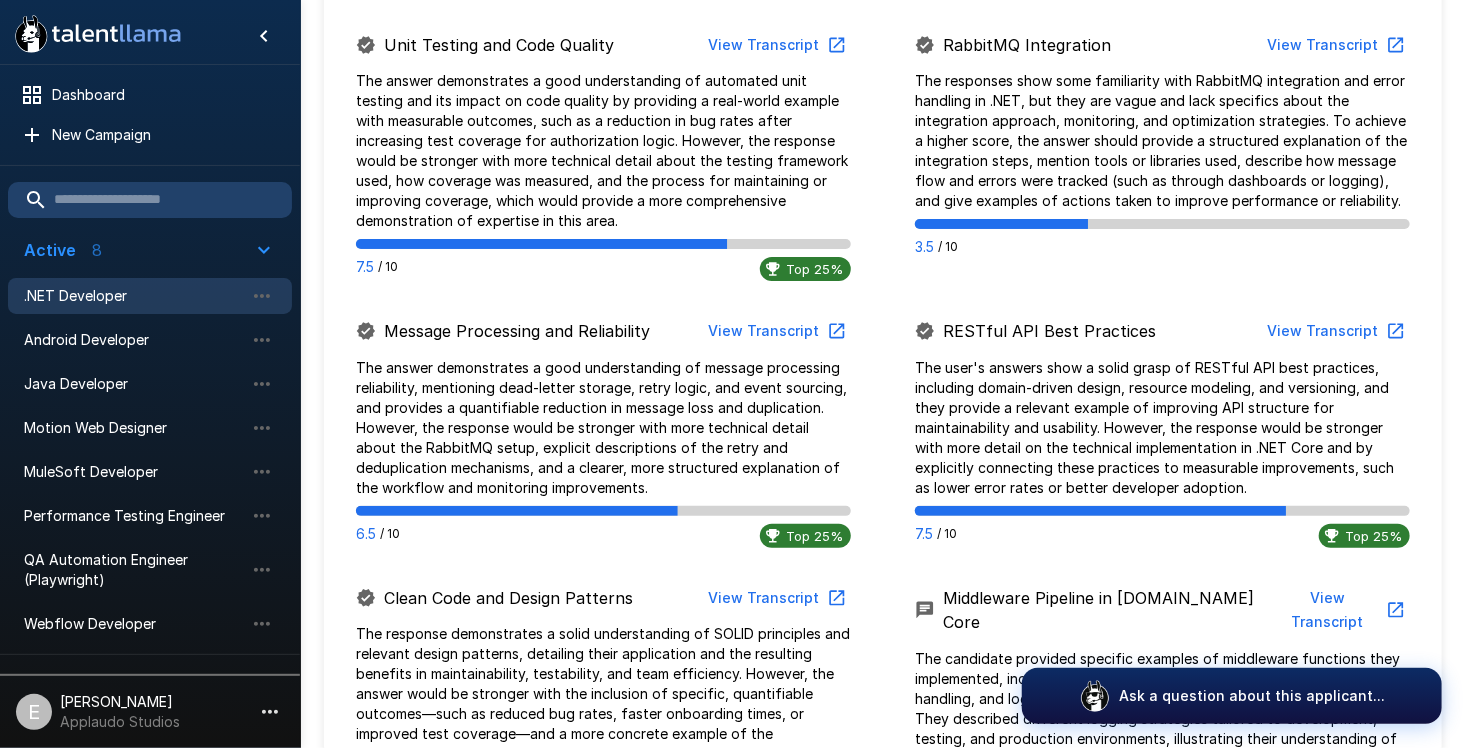 scroll, scrollTop: 1978, scrollLeft: 0, axis: vertical 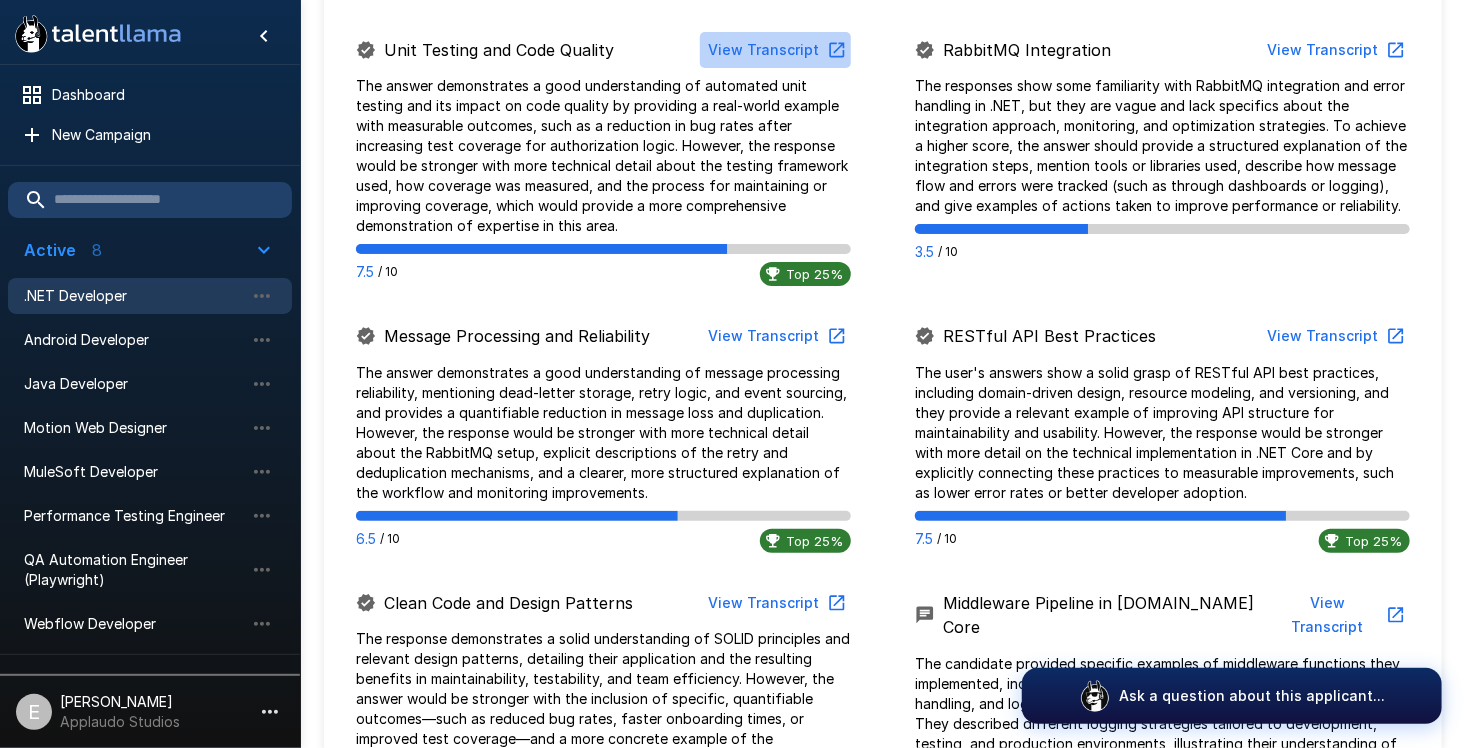 click on "View Transcript" at bounding box center [775, 50] 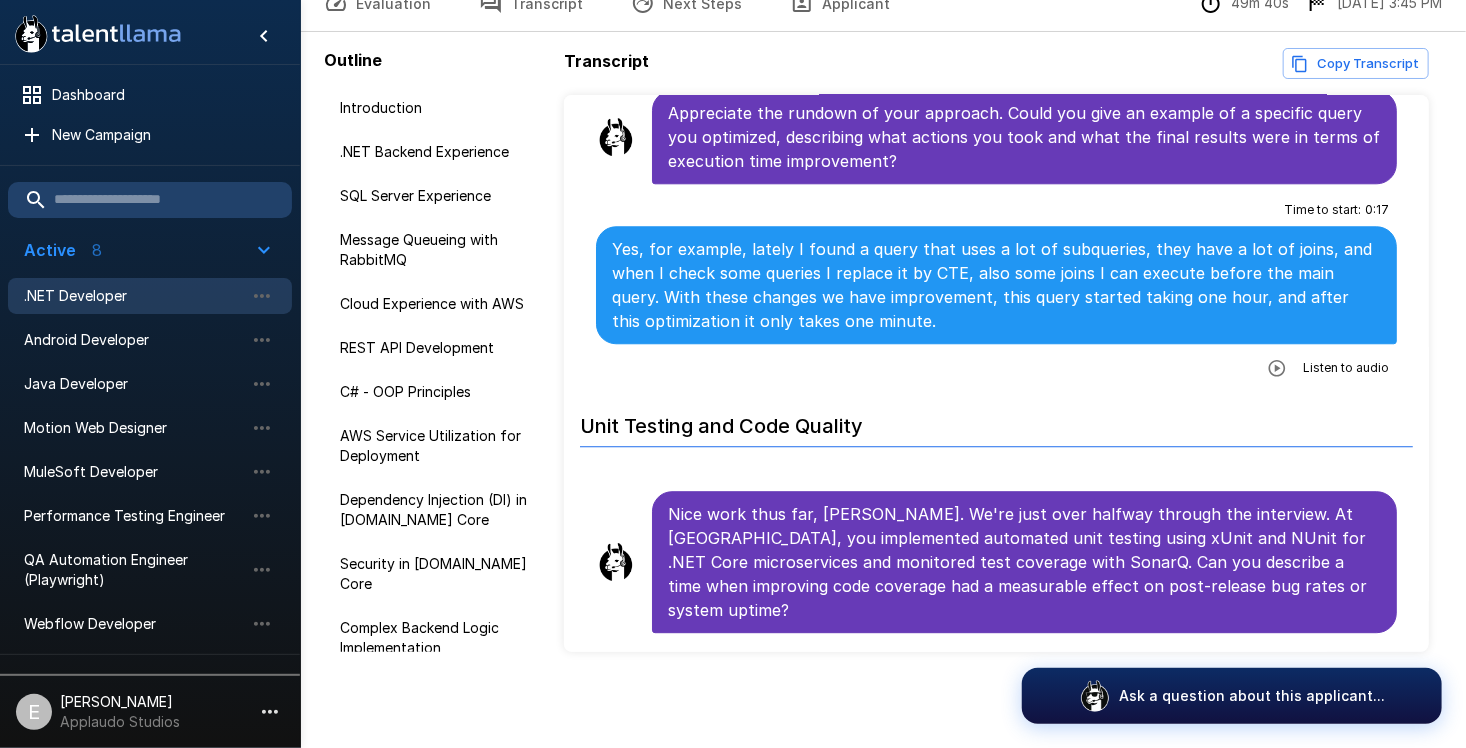 scroll, scrollTop: 6371, scrollLeft: 0, axis: vertical 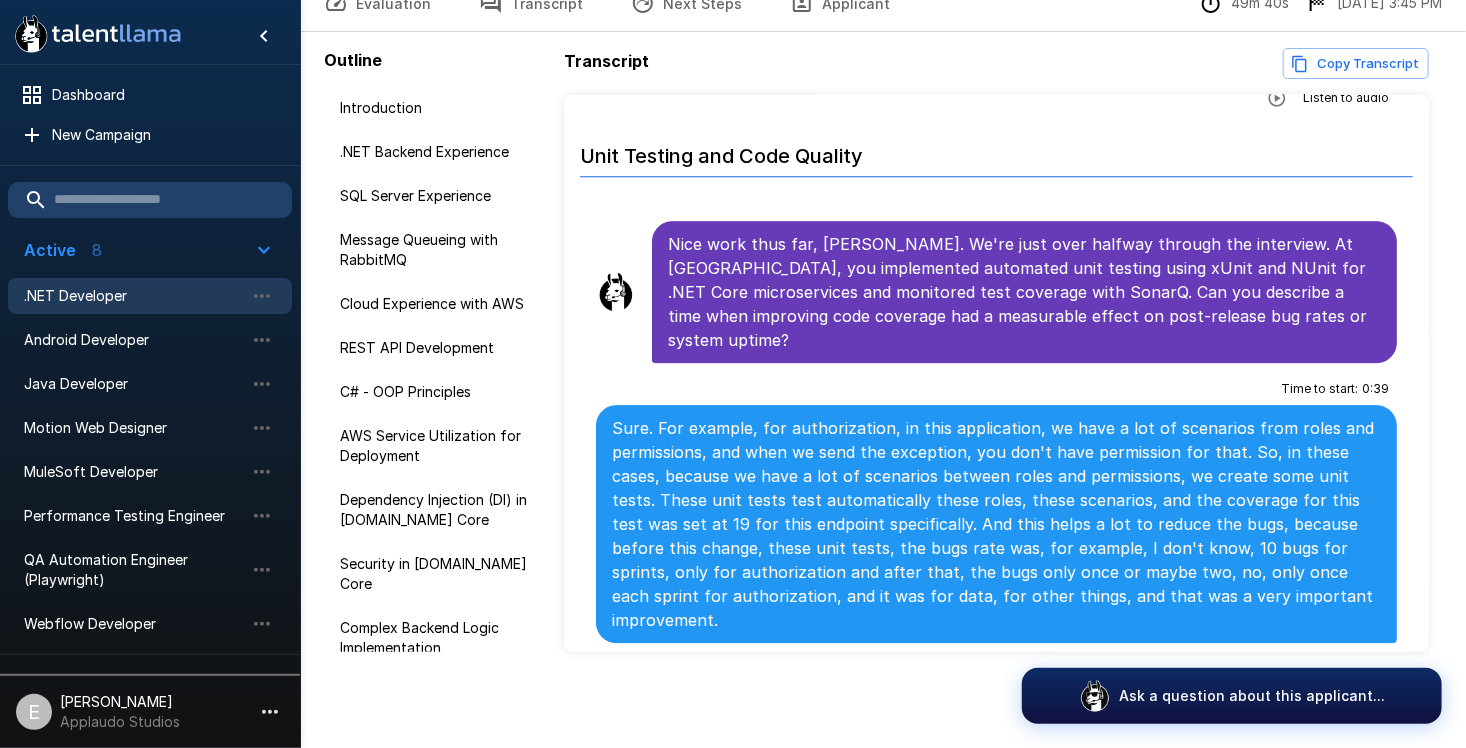 click on "Listen to audio" at bounding box center [1324, 667] 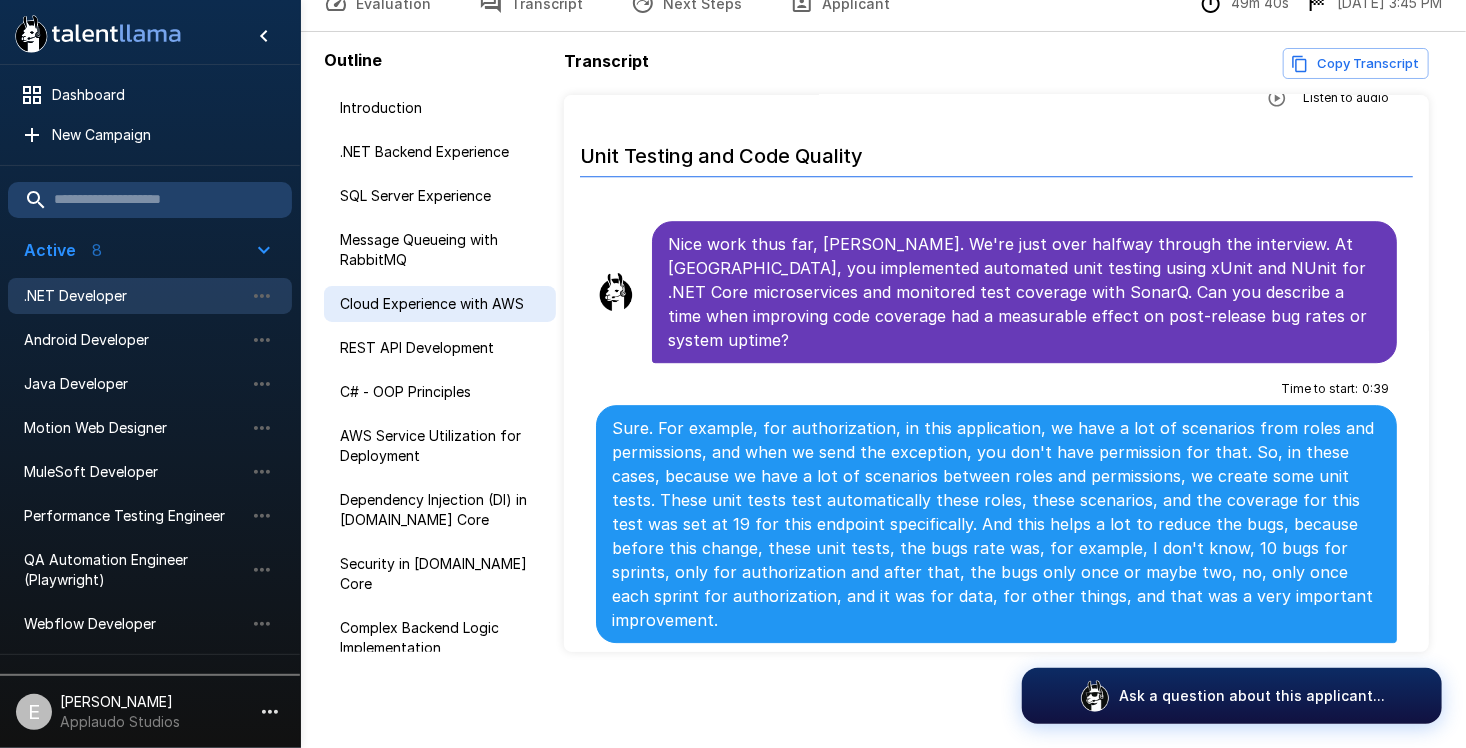 click on "Cloud Experience with AWS" at bounding box center (440, 304) 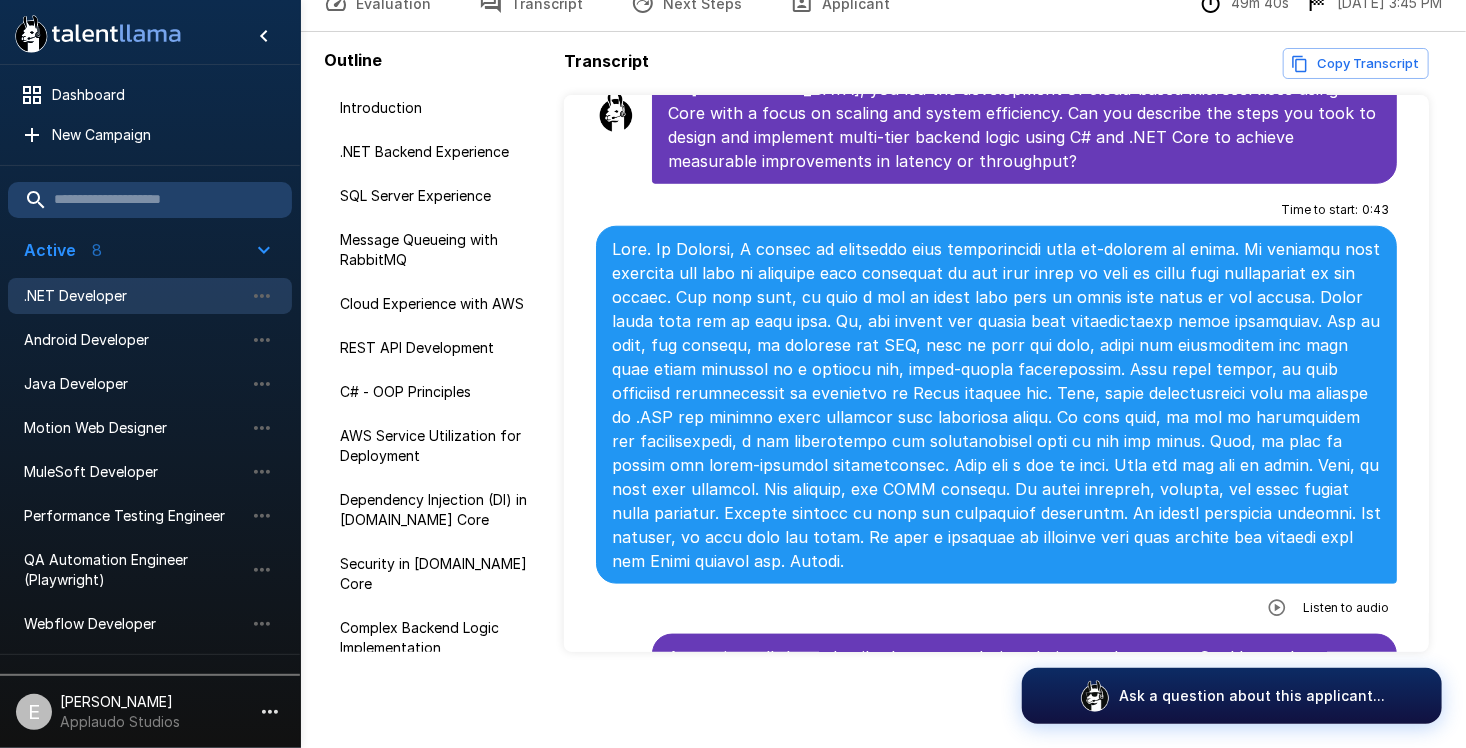 scroll, scrollTop: 4738, scrollLeft: 0, axis: vertical 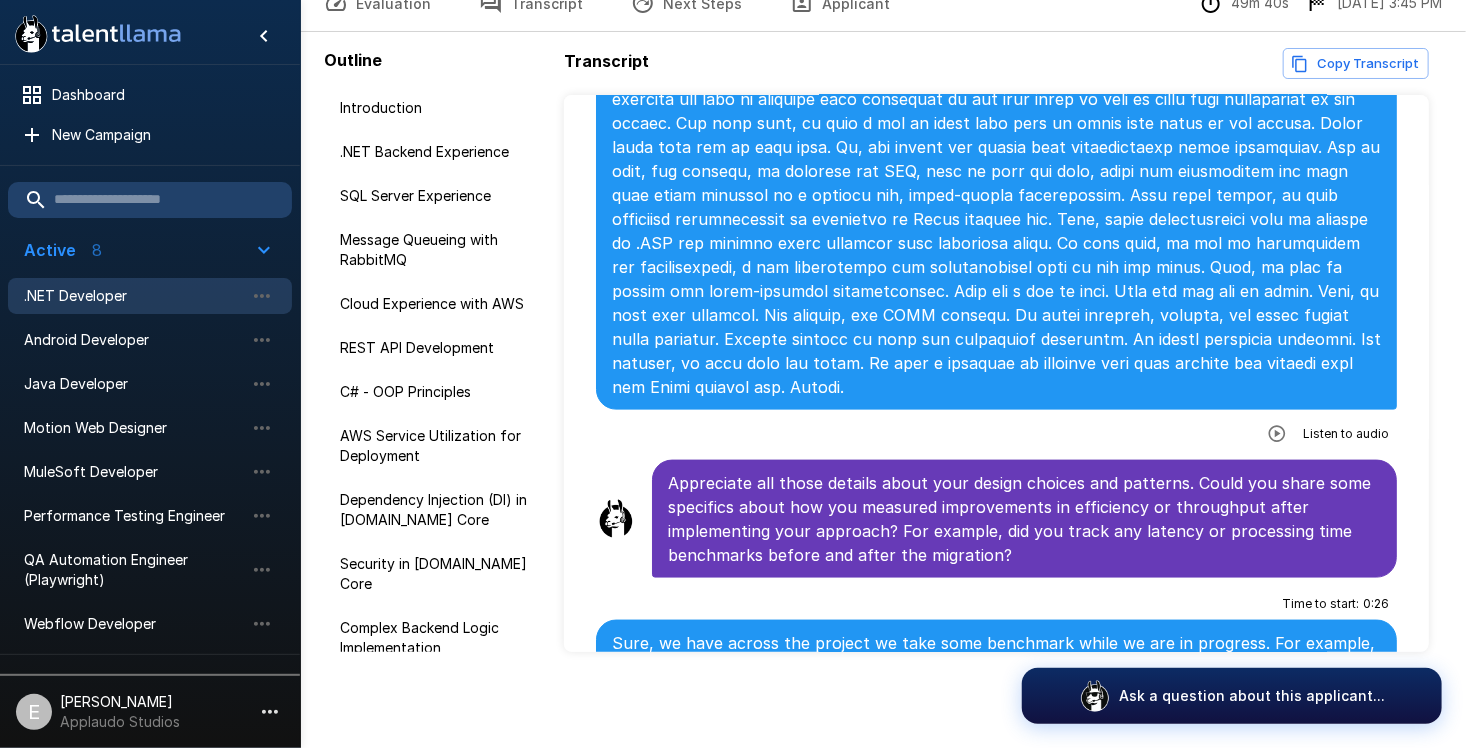 click 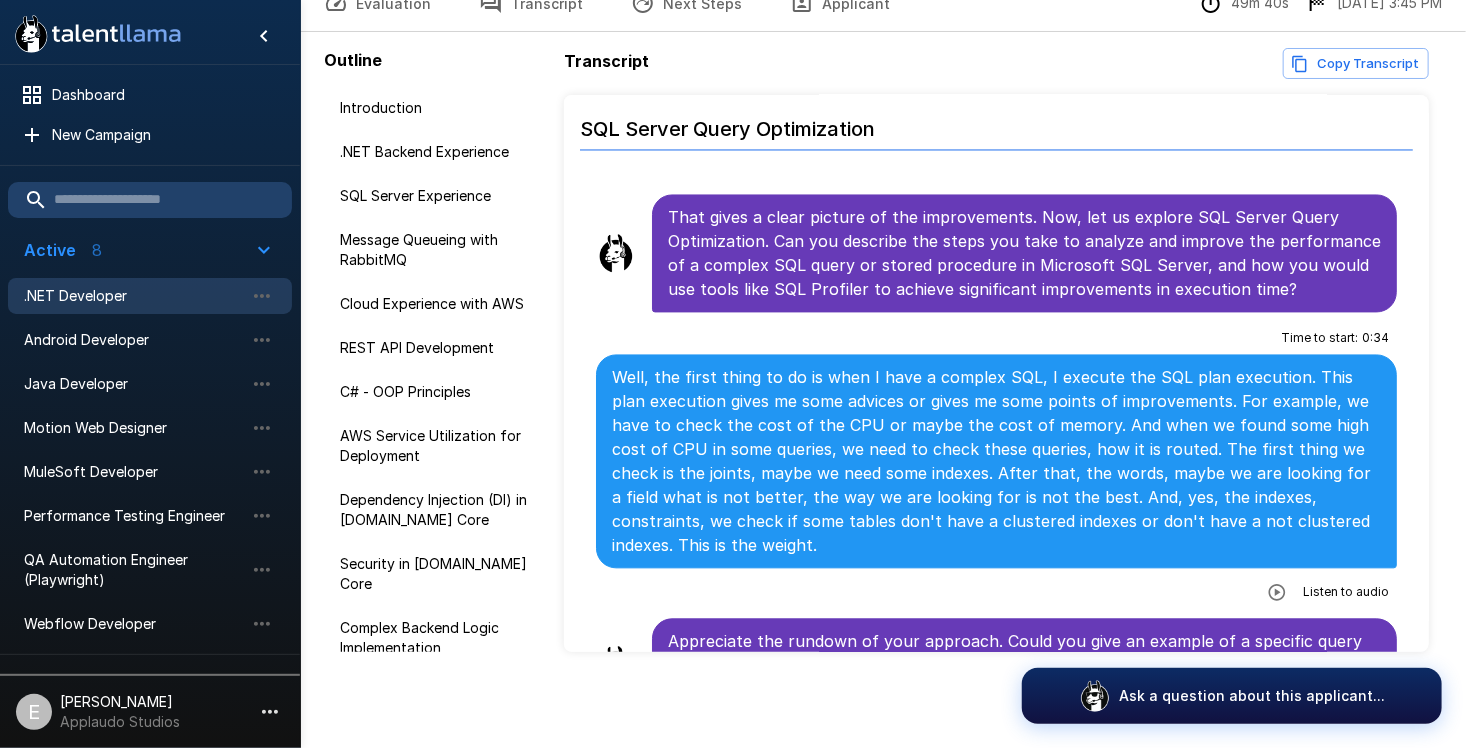 scroll, scrollTop: 5738, scrollLeft: 0, axis: vertical 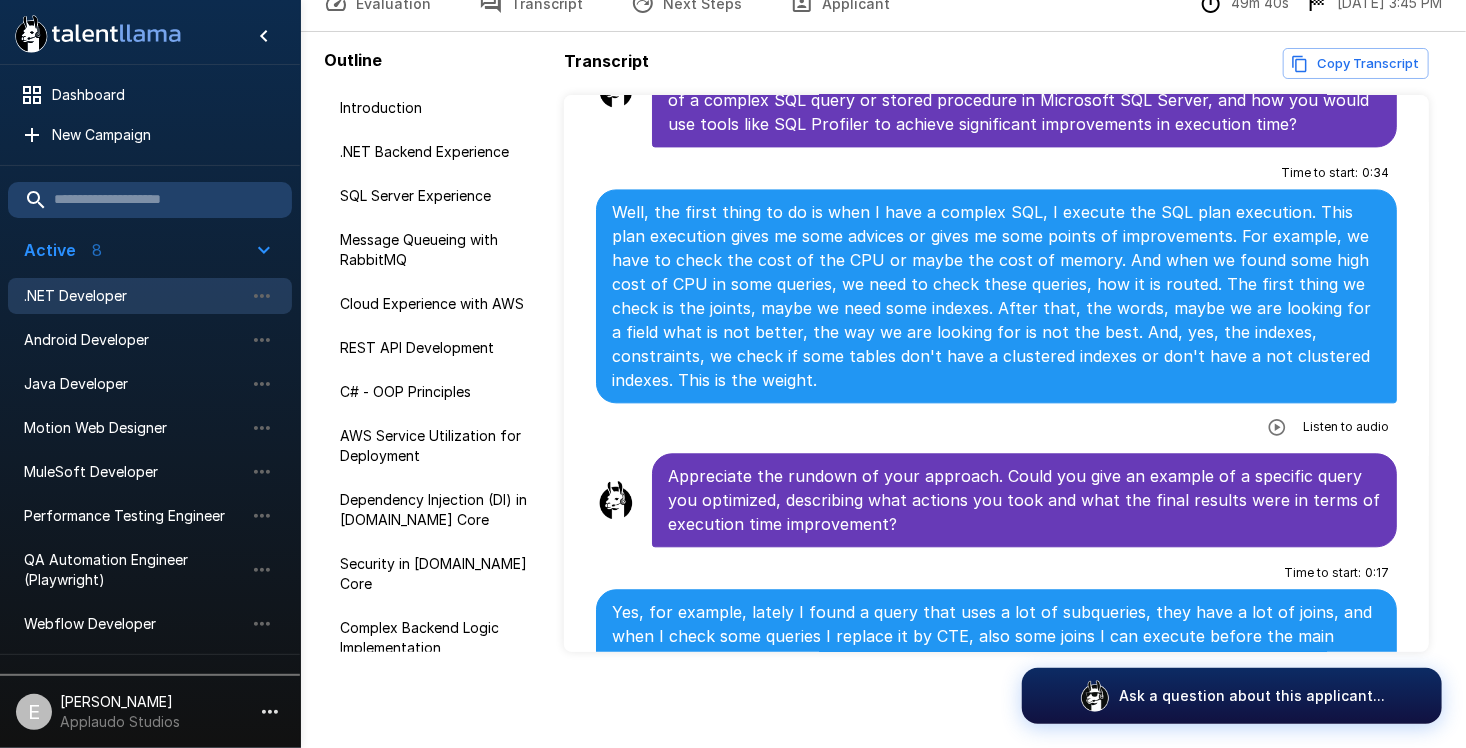 click on ".NET Developer" at bounding box center [150, 296] 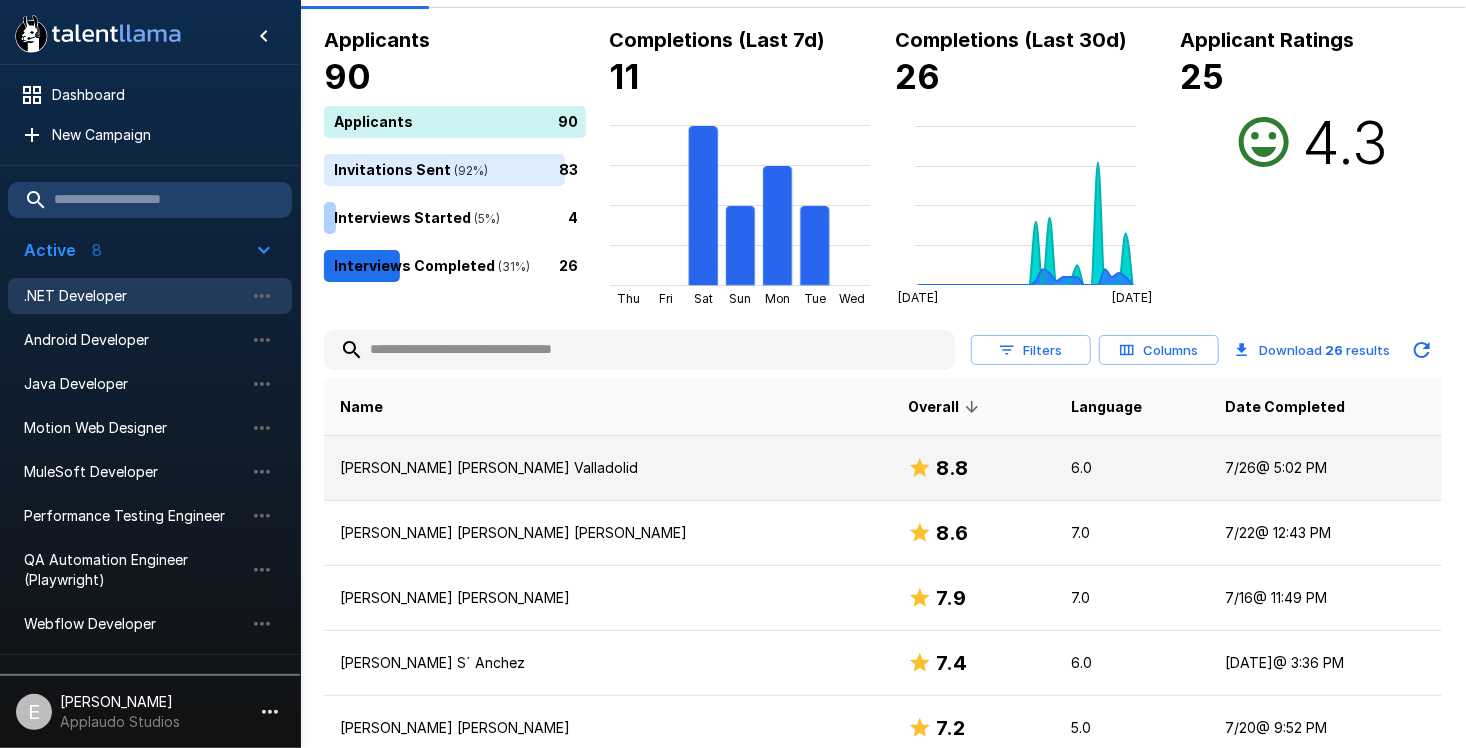 click on "8.8" at bounding box center [952, 468] 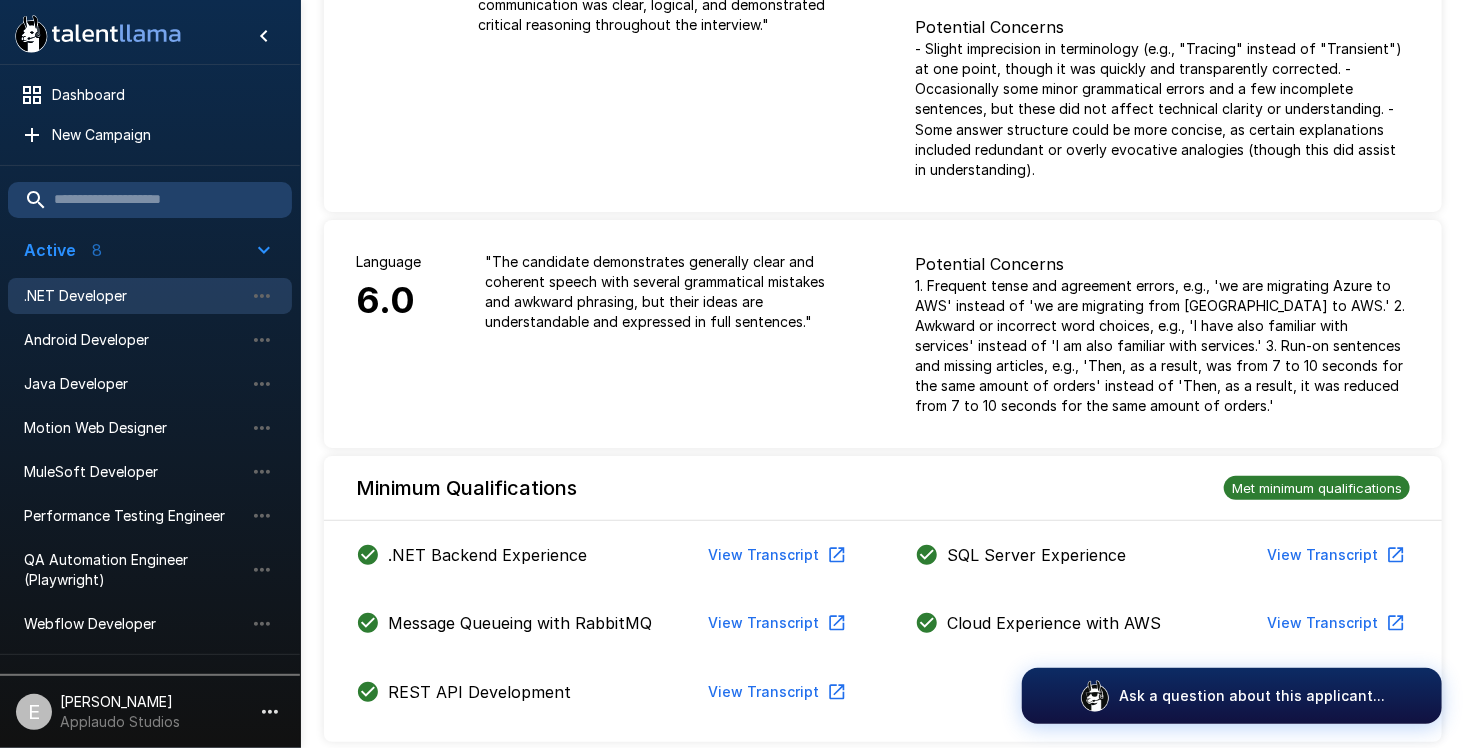 scroll, scrollTop: 700, scrollLeft: 0, axis: vertical 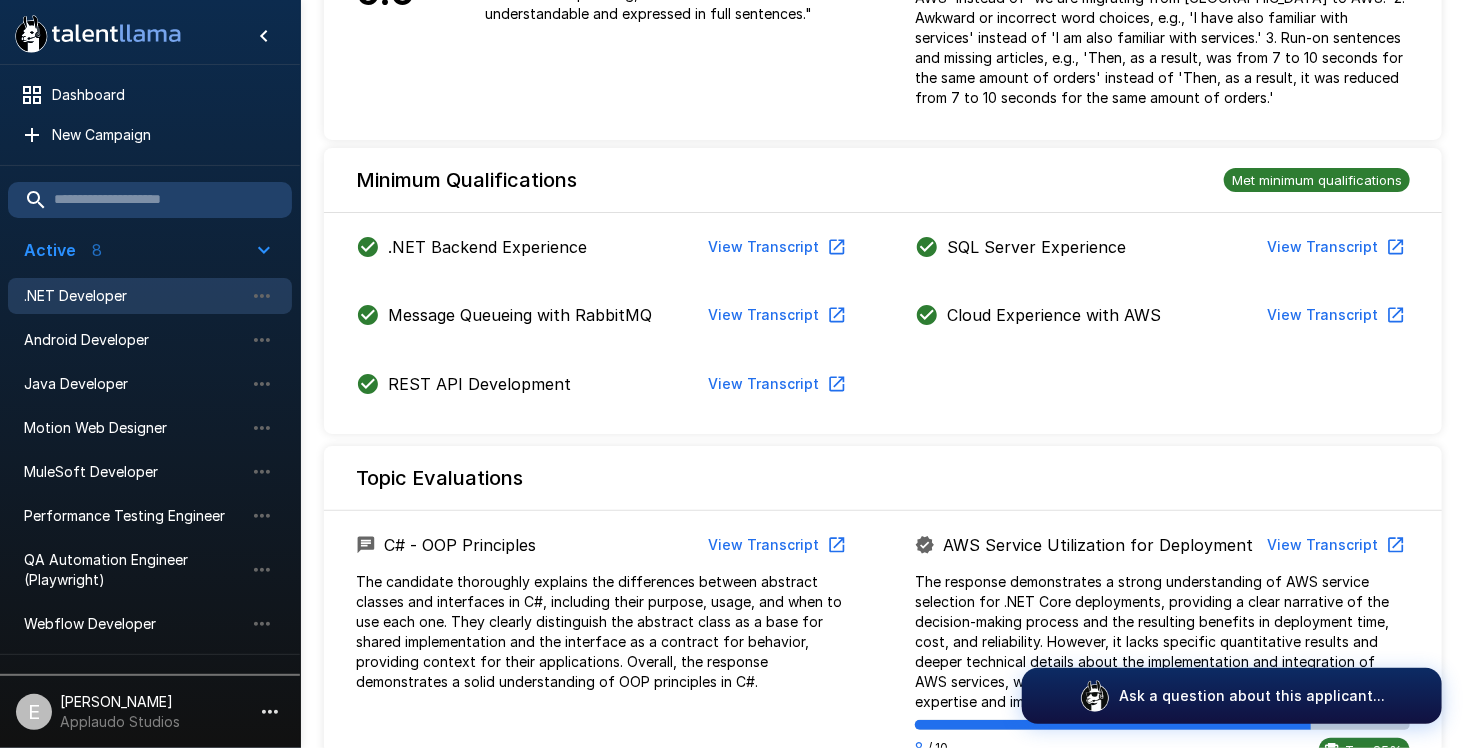 click on ".NET Developer" at bounding box center (150, 296) 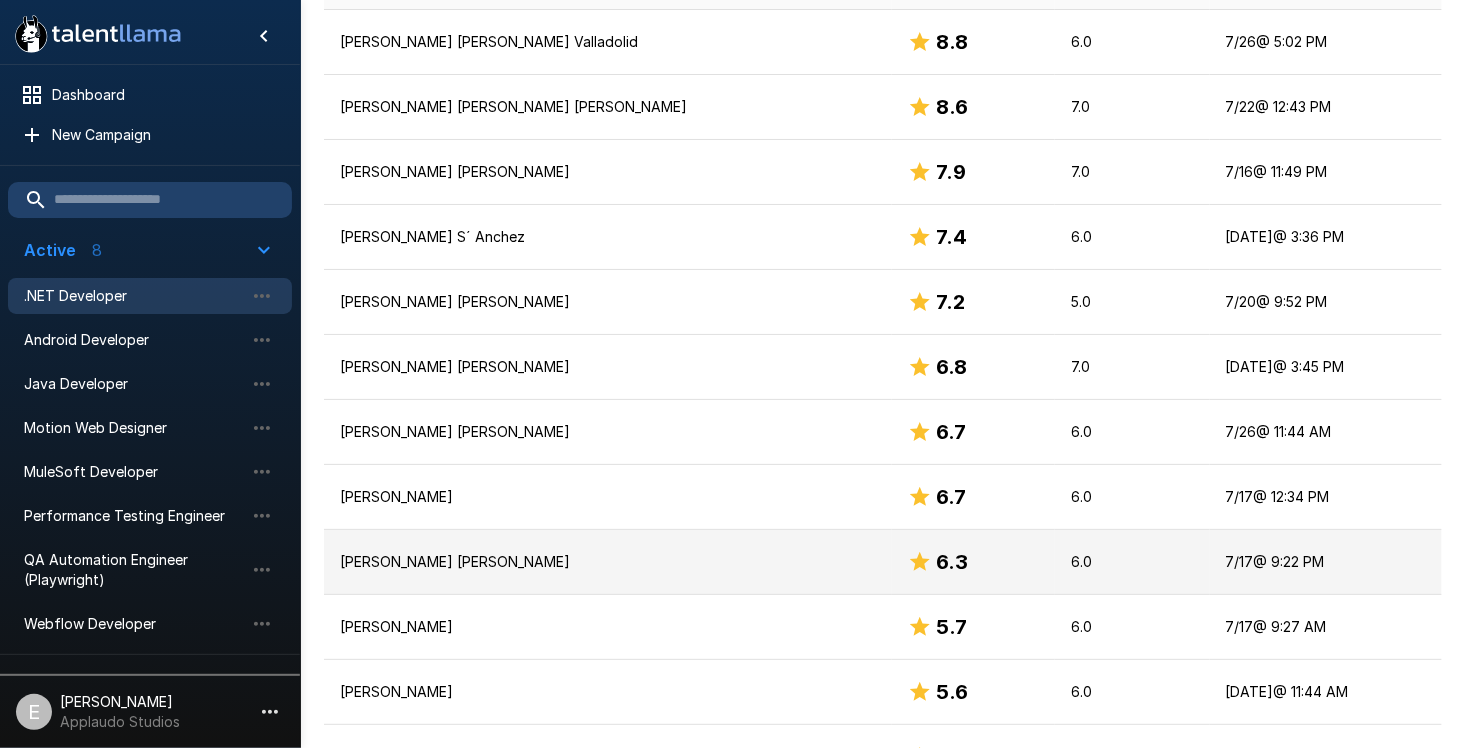 scroll, scrollTop: 400, scrollLeft: 0, axis: vertical 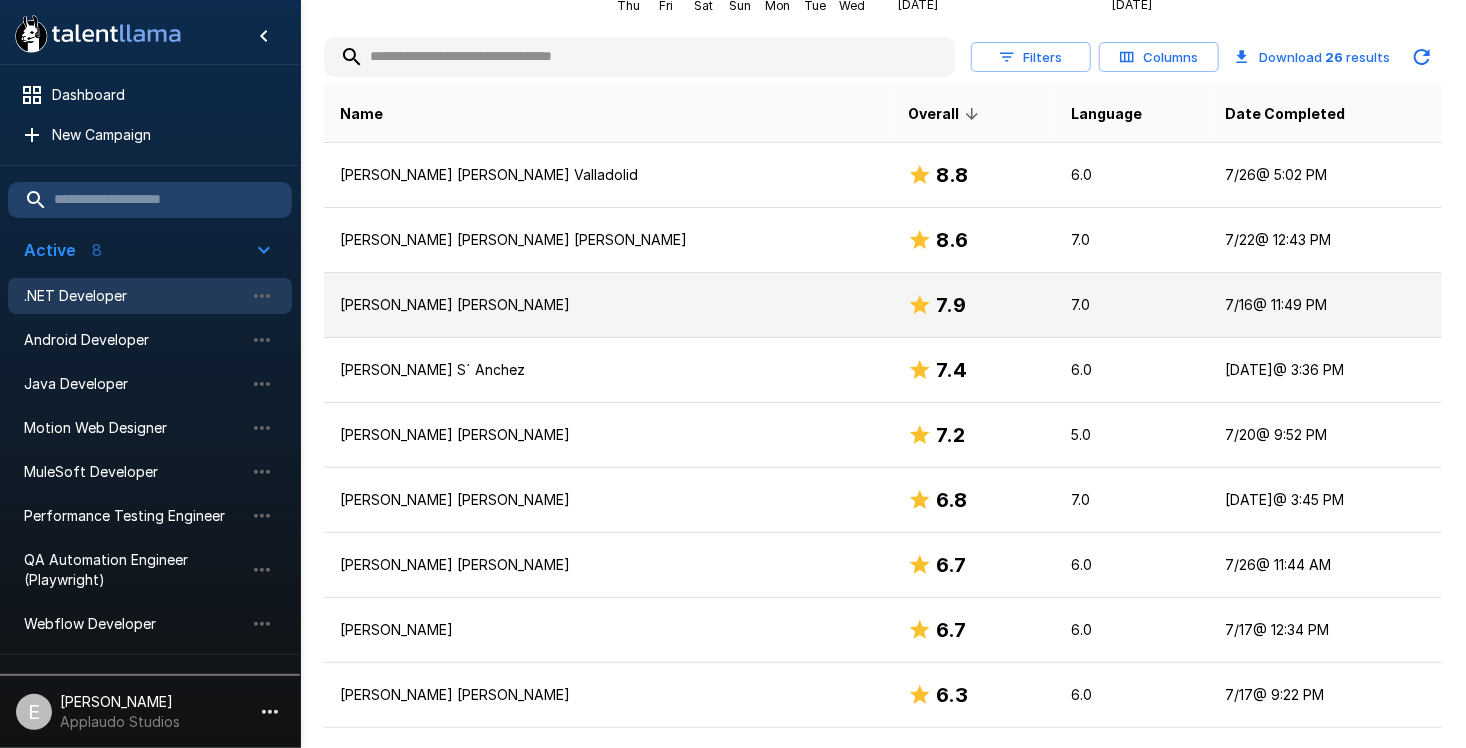 click on "7.9" at bounding box center (973, 305) 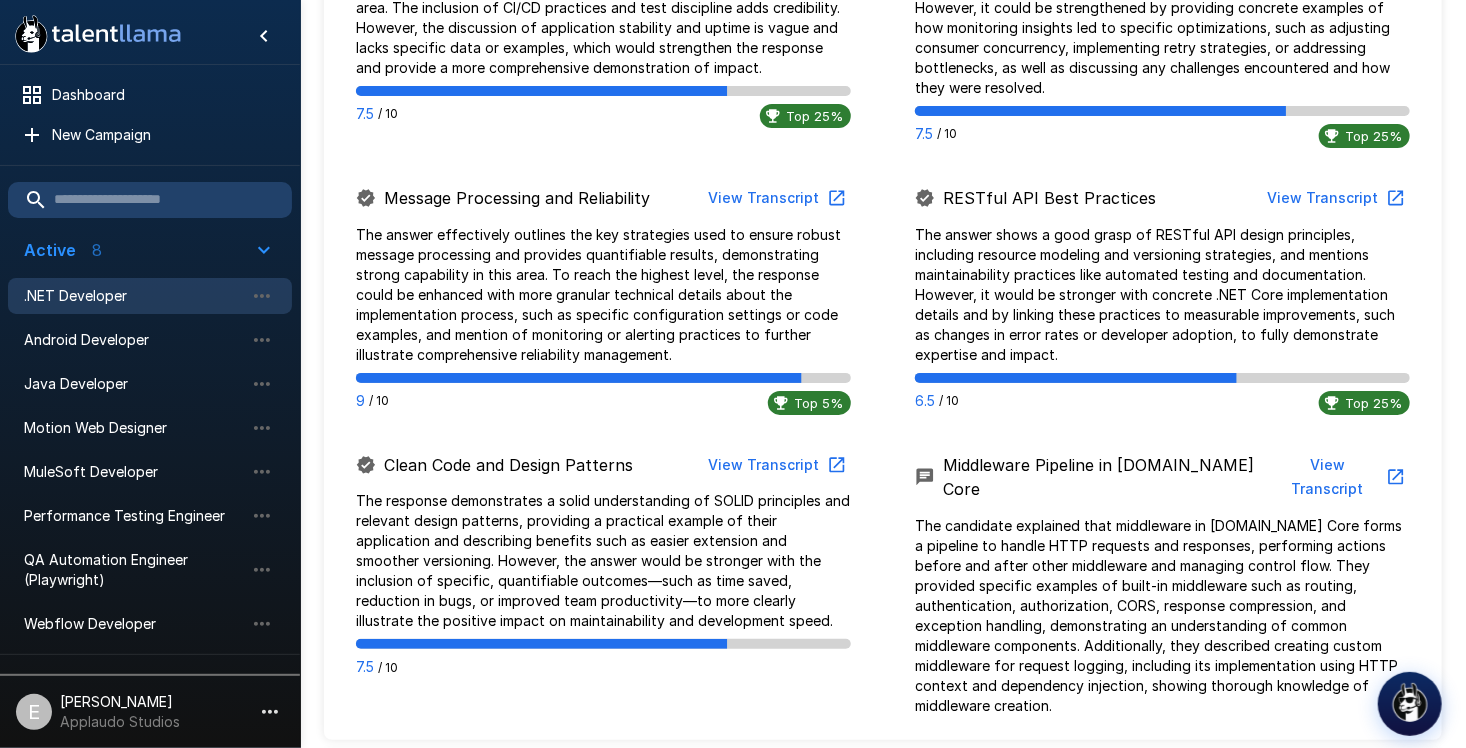 scroll, scrollTop: 1500, scrollLeft: 0, axis: vertical 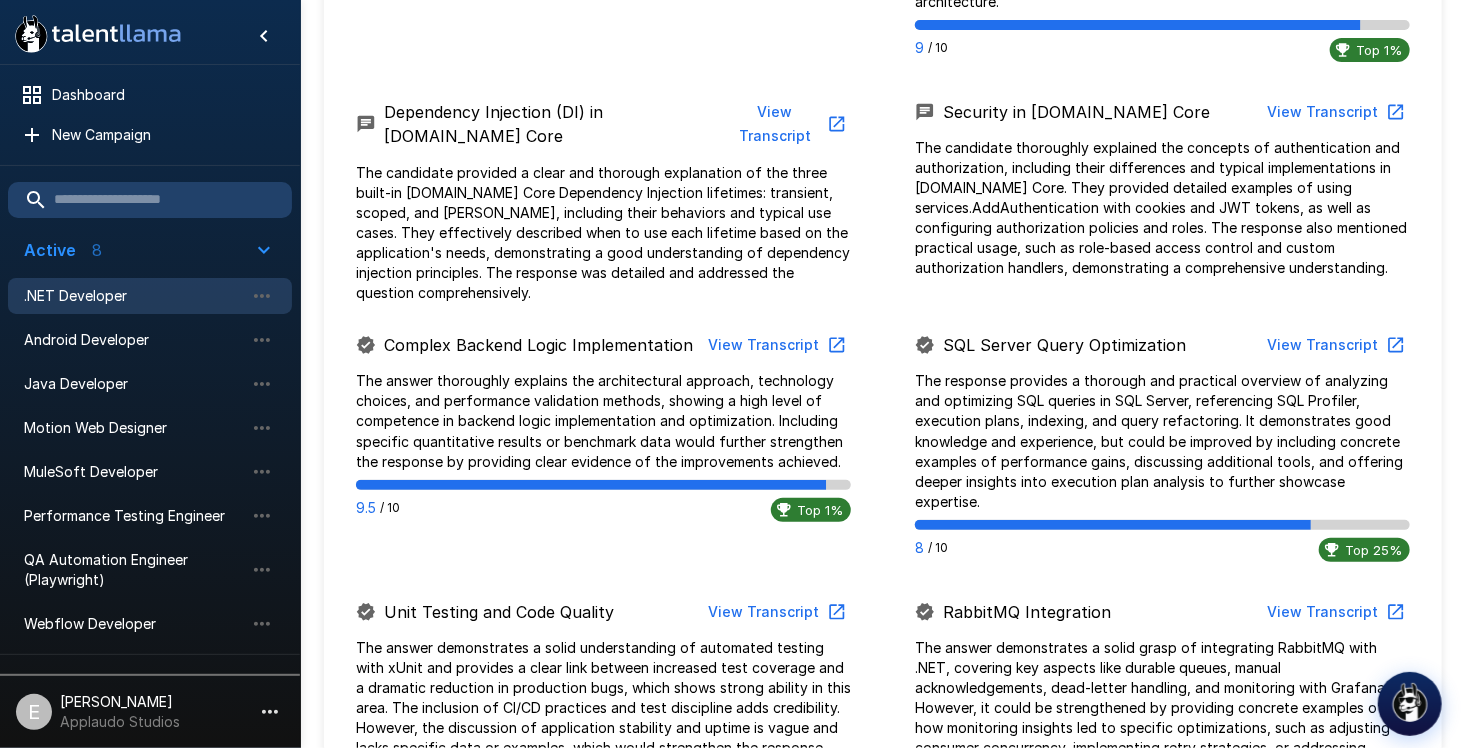 click on "View Transcript" at bounding box center [775, 345] 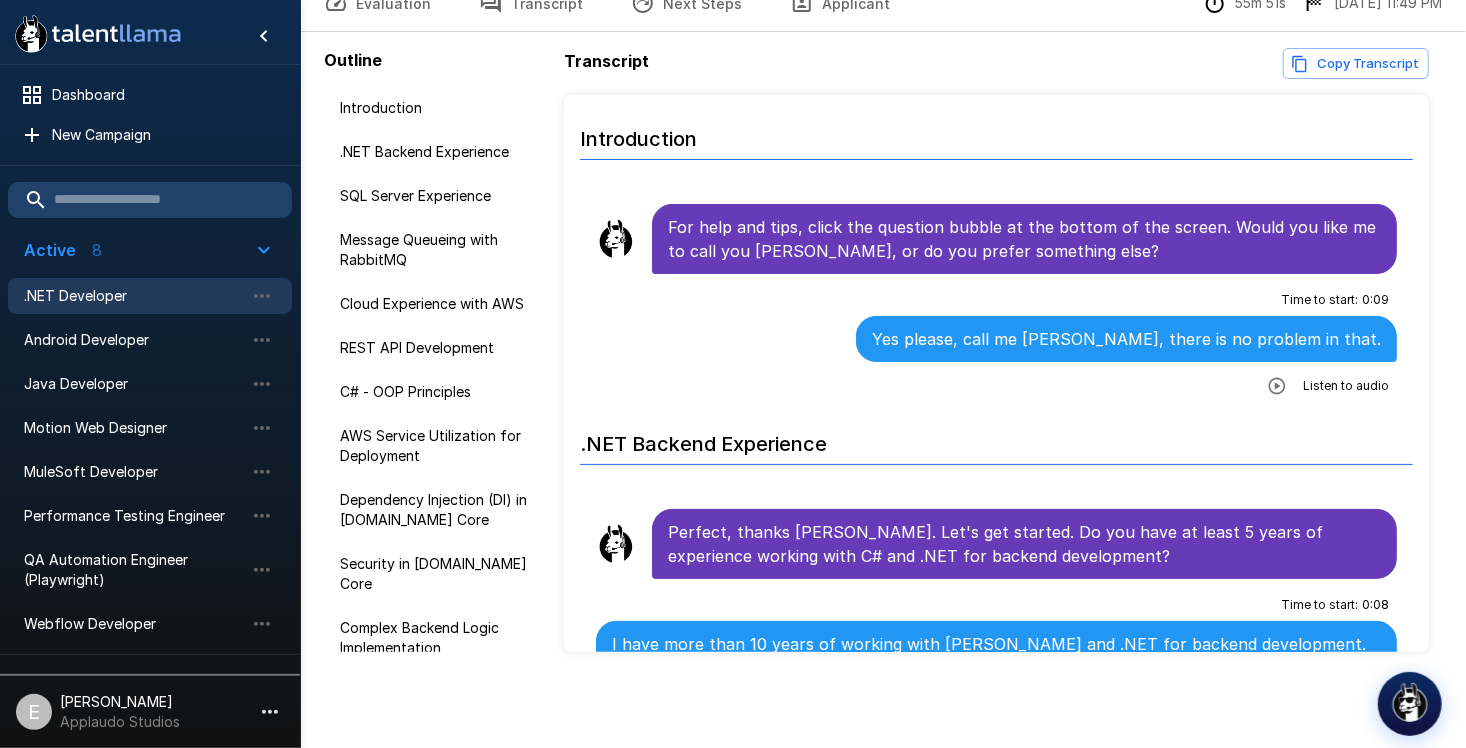 scroll, scrollTop: 107, scrollLeft: 0, axis: vertical 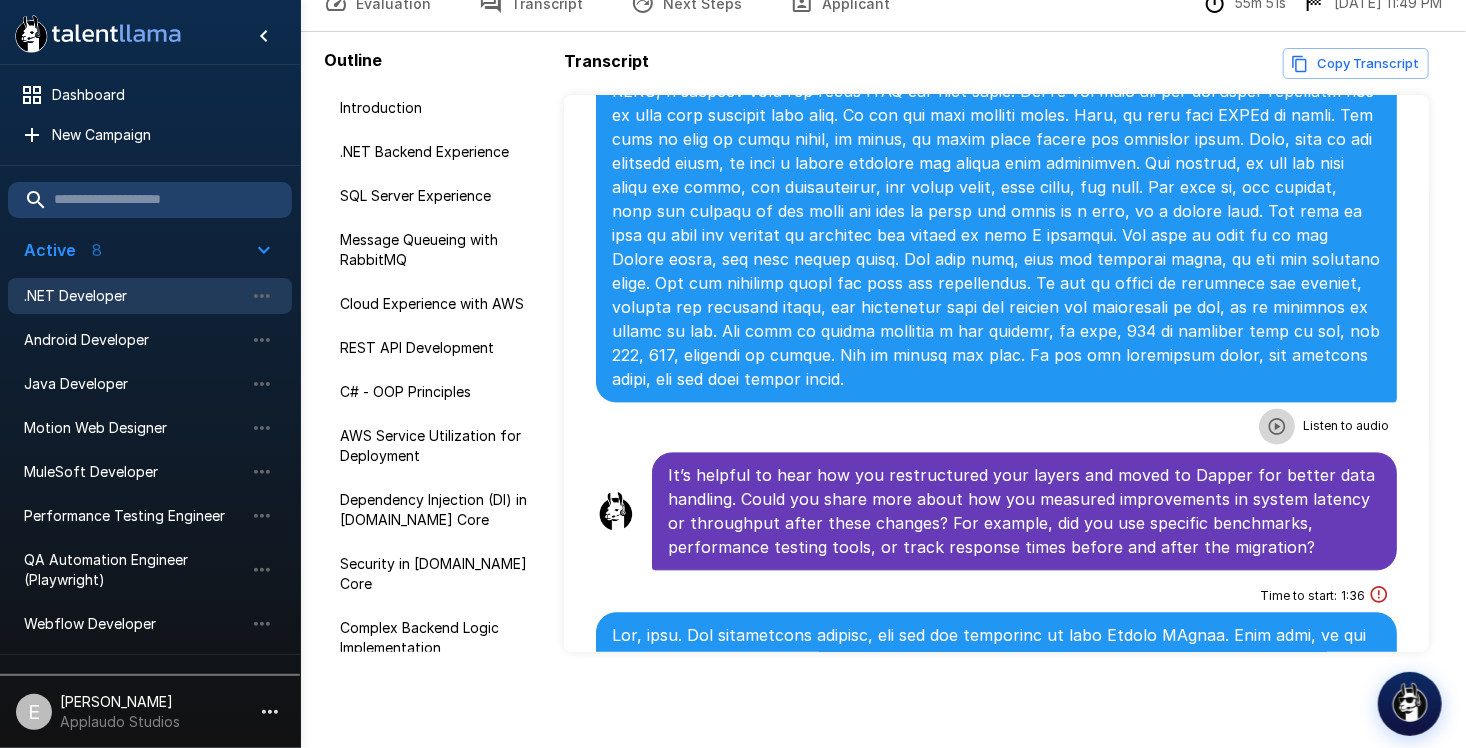 click 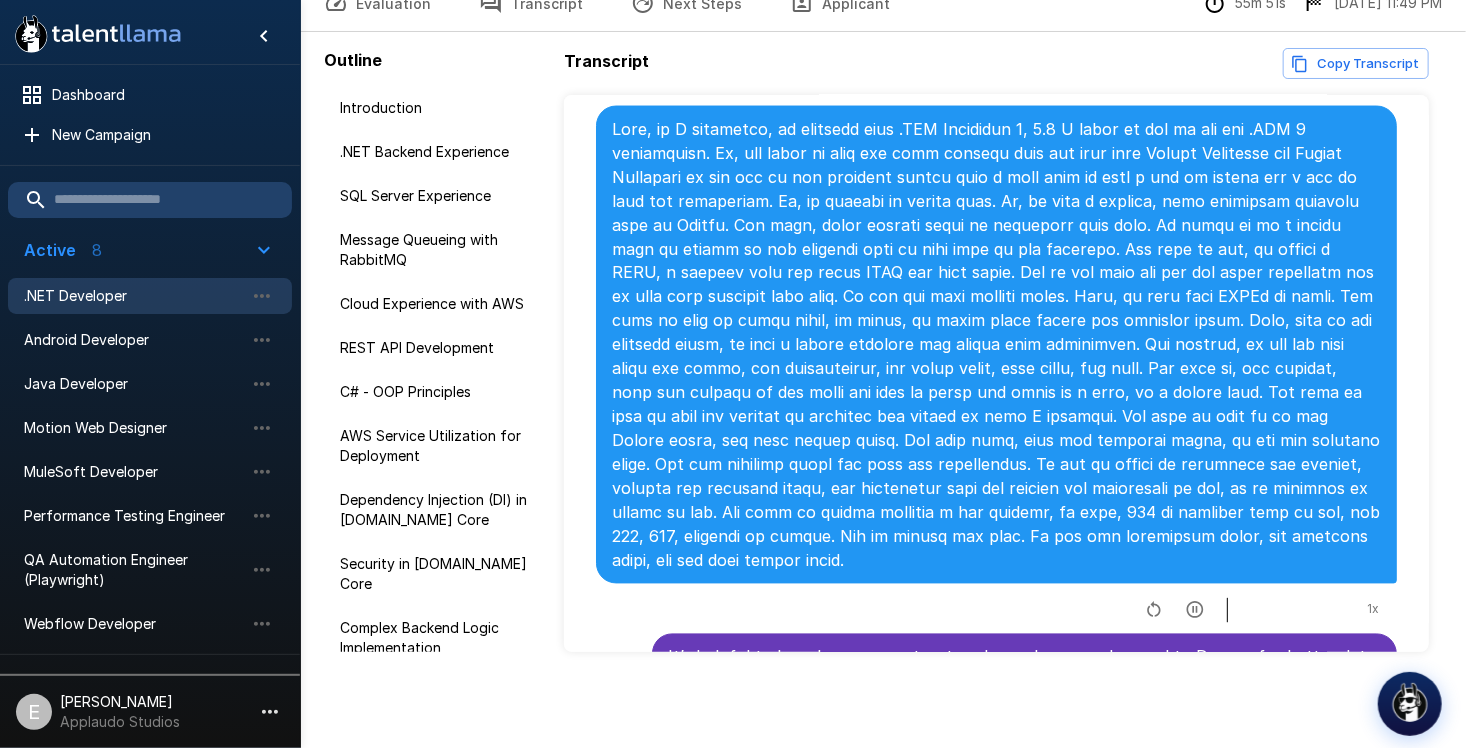 scroll, scrollTop: 5297, scrollLeft: 0, axis: vertical 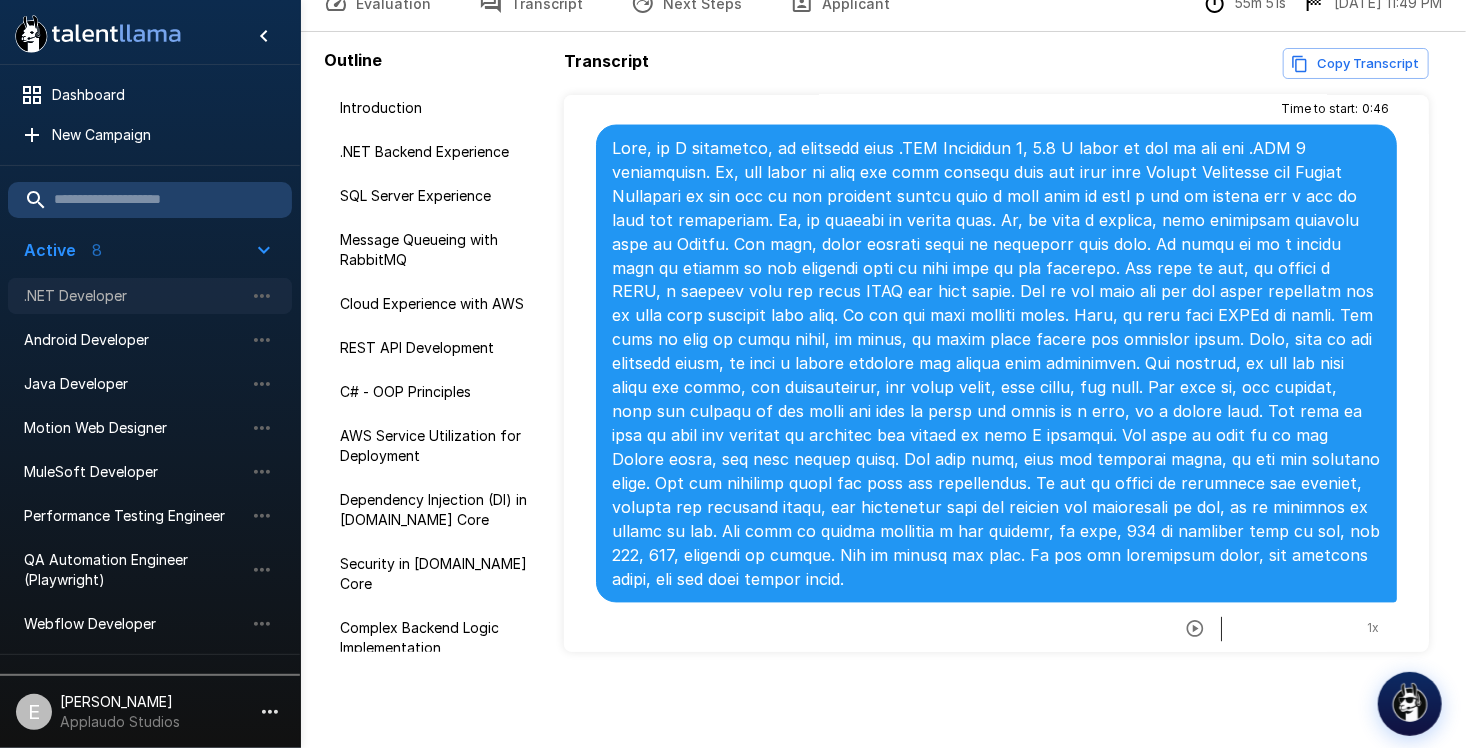 click on ".NET Developer" at bounding box center (134, 296) 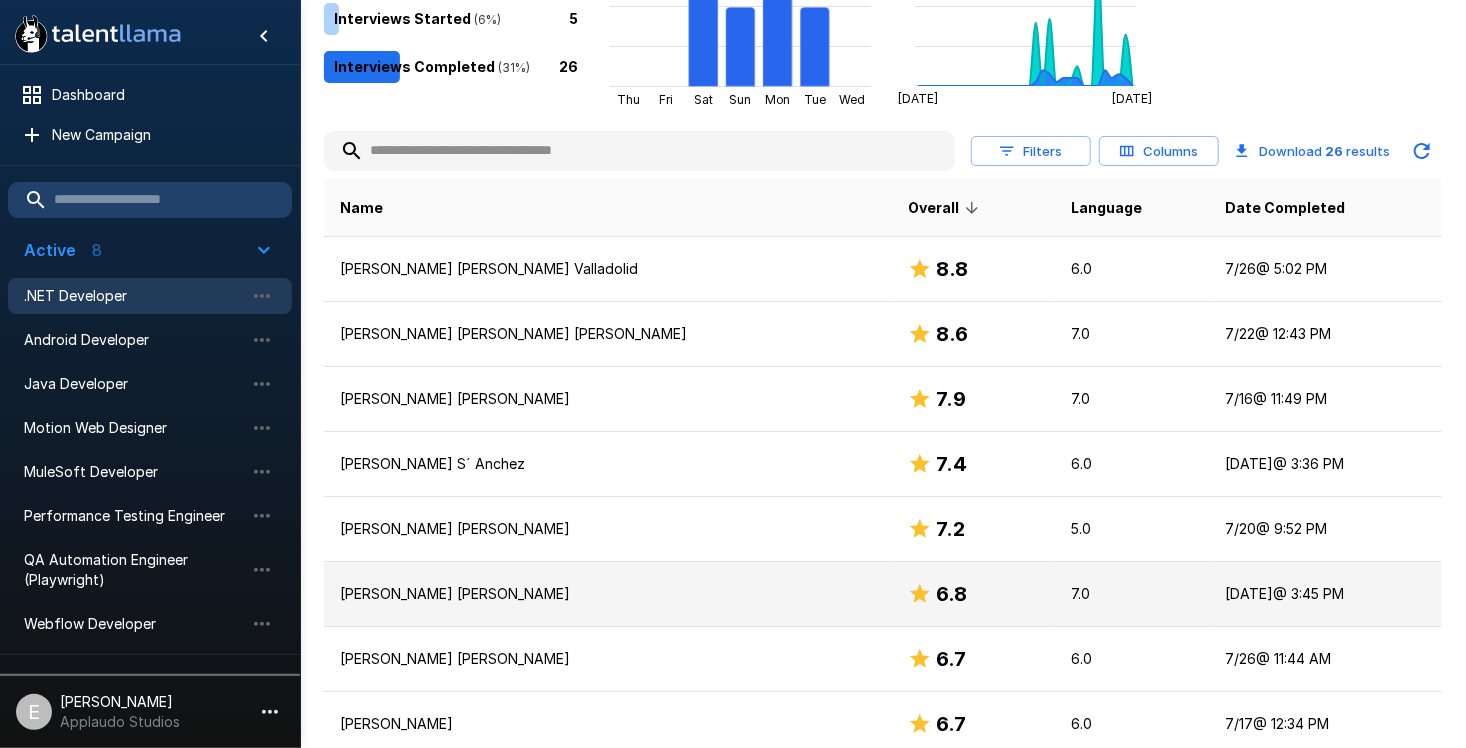 scroll, scrollTop: 307, scrollLeft: 0, axis: vertical 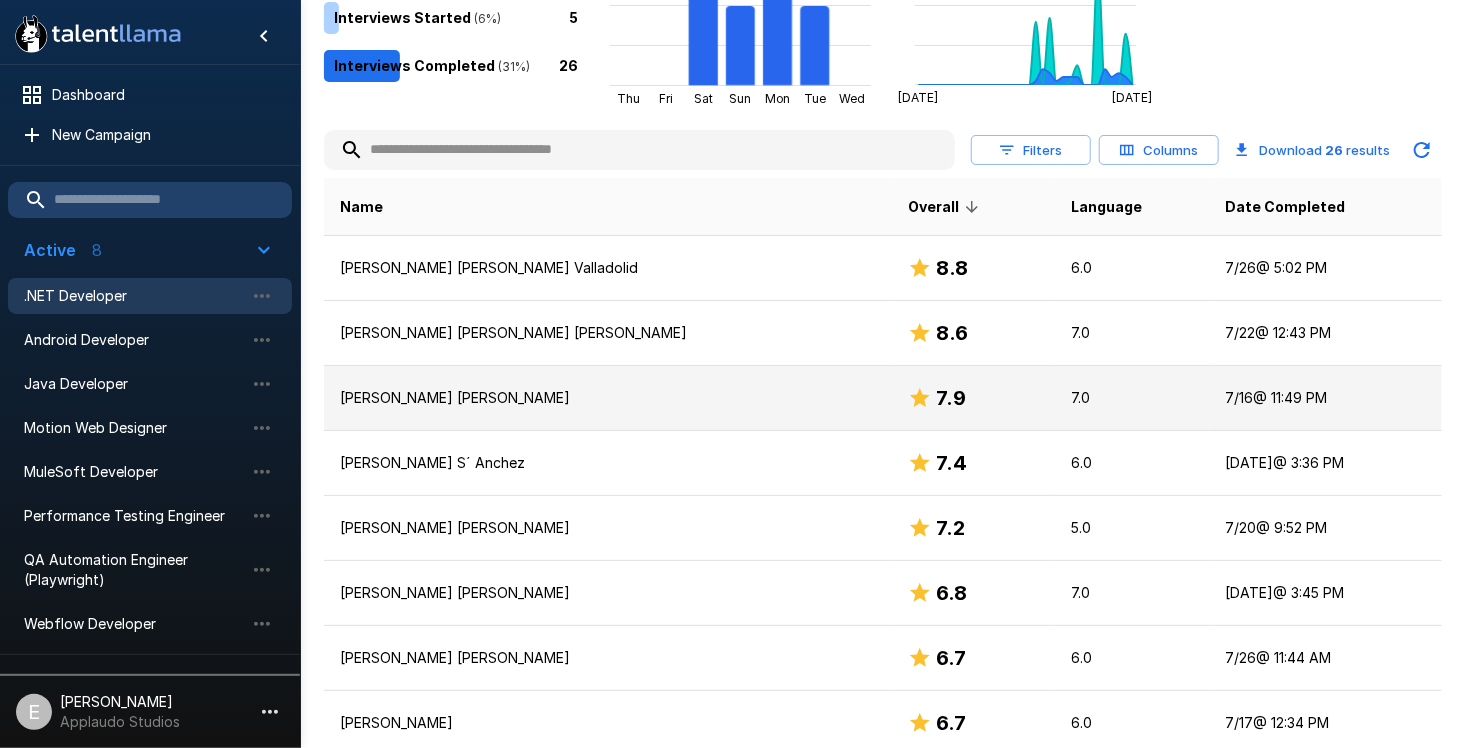 click on "7.9" at bounding box center (973, 398) 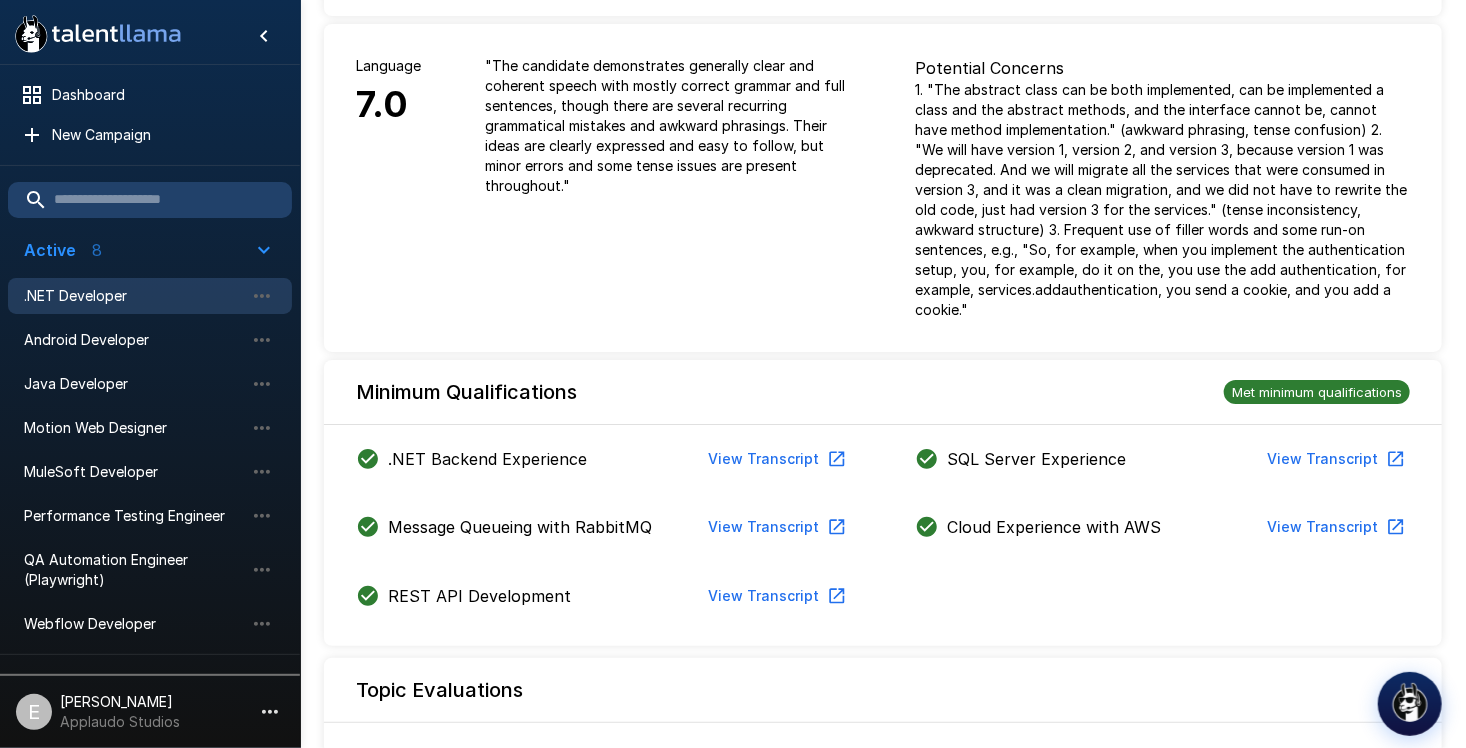 scroll, scrollTop: 0, scrollLeft: 0, axis: both 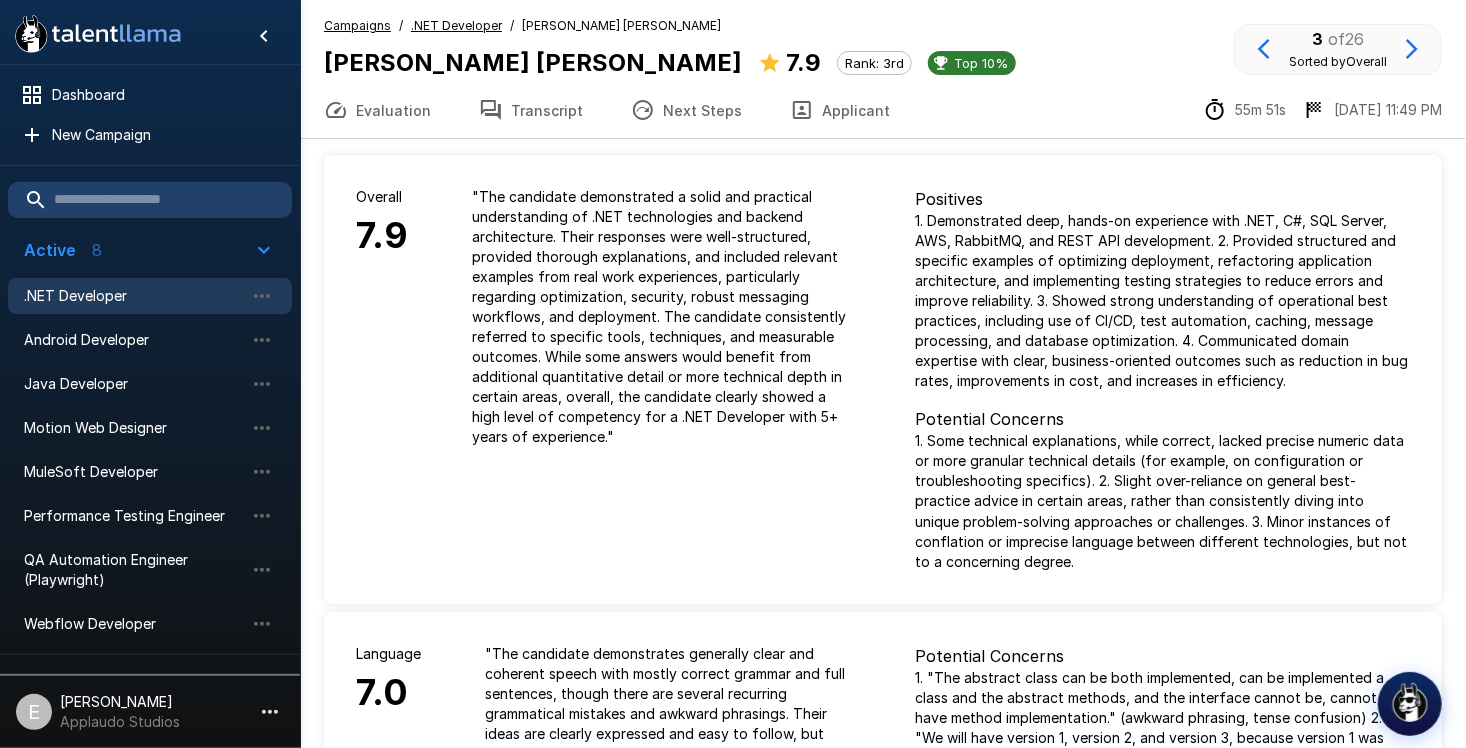click on "Transcript" at bounding box center [531, 110] 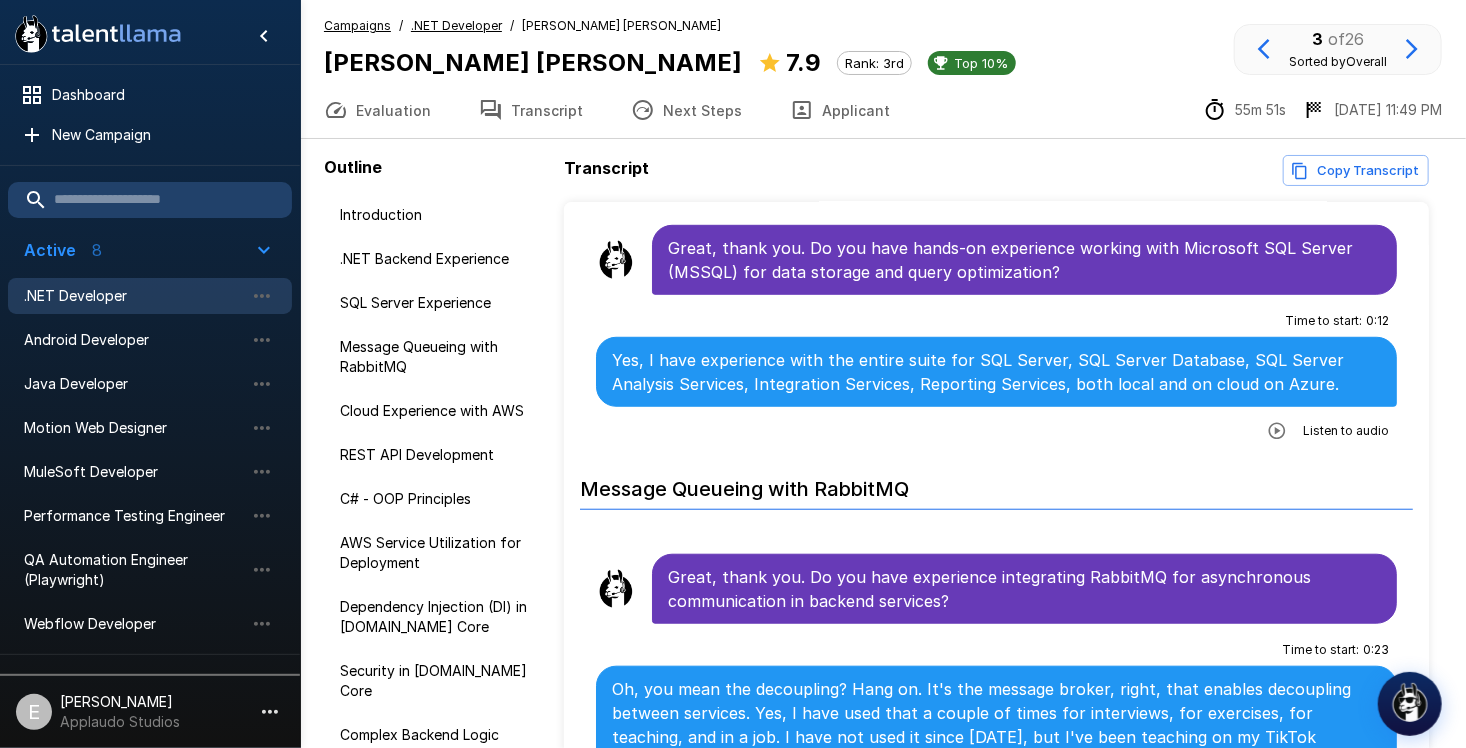 scroll, scrollTop: 1000, scrollLeft: 0, axis: vertical 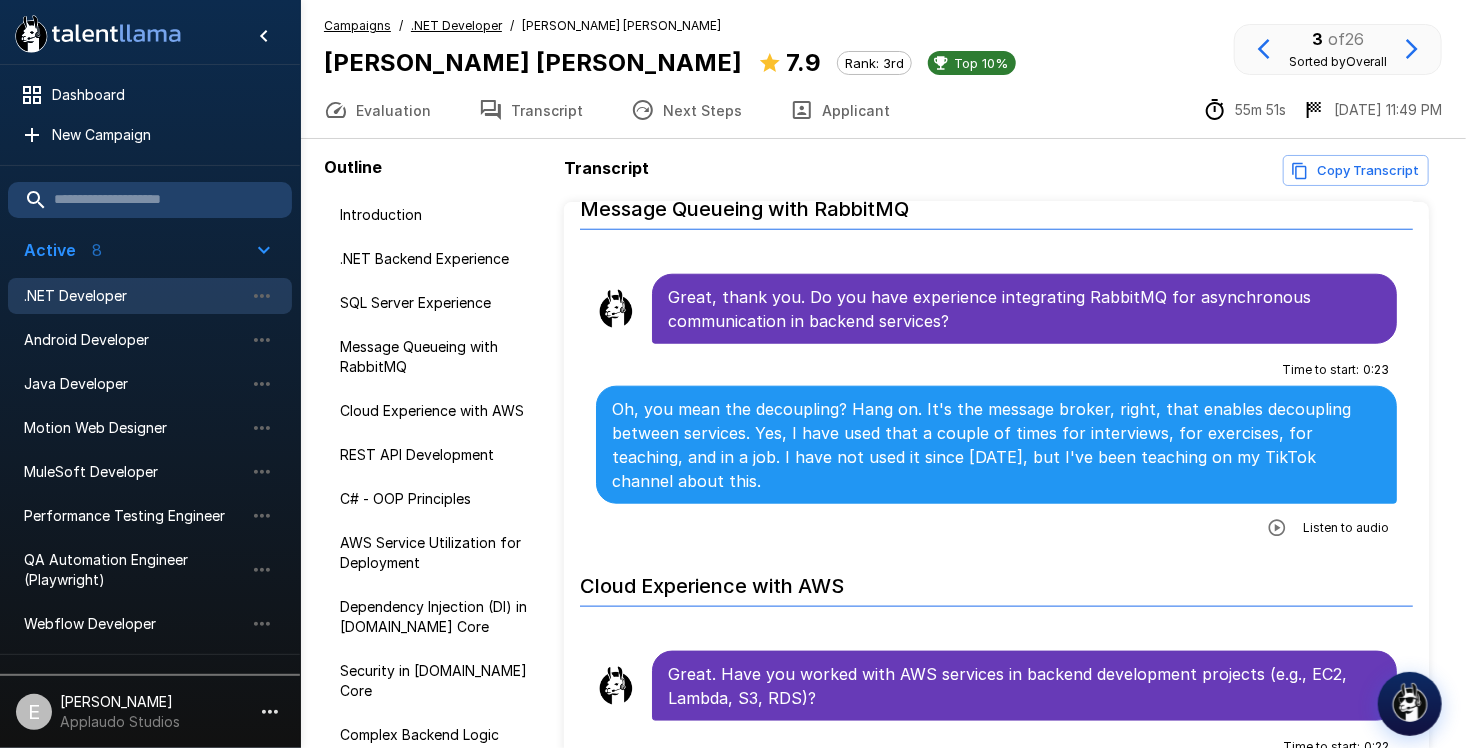 click 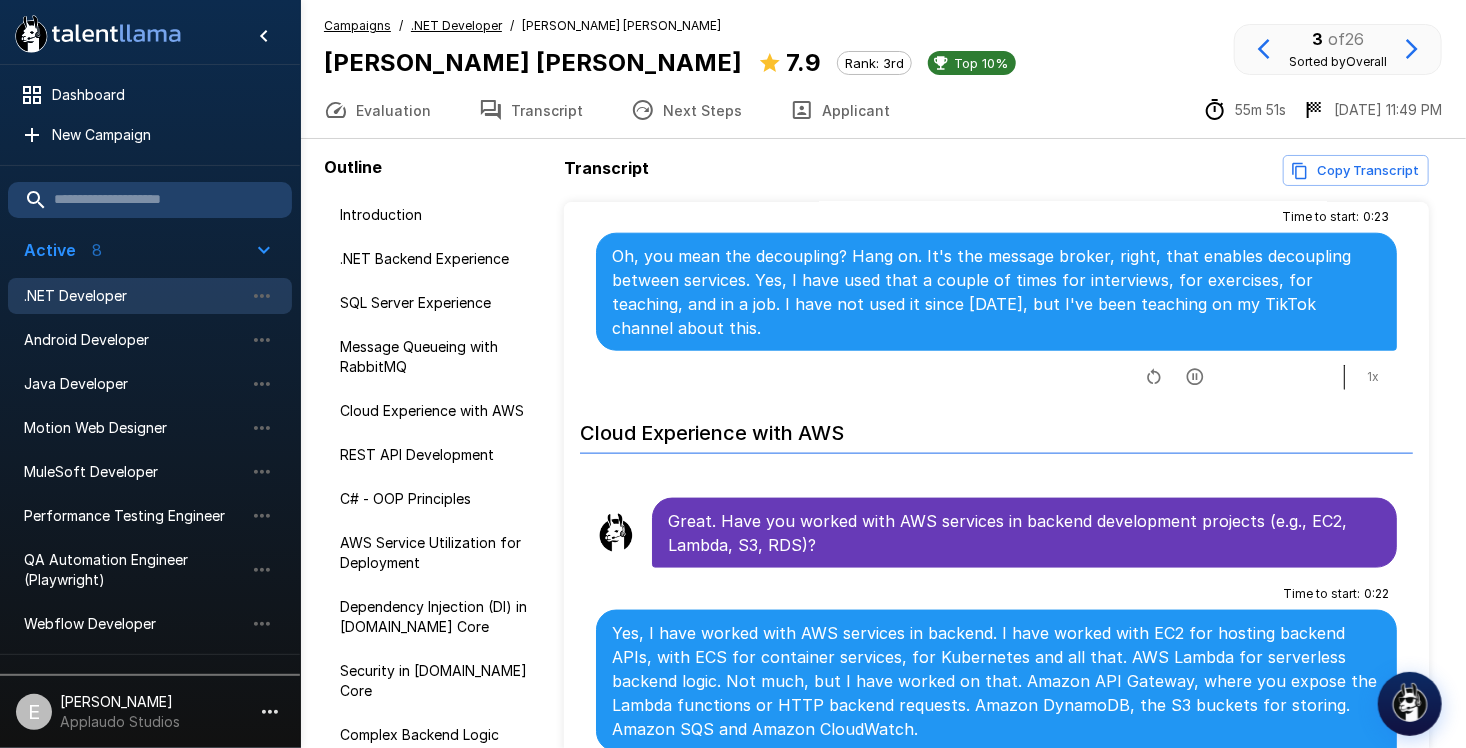 scroll, scrollTop: 1200, scrollLeft: 0, axis: vertical 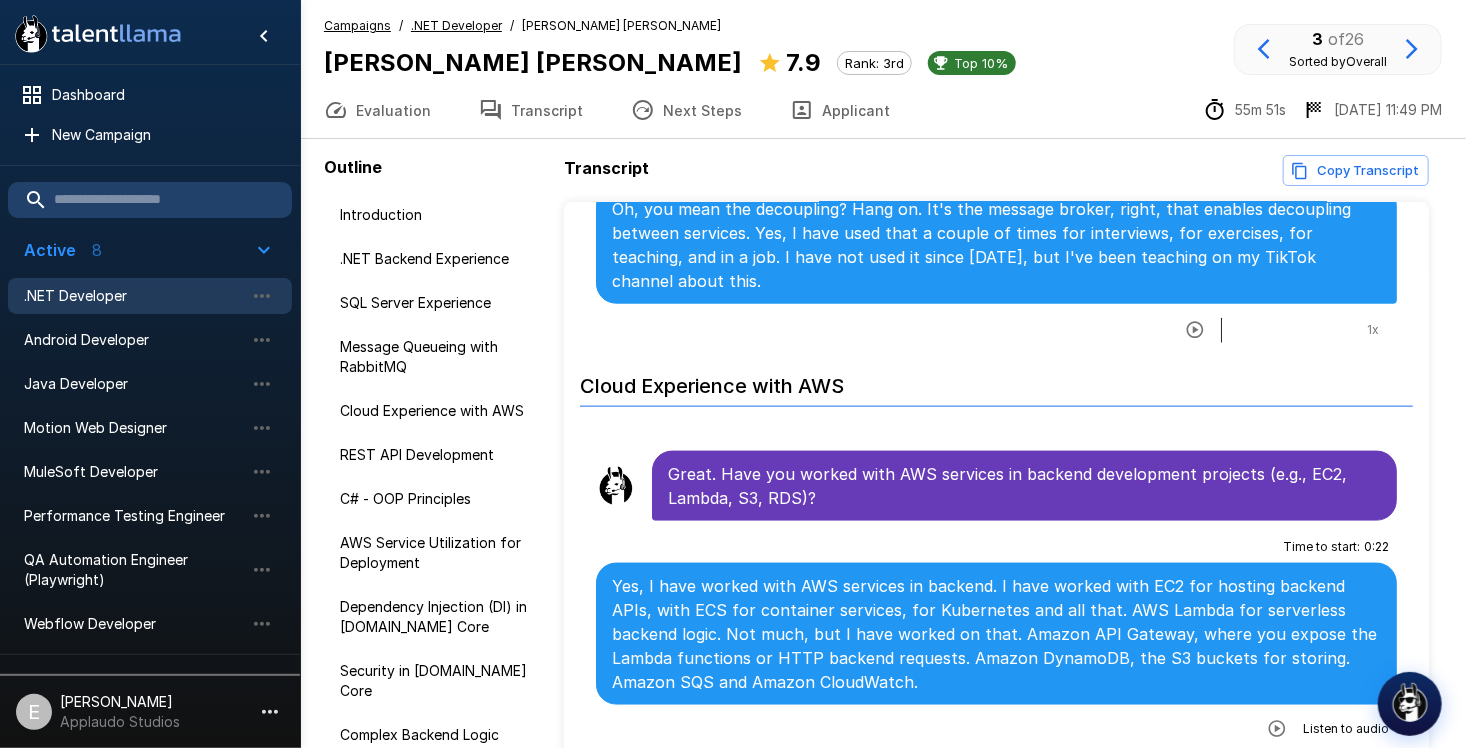 click on "Listen to audio" at bounding box center (1324, 729) 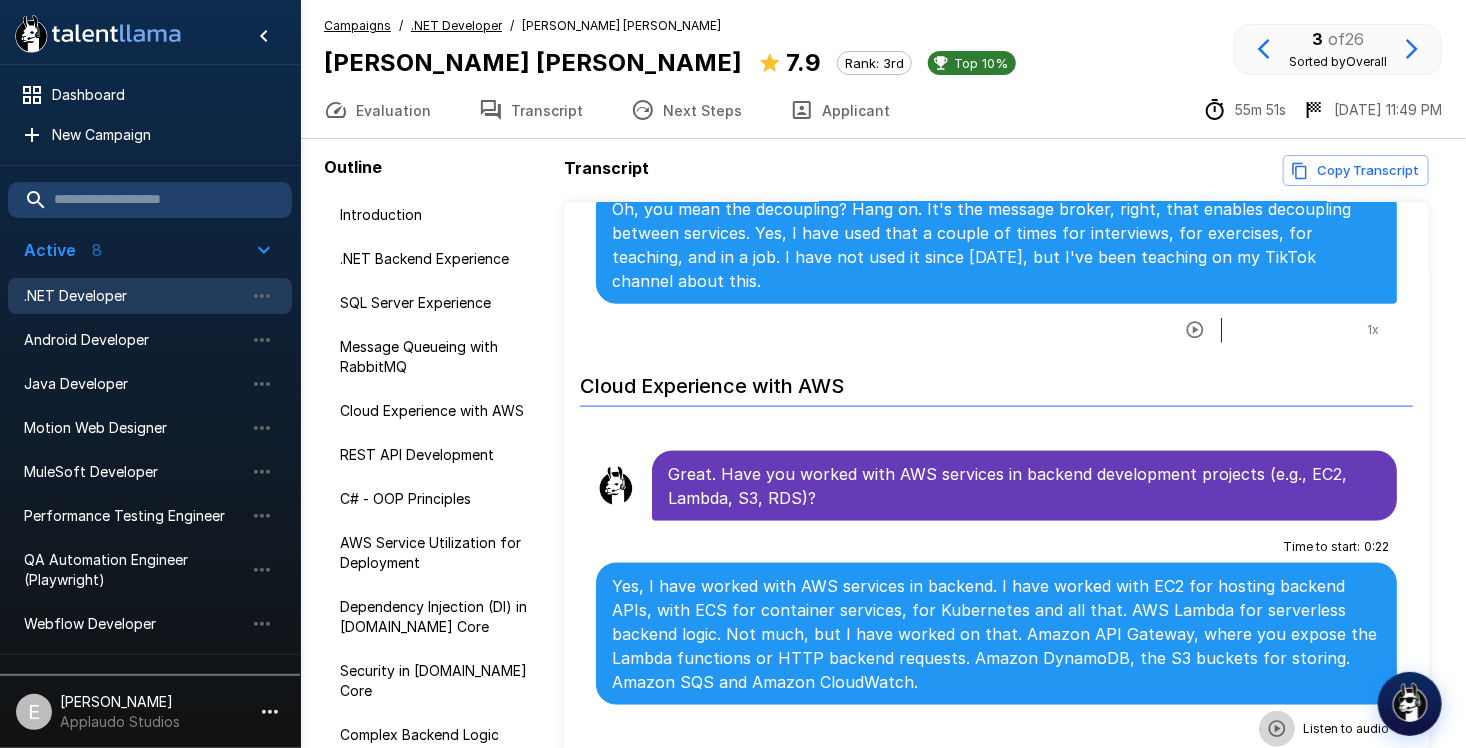 click 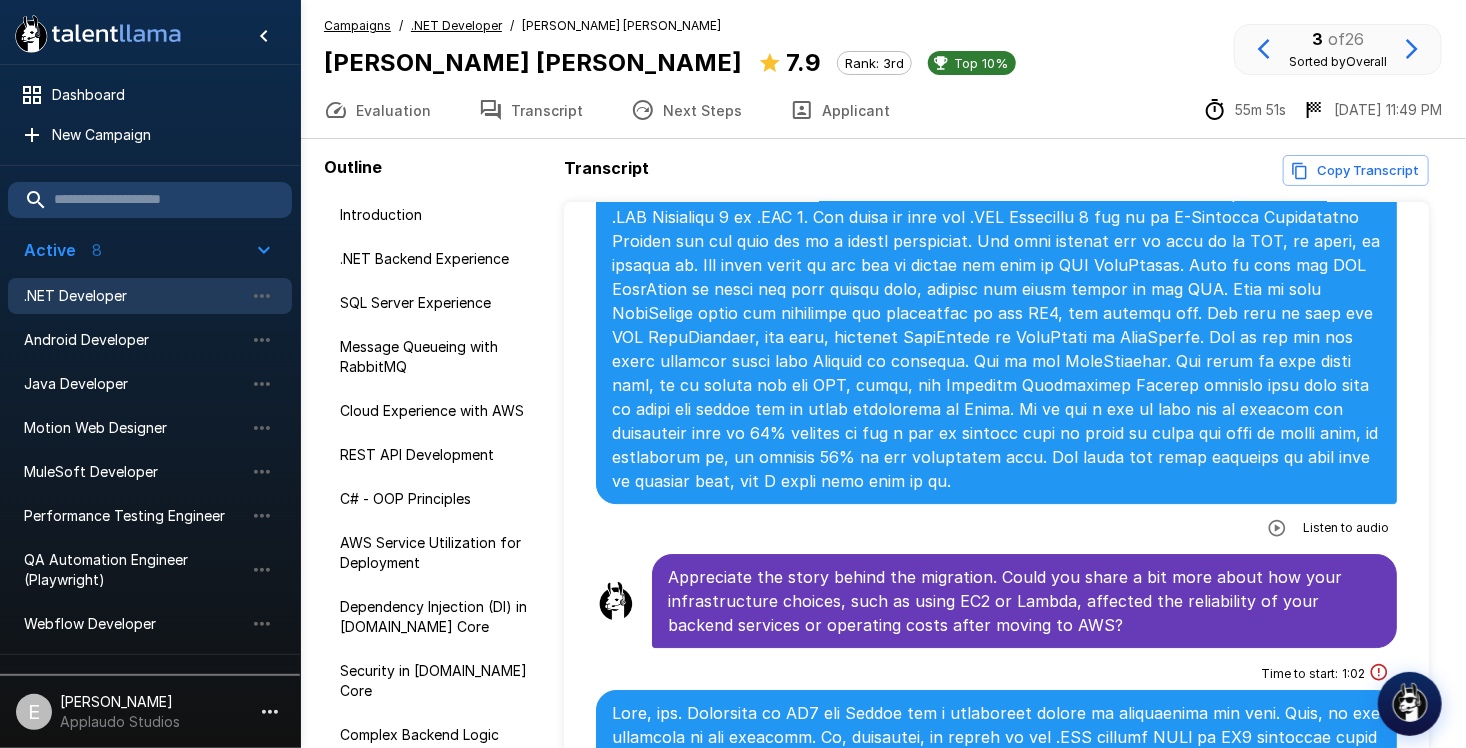 scroll, scrollTop: 3000, scrollLeft: 0, axis: vertical 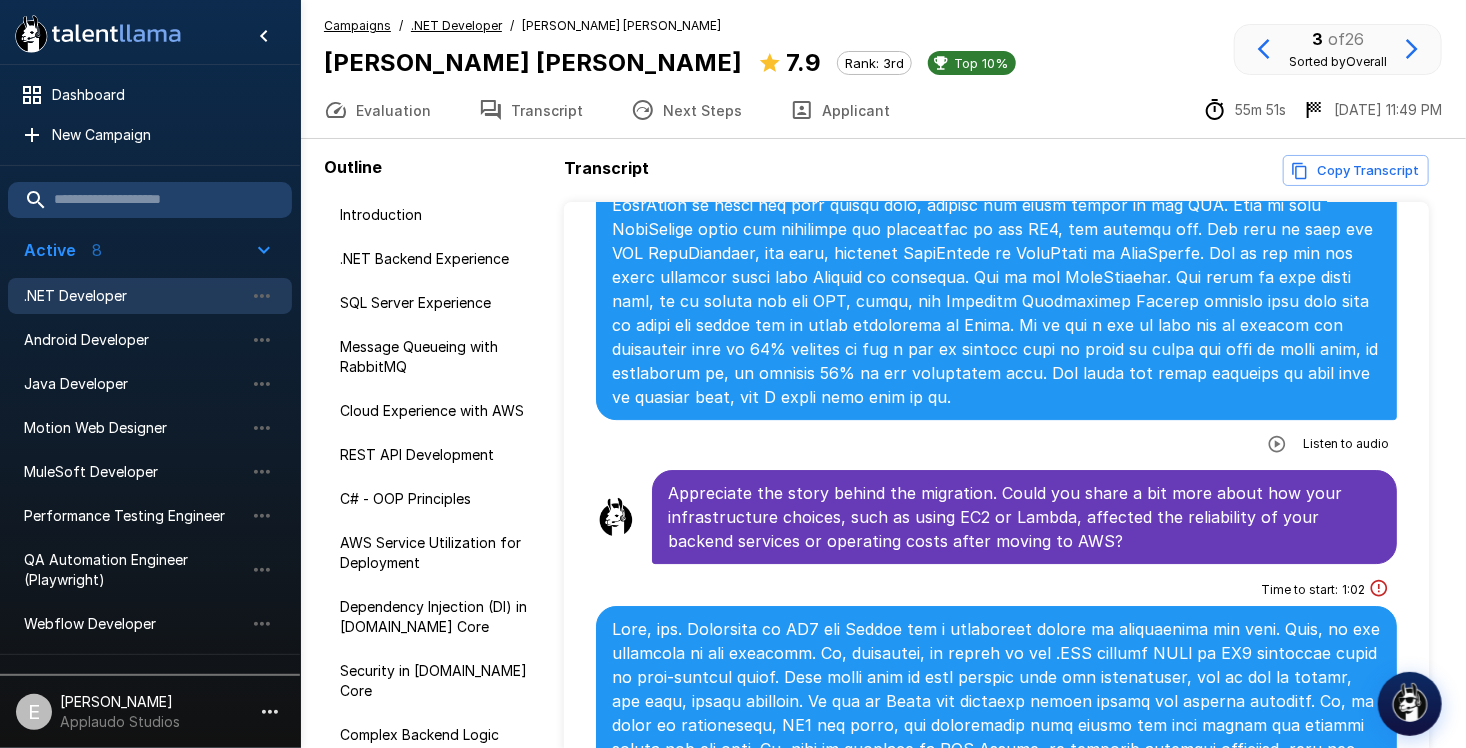 click on ".NET Developer" at bounding box center (134, 296) 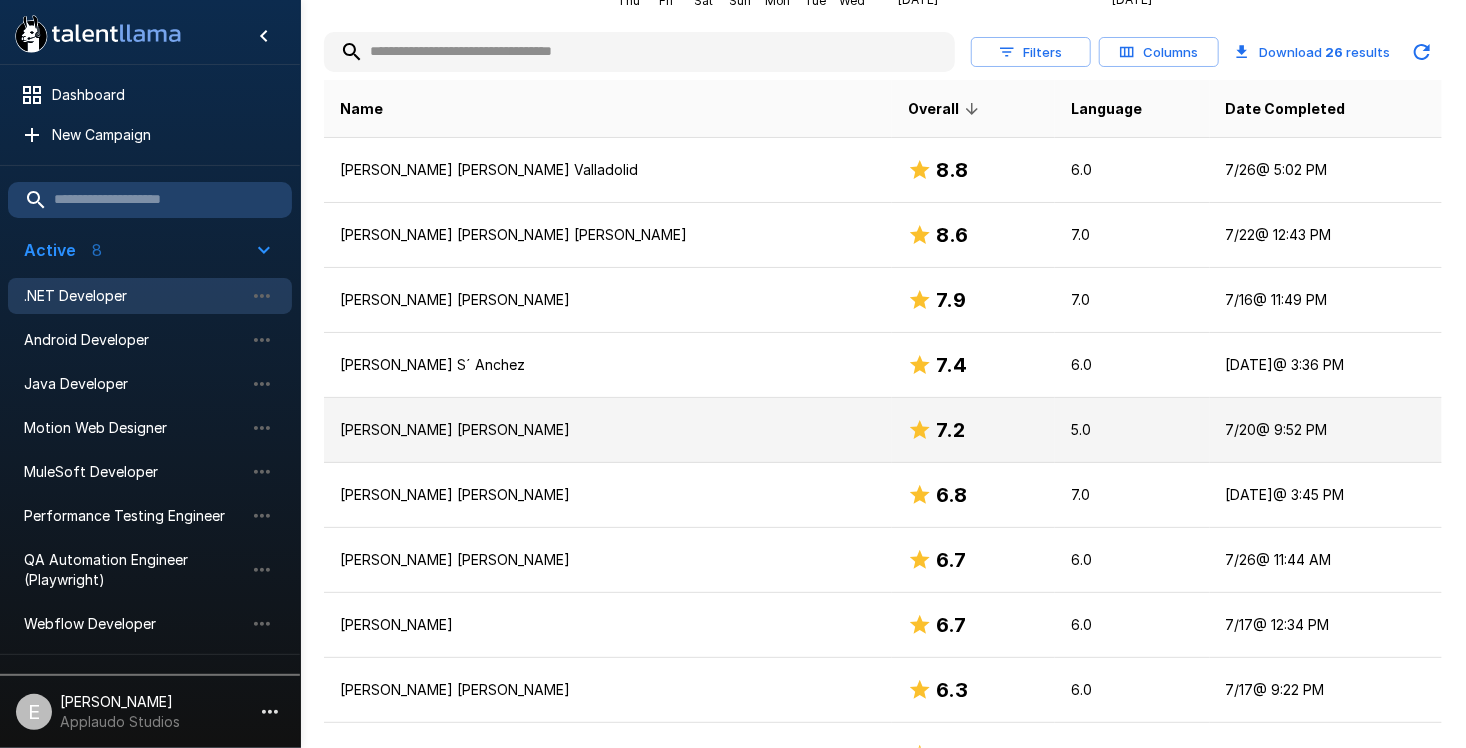 scroll, scrollTop: 400, scrollLeft: 0, axis: vertical 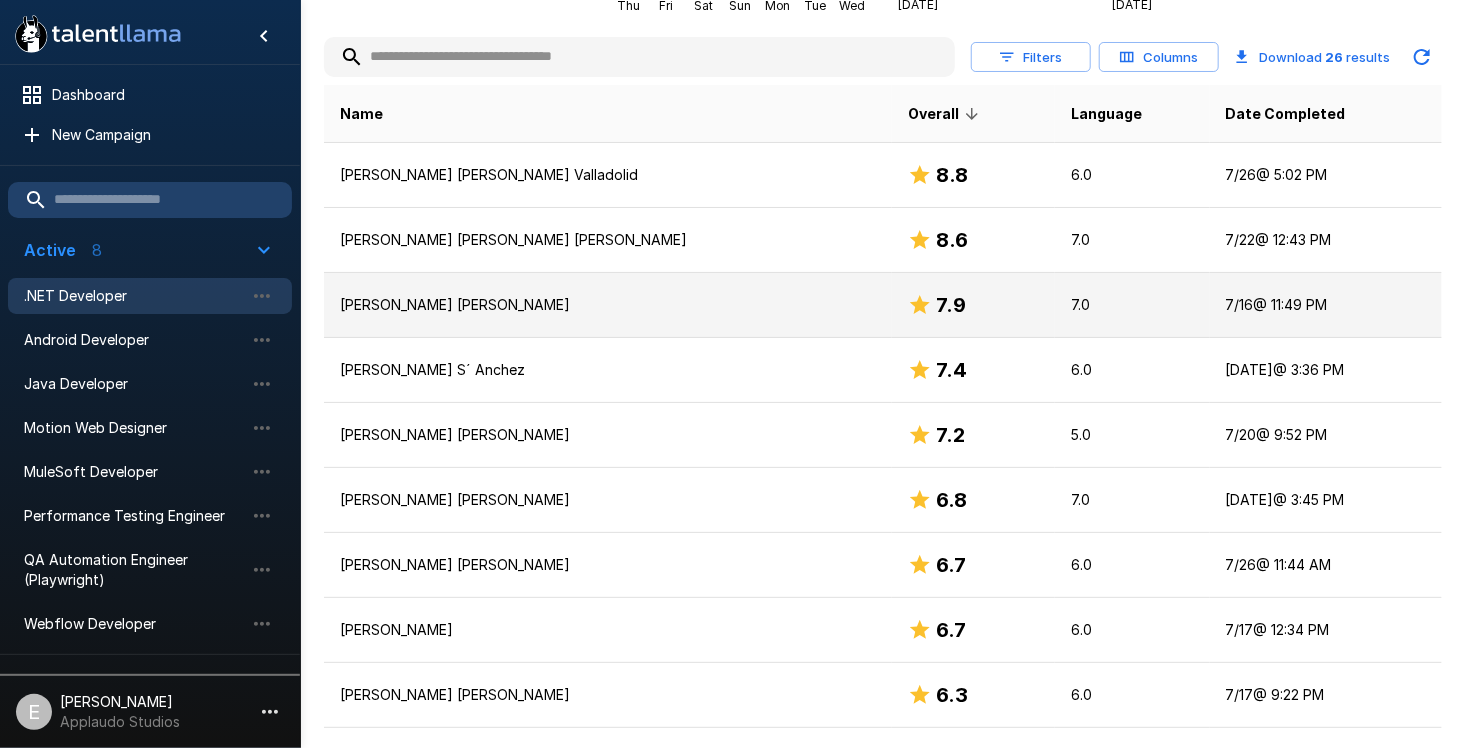click on "[PERSON_NAME] [PERSON_NAME]" at bounding box center [608, 305] 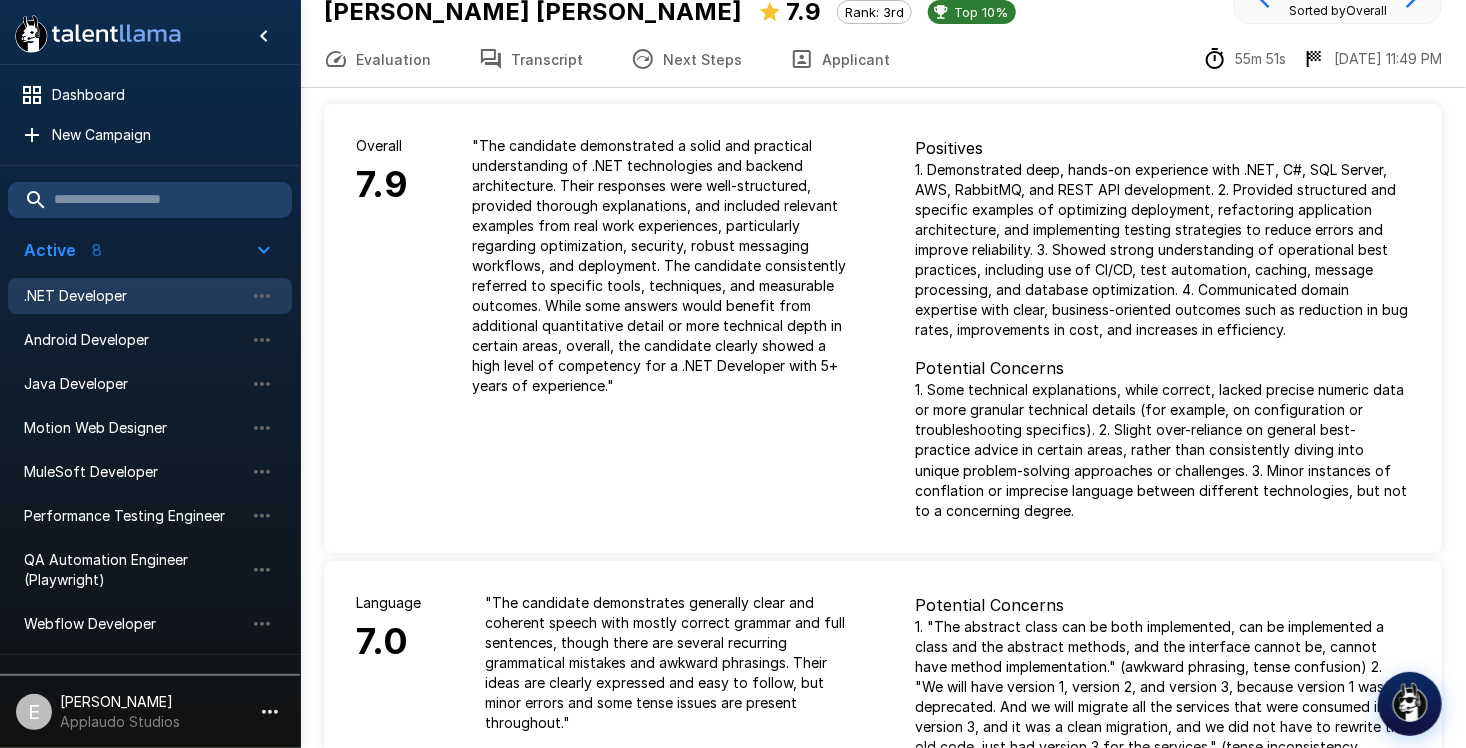 scroll, scrollTop: 600, scrollLeft: 0, axis: vertical 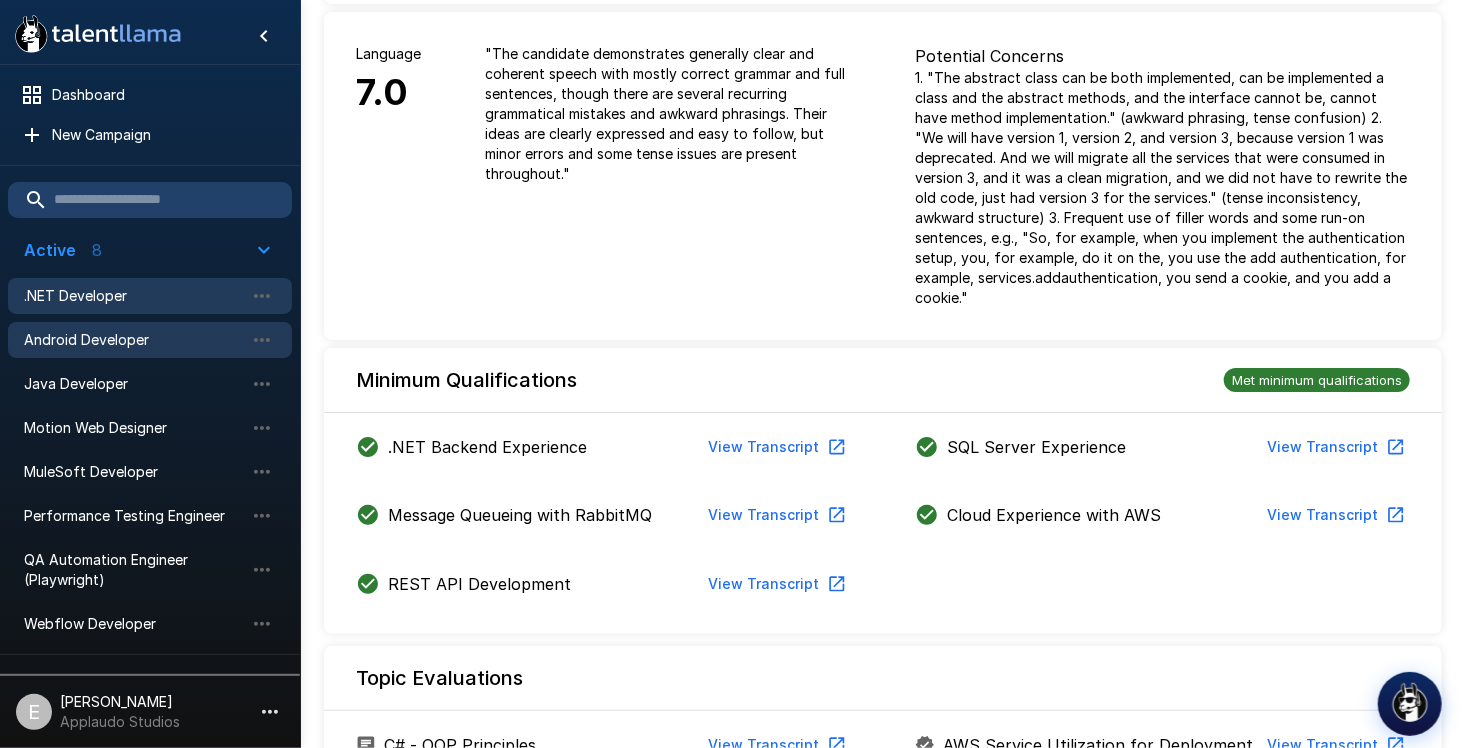 drag, startPoint x: 129, startPoint y: 300, endPoint x: 281, endPoint y: 335, distance: 155.97757 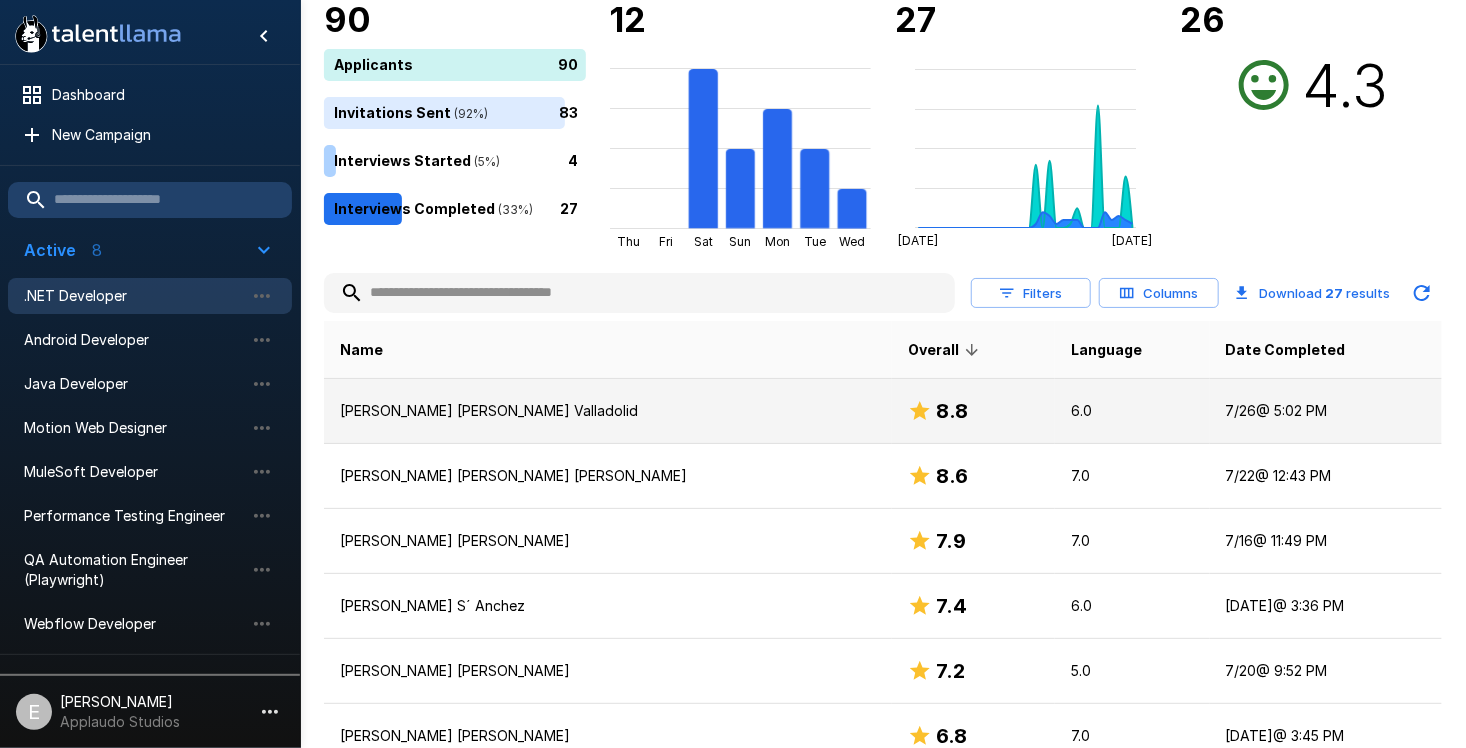 scroll, scrollTop: 200, scrollLeft: 0, axis: vertical 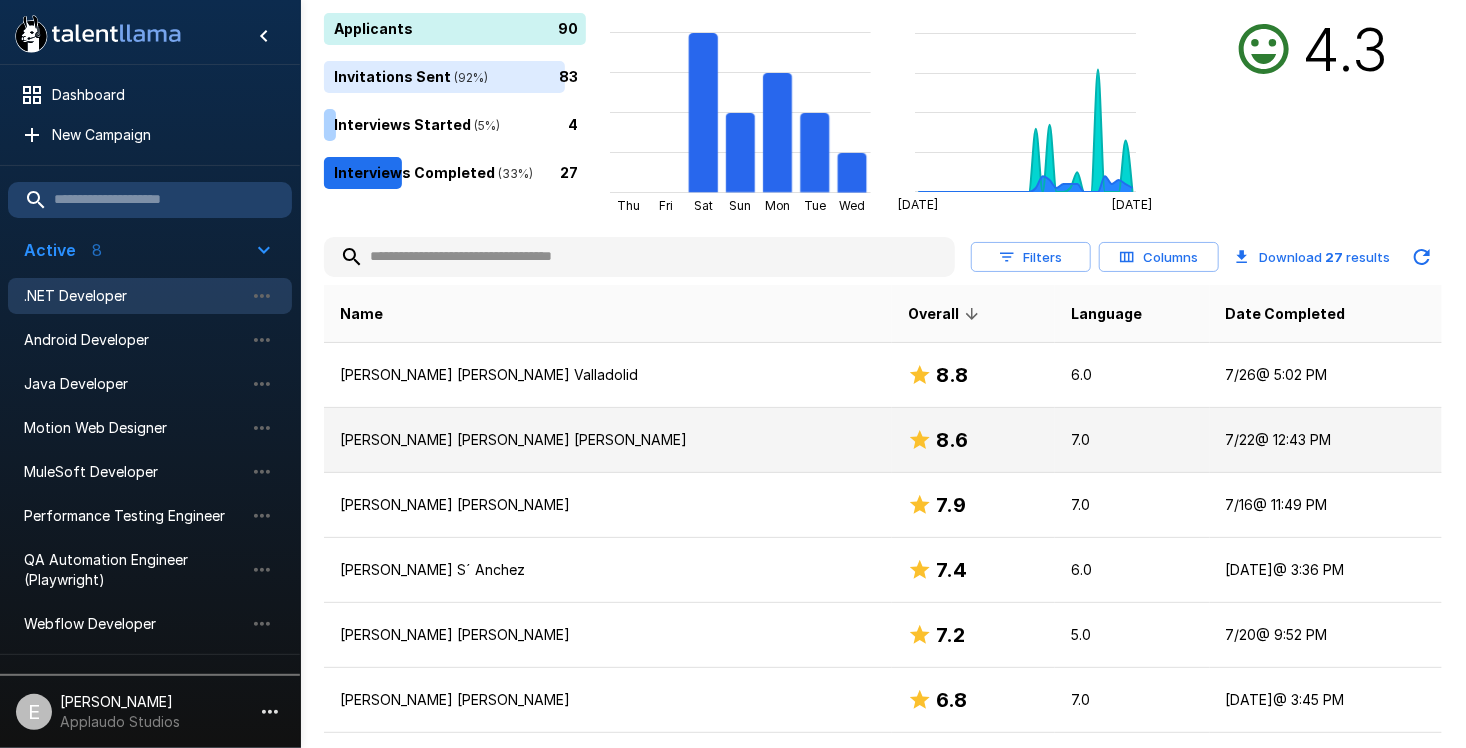 click on "8.6" at bounding box center [973, 440] 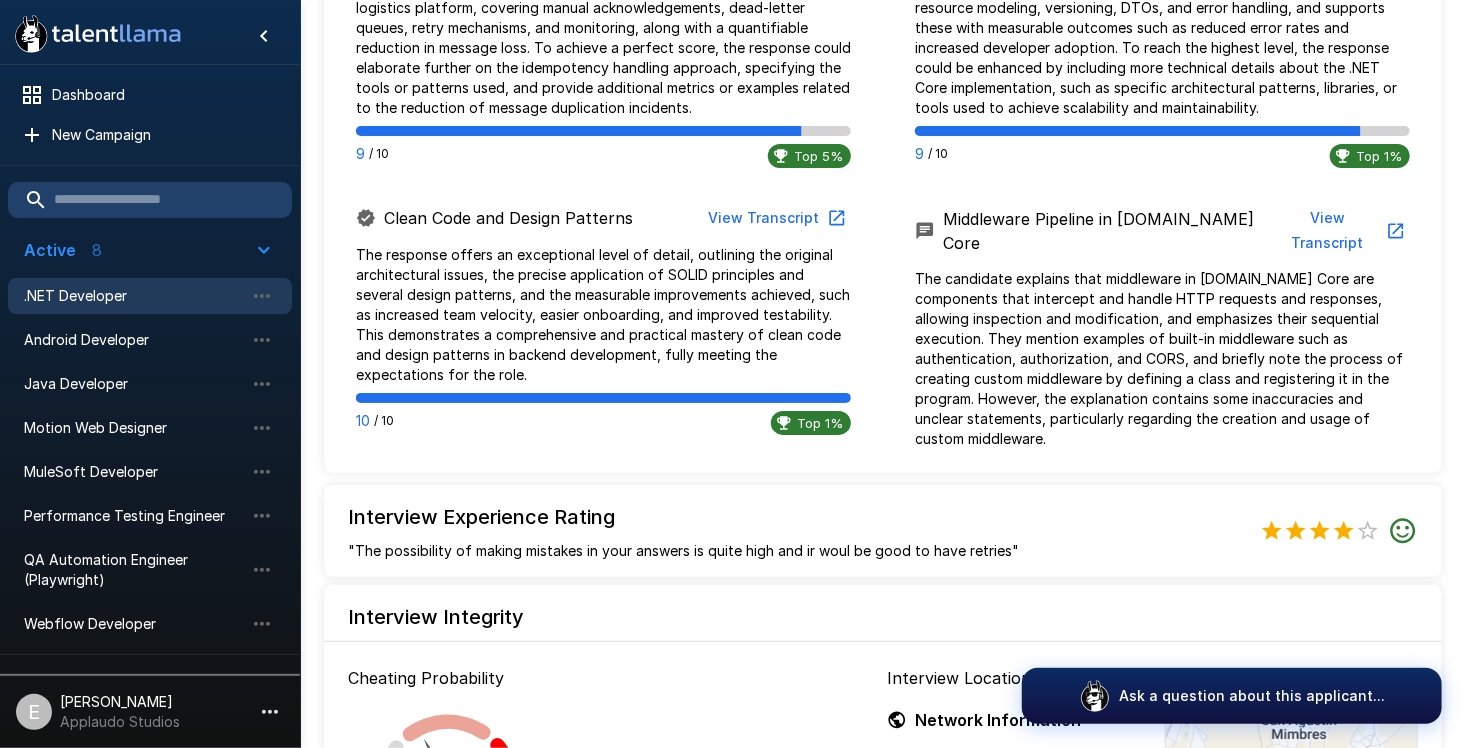 scroll, scrollTop: 2700, scrollLeft: 0, axis: vertical 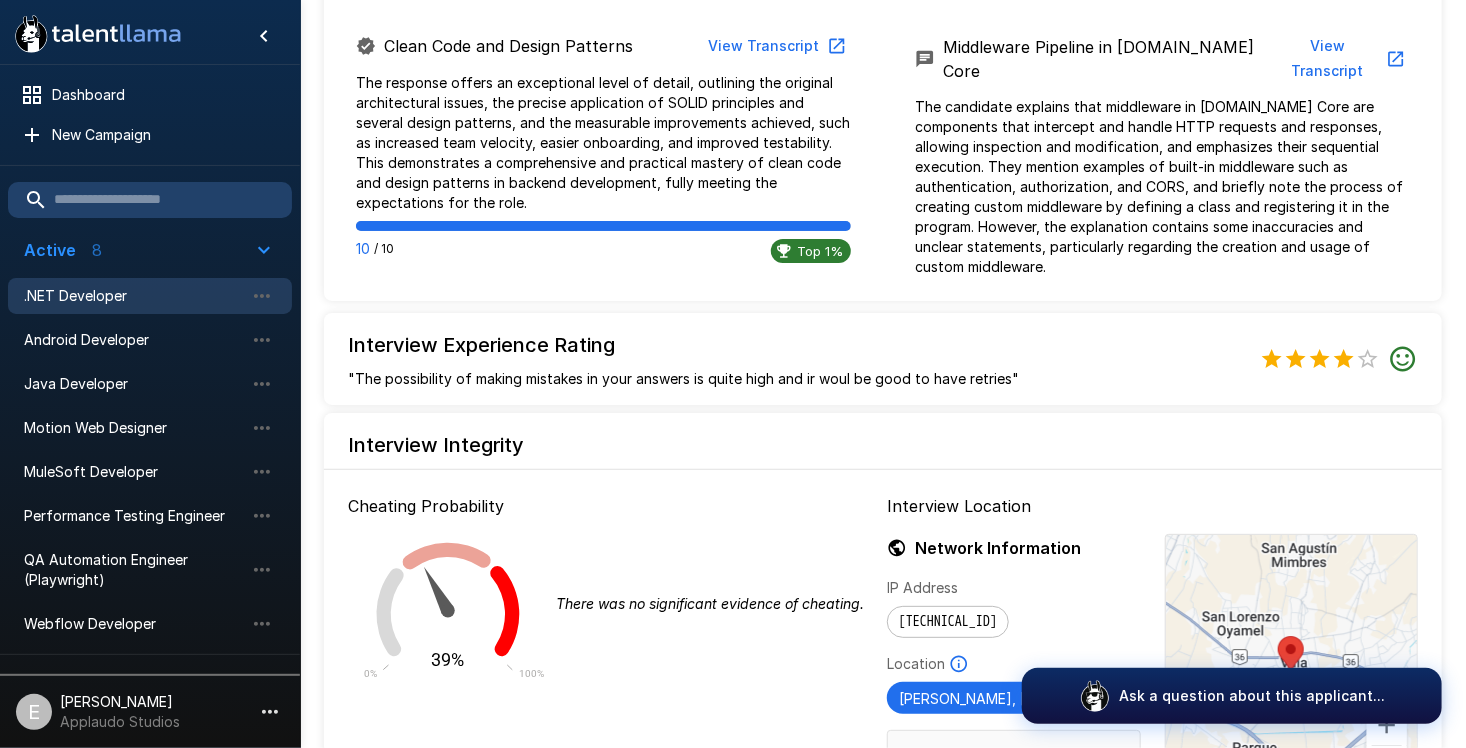 click on ".NET Developer" at bounding box center [134, 296] 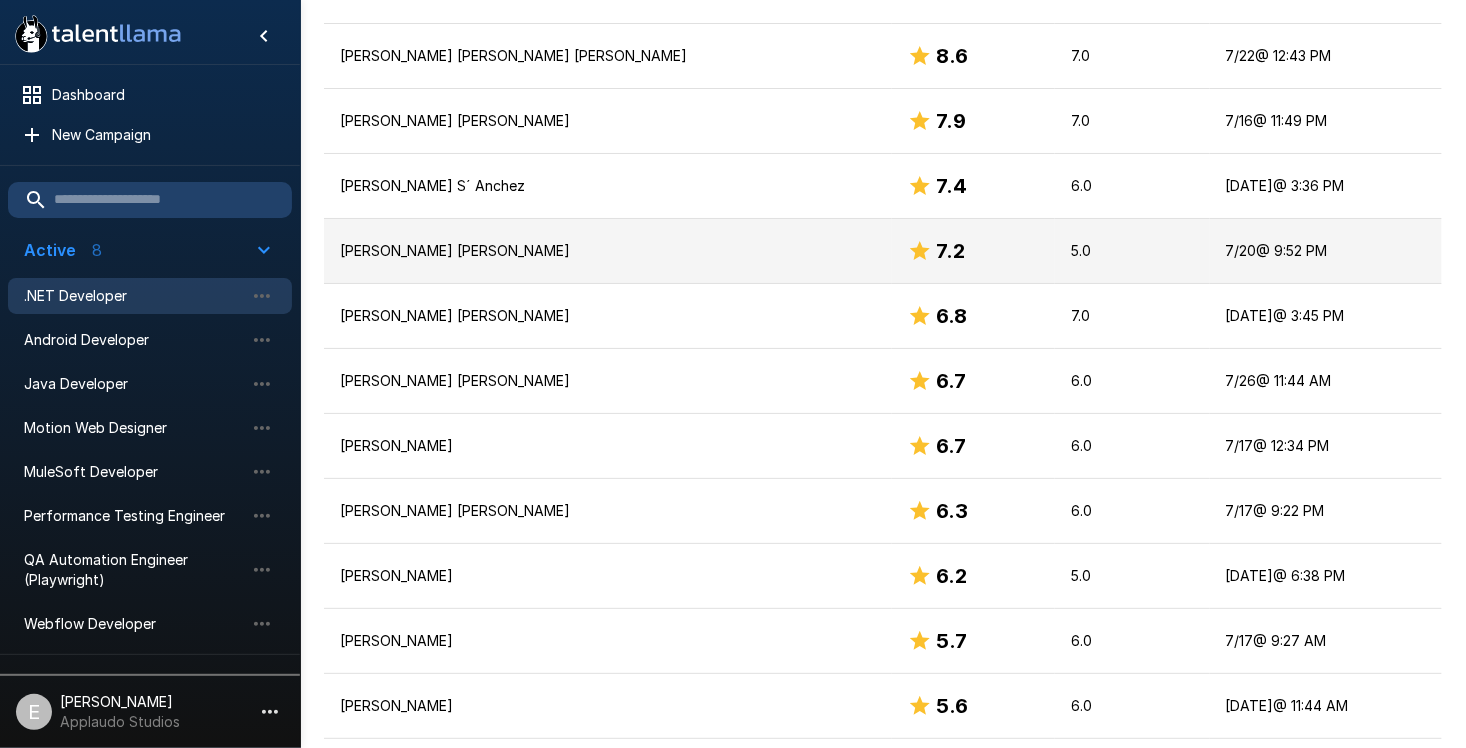 scroll, scrollTop: 411, scrollLeft: 0, axis: vertical 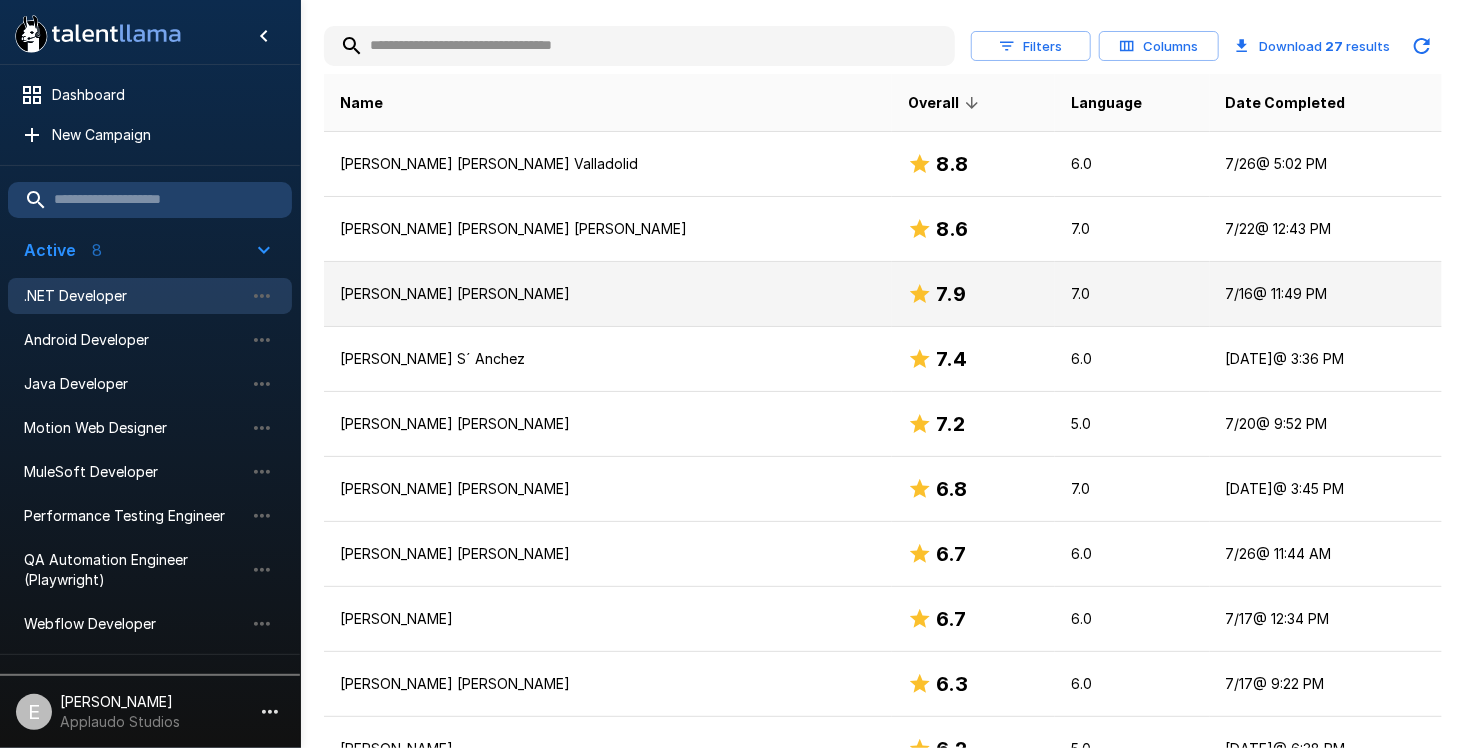 click on "[PERSON_NAME] [PERSON_NAME]" at bounding box center [608, 294] 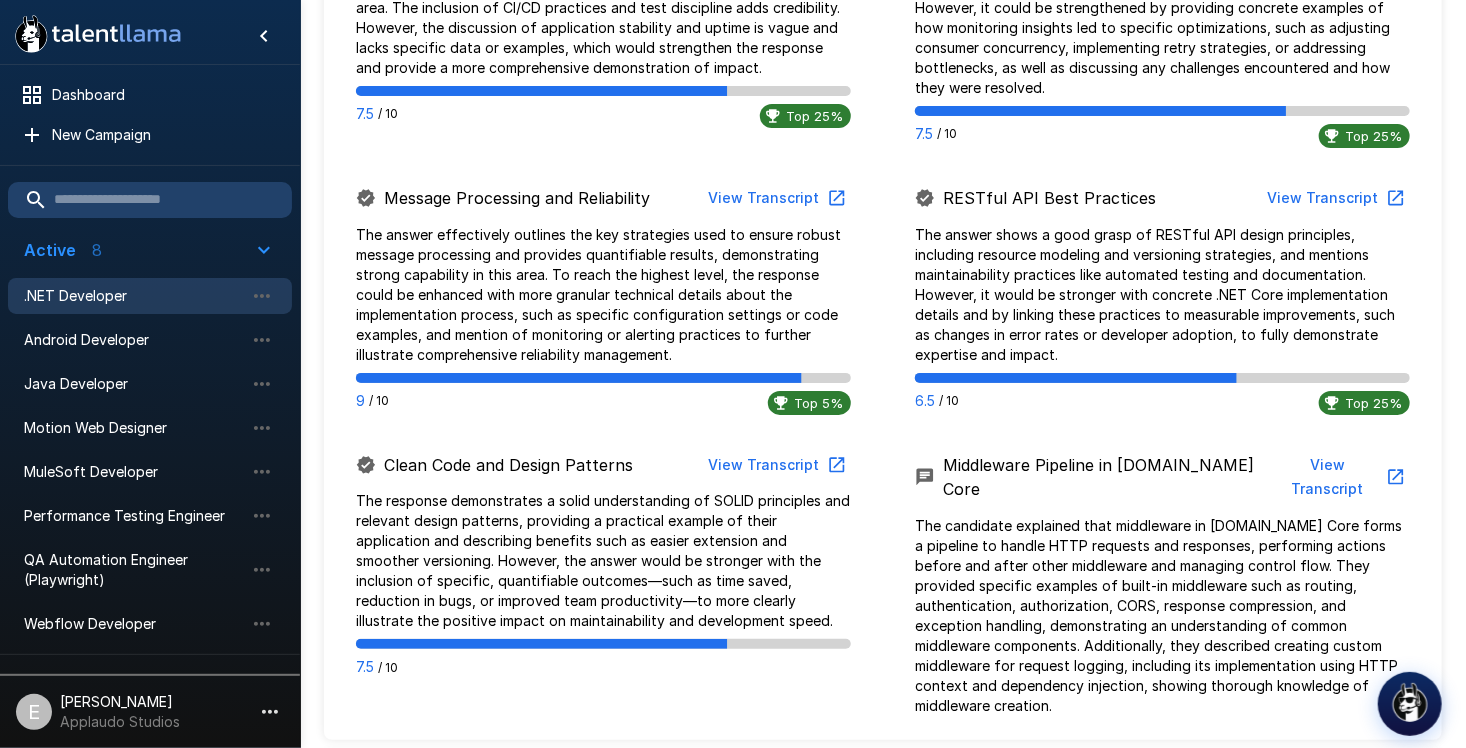 scroll, scrollTop: 2788, scrollLeft: 0, axis: vertical 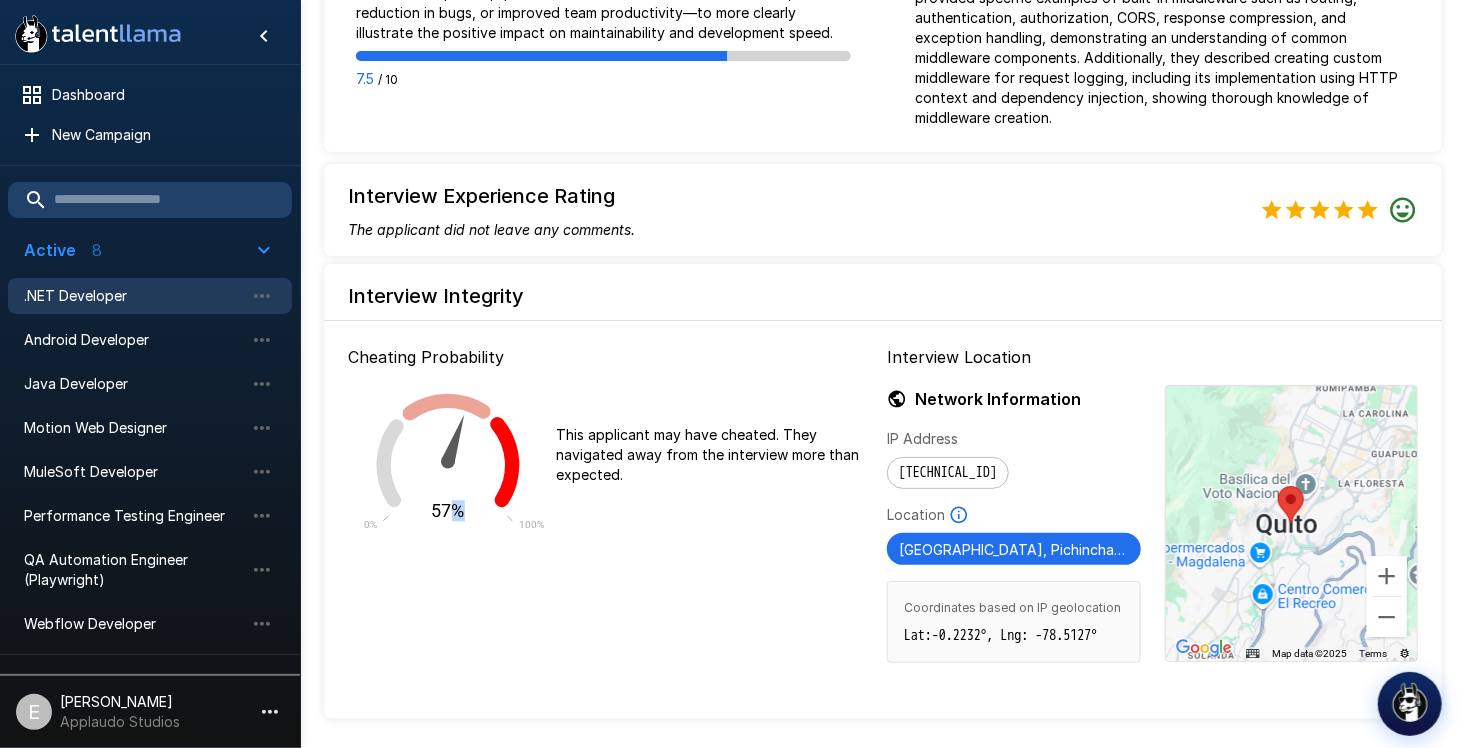 drag, startPoint x: 455, startPoint y: 345, endPoint x: 481, endPoint y: 340, distance: 26.476404 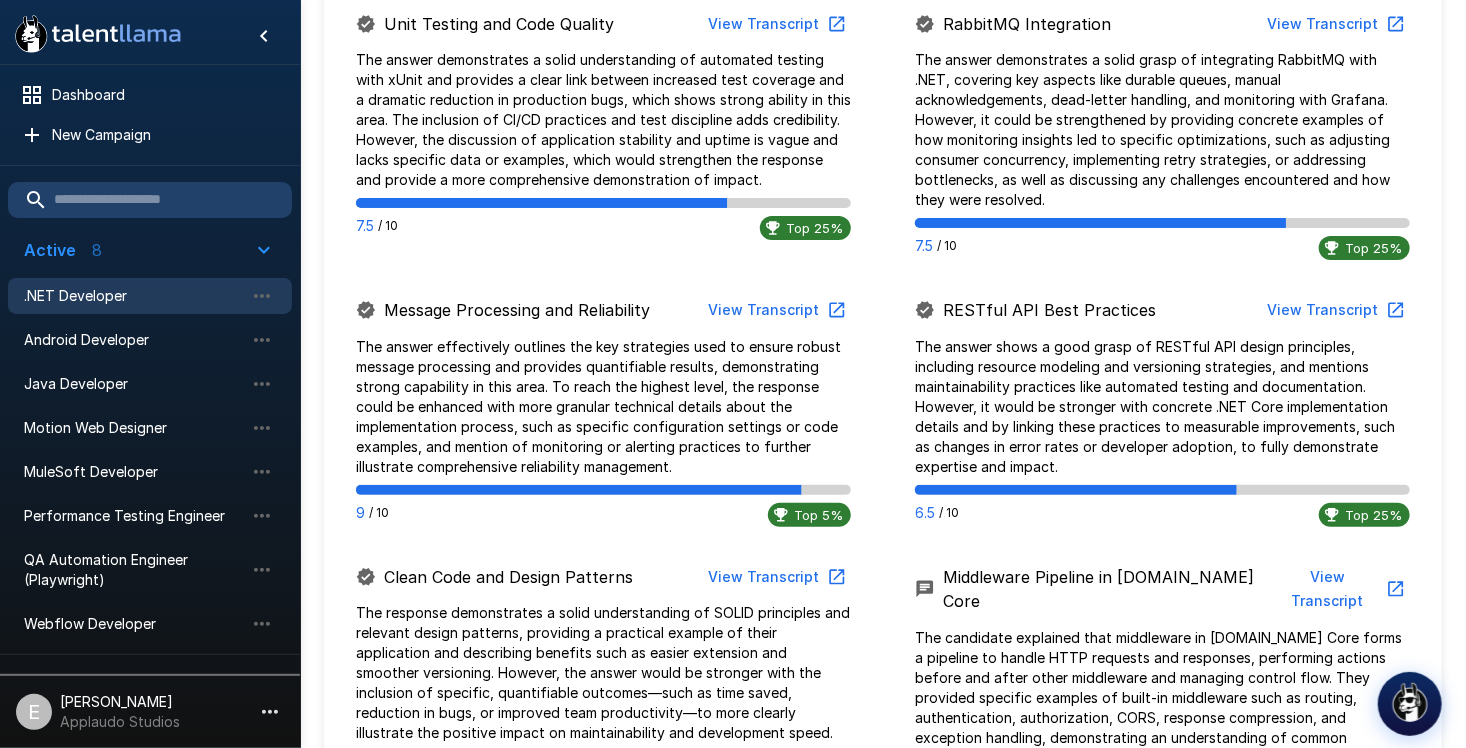scroll, scrollTop: 1488, scrollLeft: 0, axis: vertical 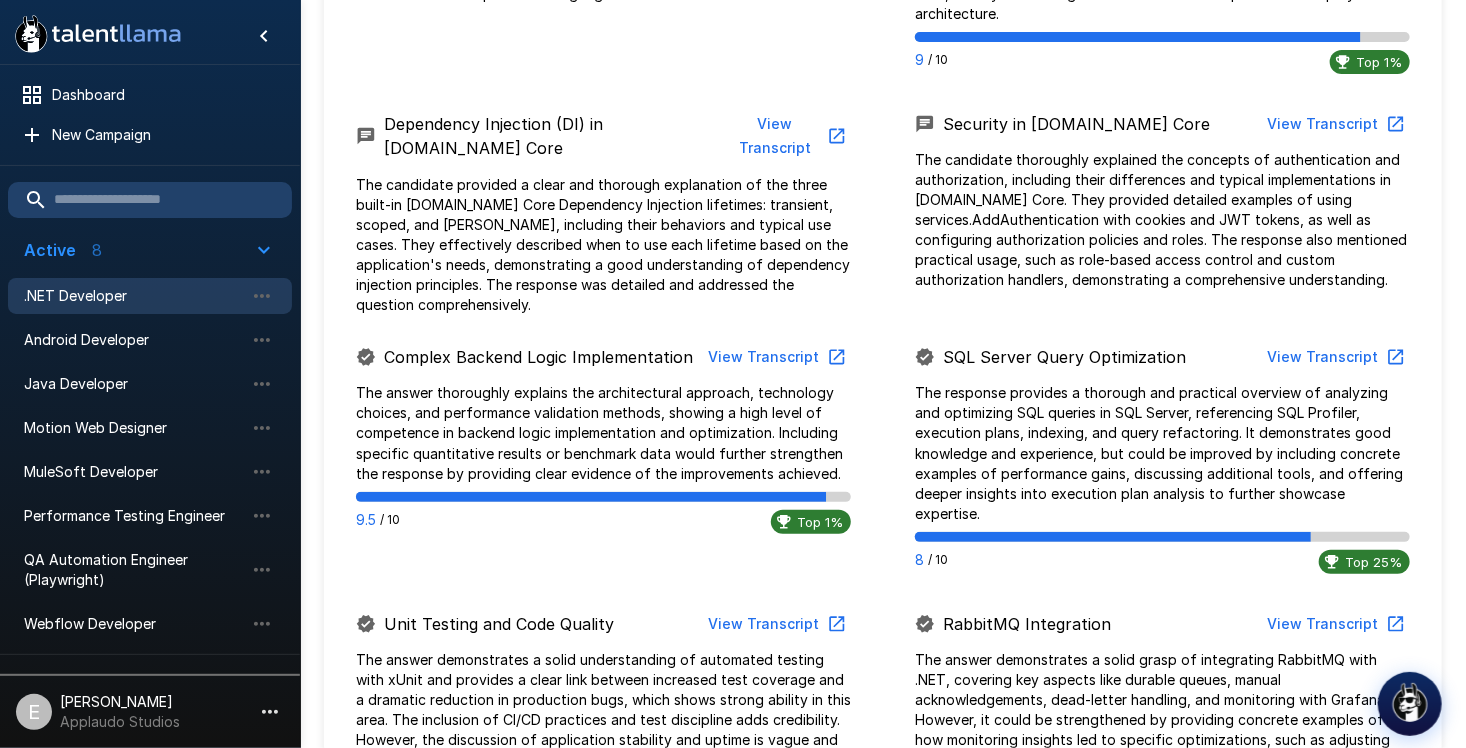 click on ".NET Developer" at bounding box center [134, 296] 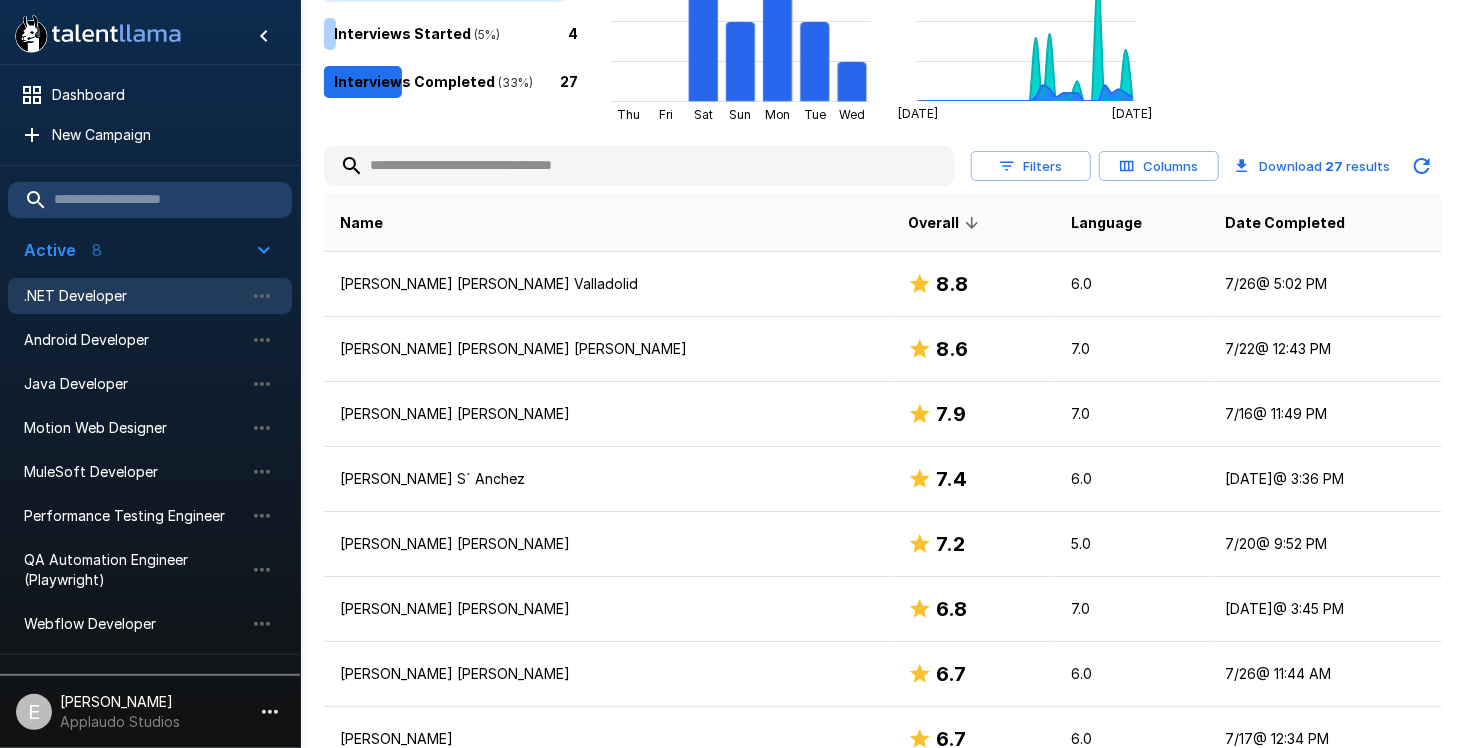 scroll, scrollTop: 288, scrollLeft: 0, axis: vertical 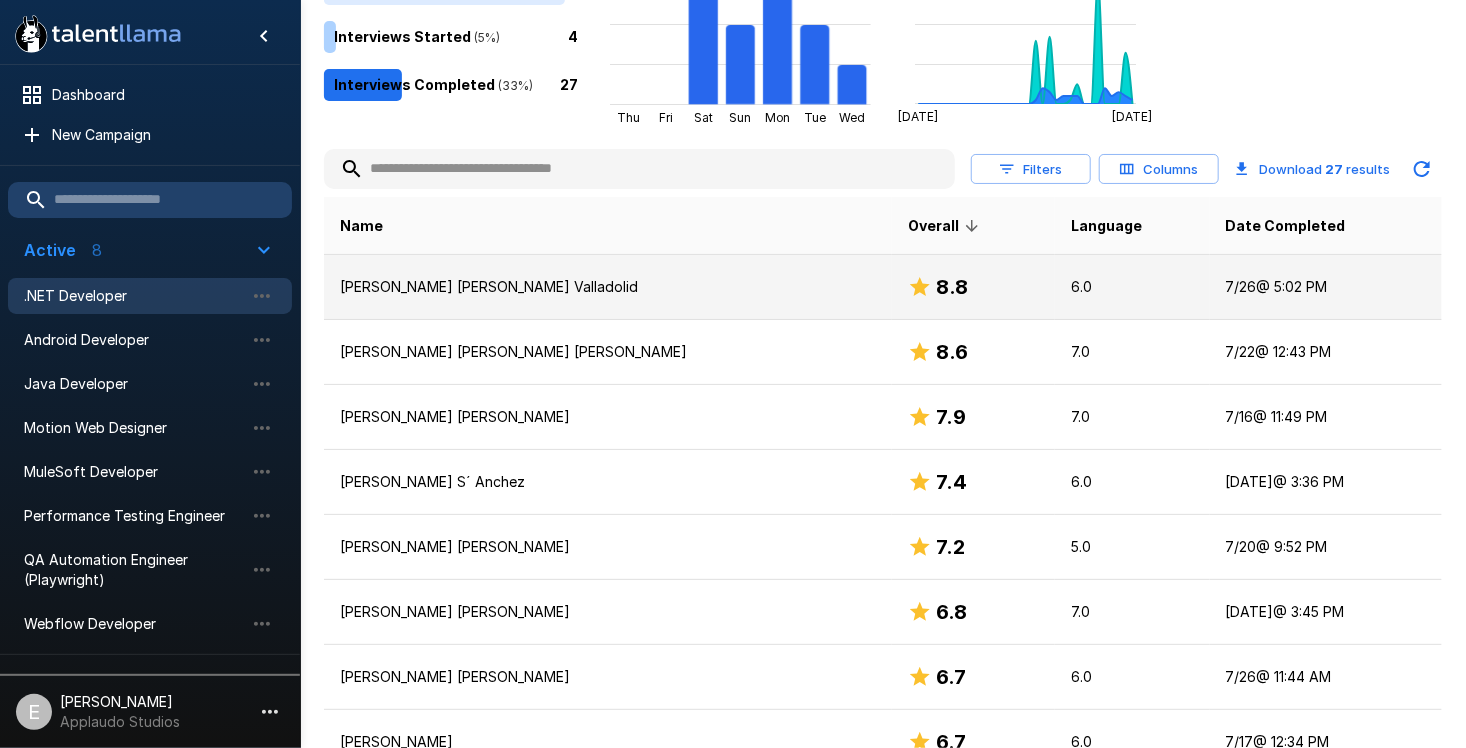 click on "[PERSON_NAME] [PERSON_NAME] Valladolid" at bounding box center [608, 287] 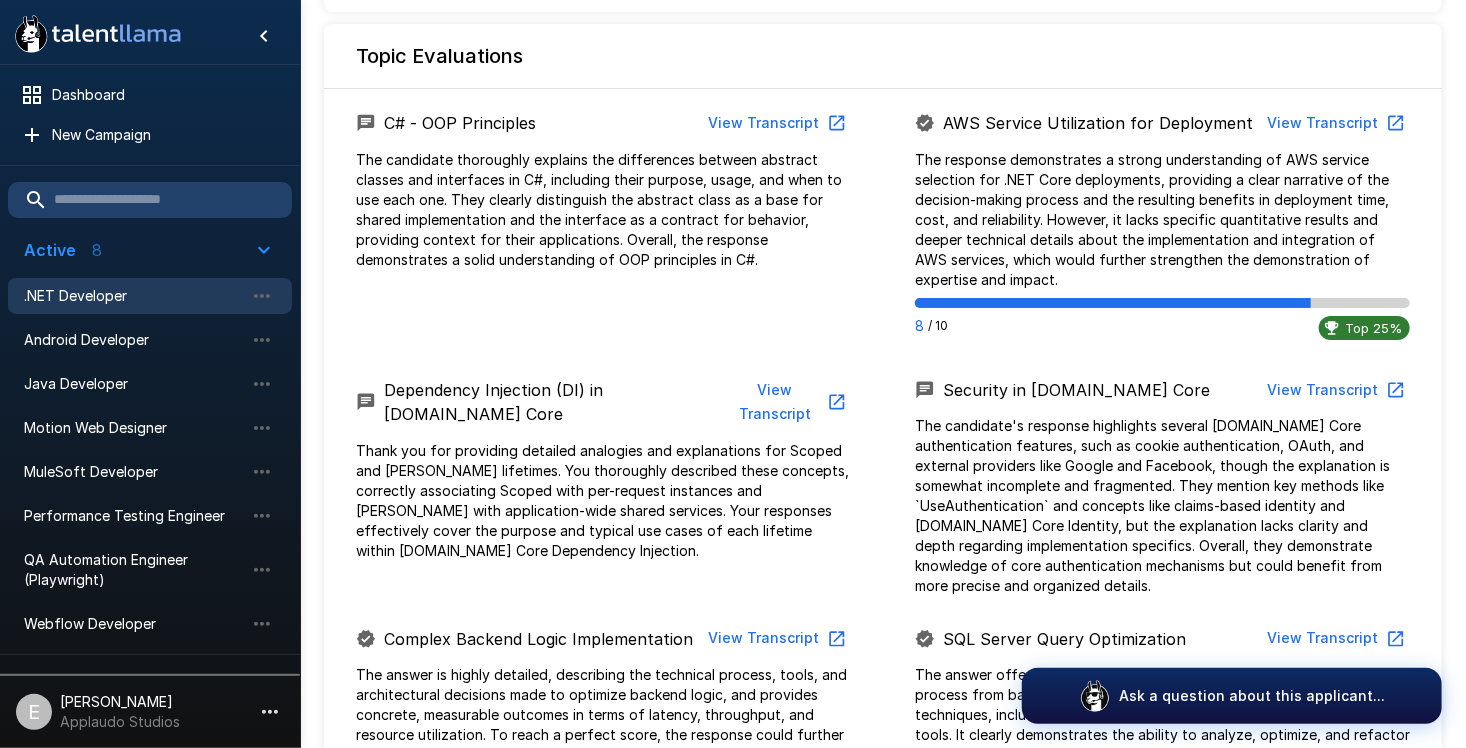 drag, startPoint x: 829, startPoint y: 311, endPoint x: 817, endPoint y: 533, distance: 222.32408 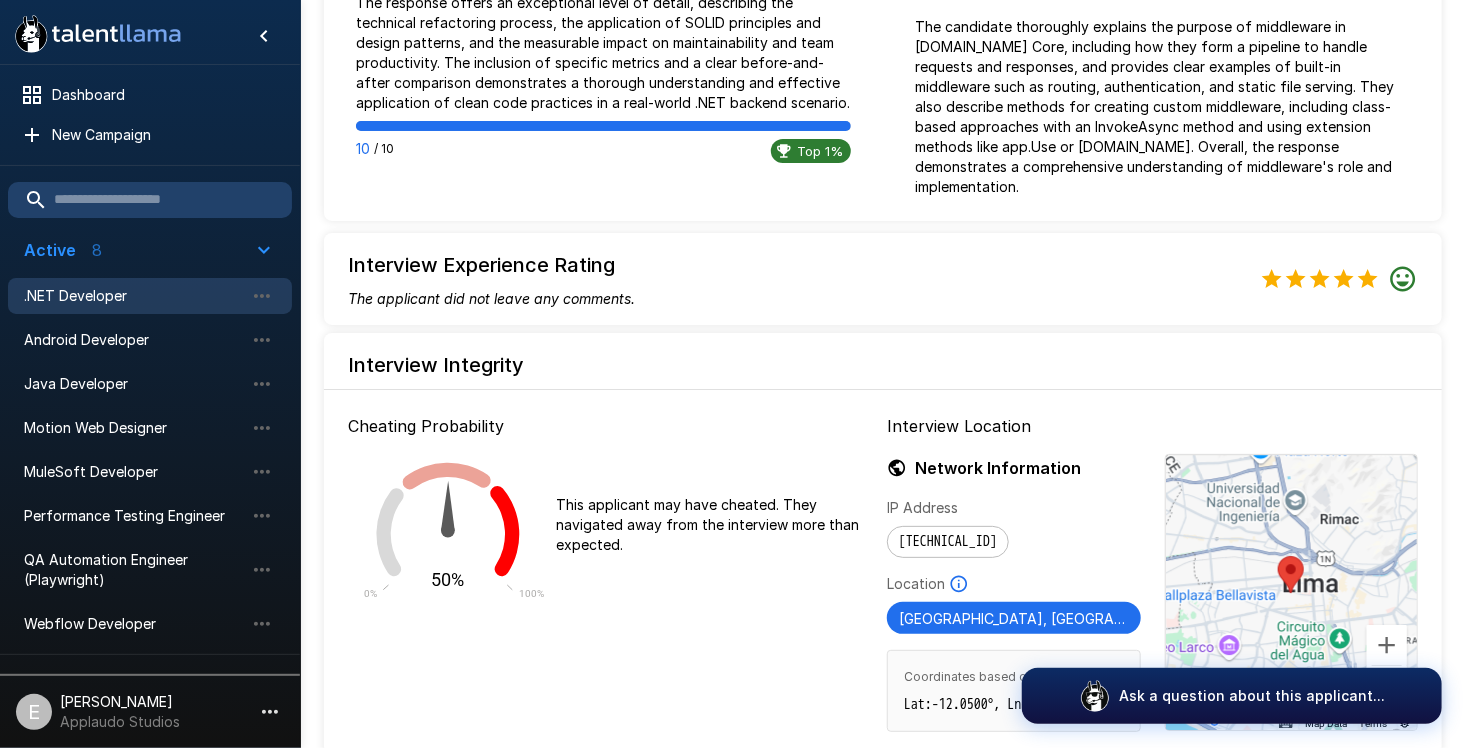 scroll, scrollTop: 2702, scrollLeft: 0, axis: vertical 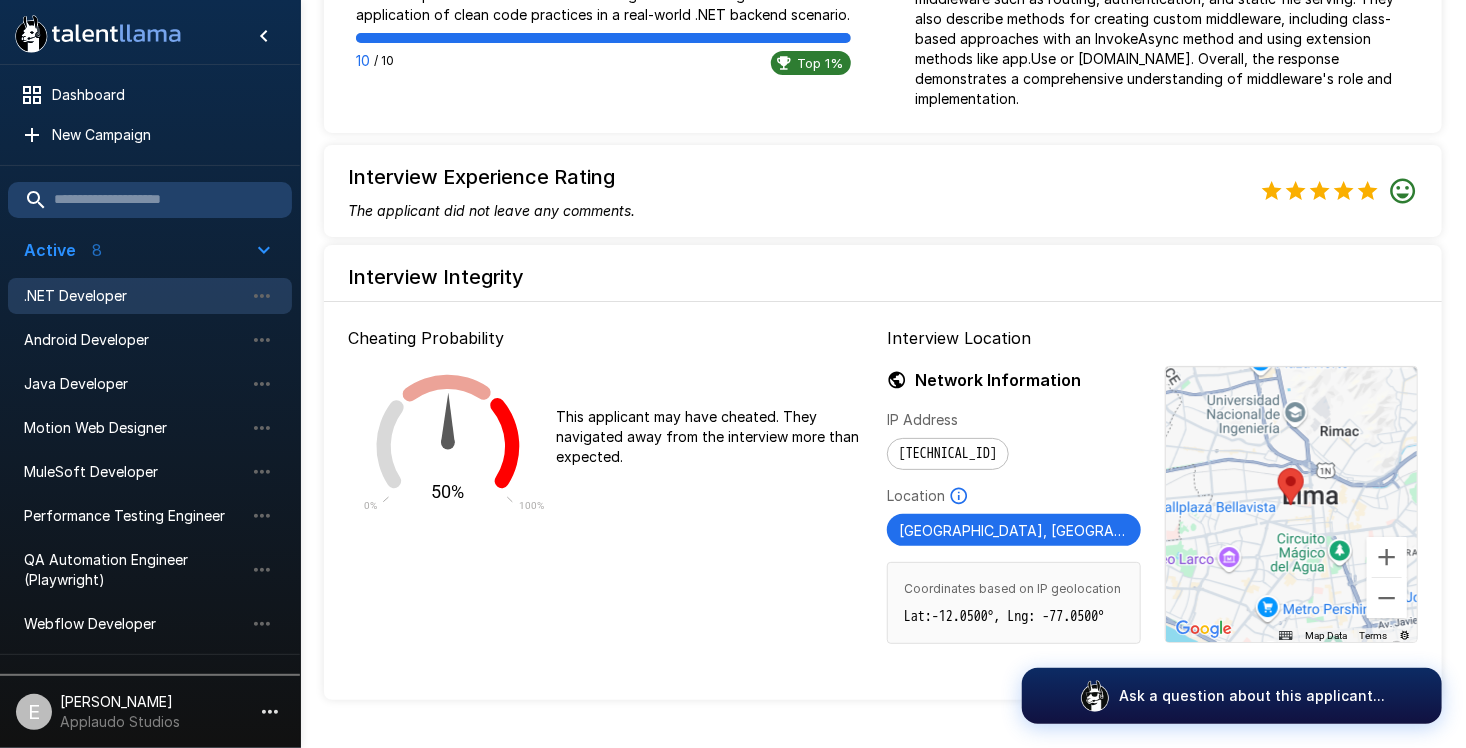 click on ".NET Developer" at bounding box center (134, 296) 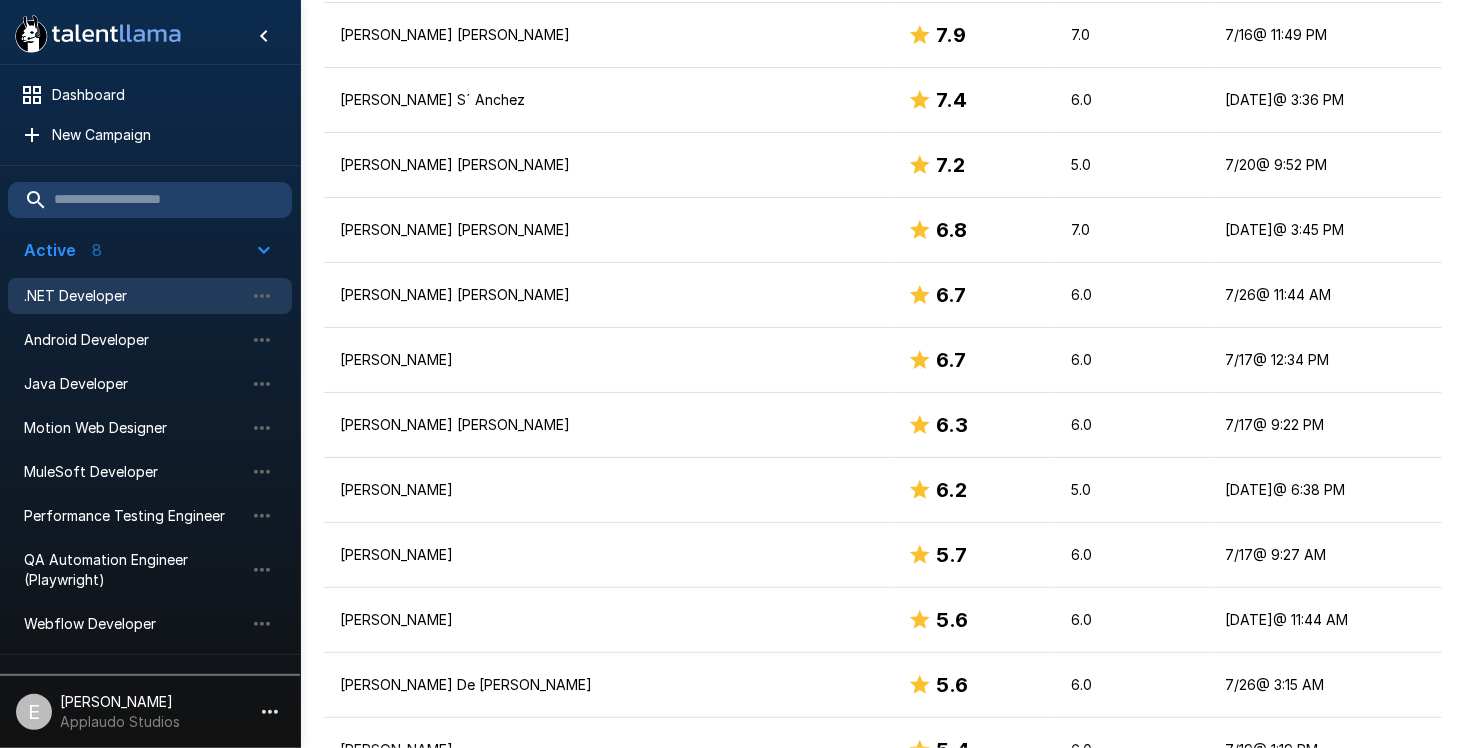 scroll, scrollTop: 411, scrollLeft: 0, axis: vertical 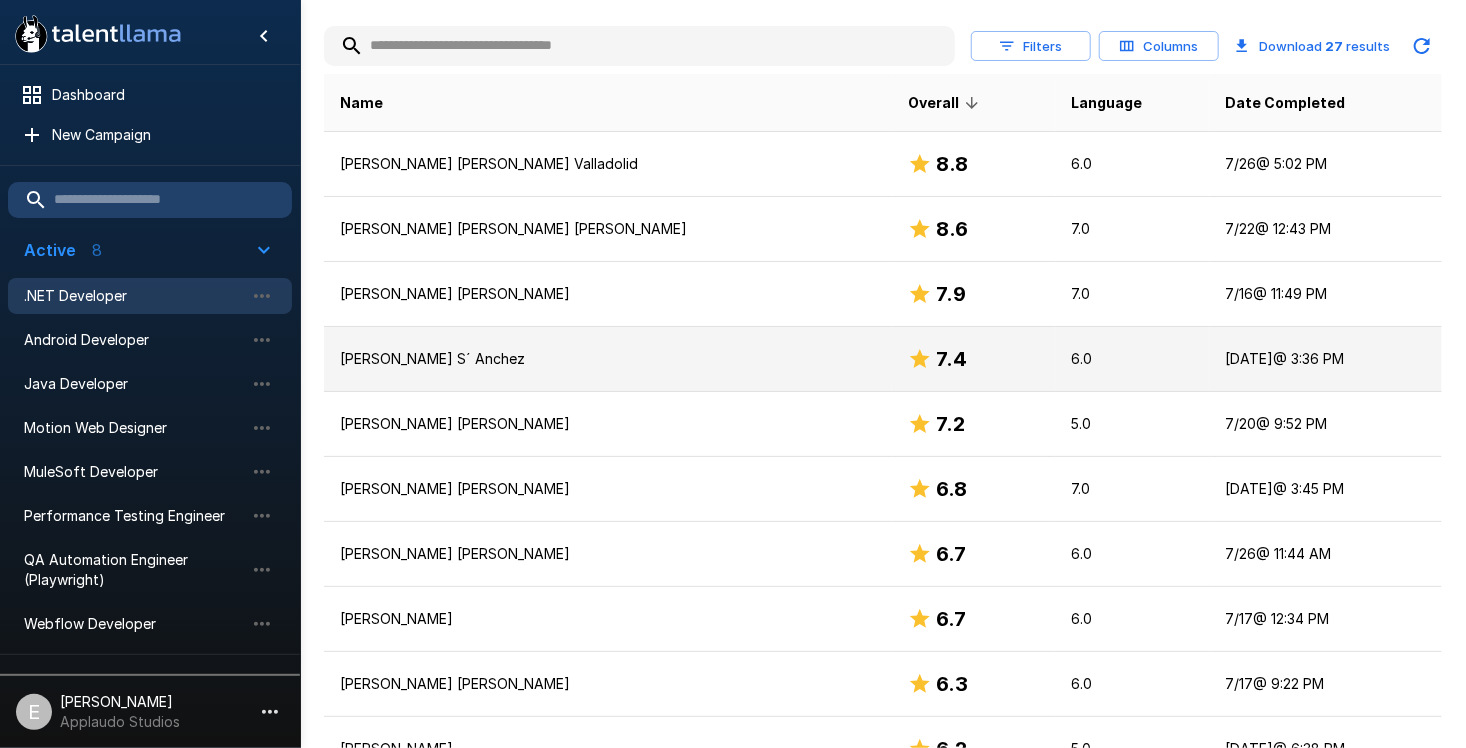 click on "[PERSON_NAME] S´ Anchez" at bounding box center [608, 359] 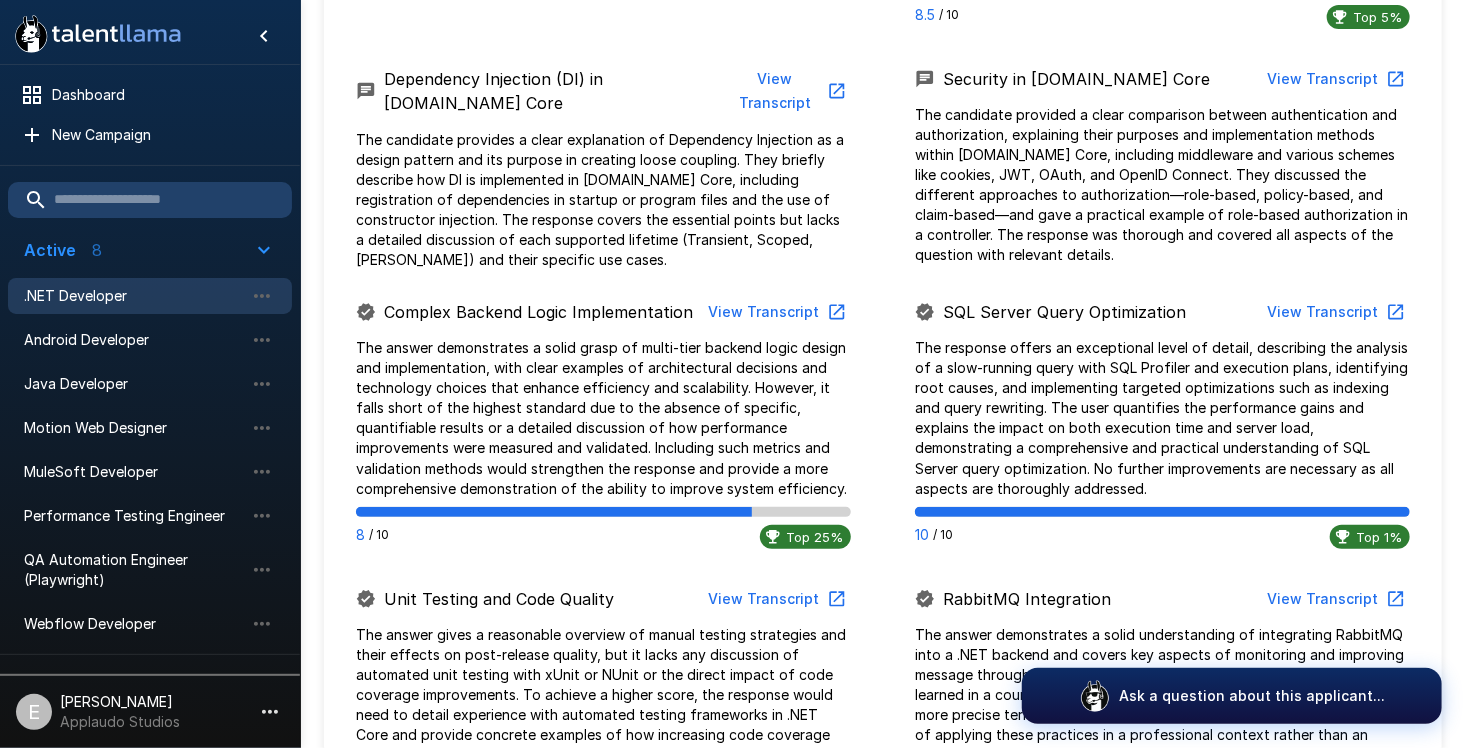scroll, scrollTop: 1600, scrollLeft: 0, axis: vertical 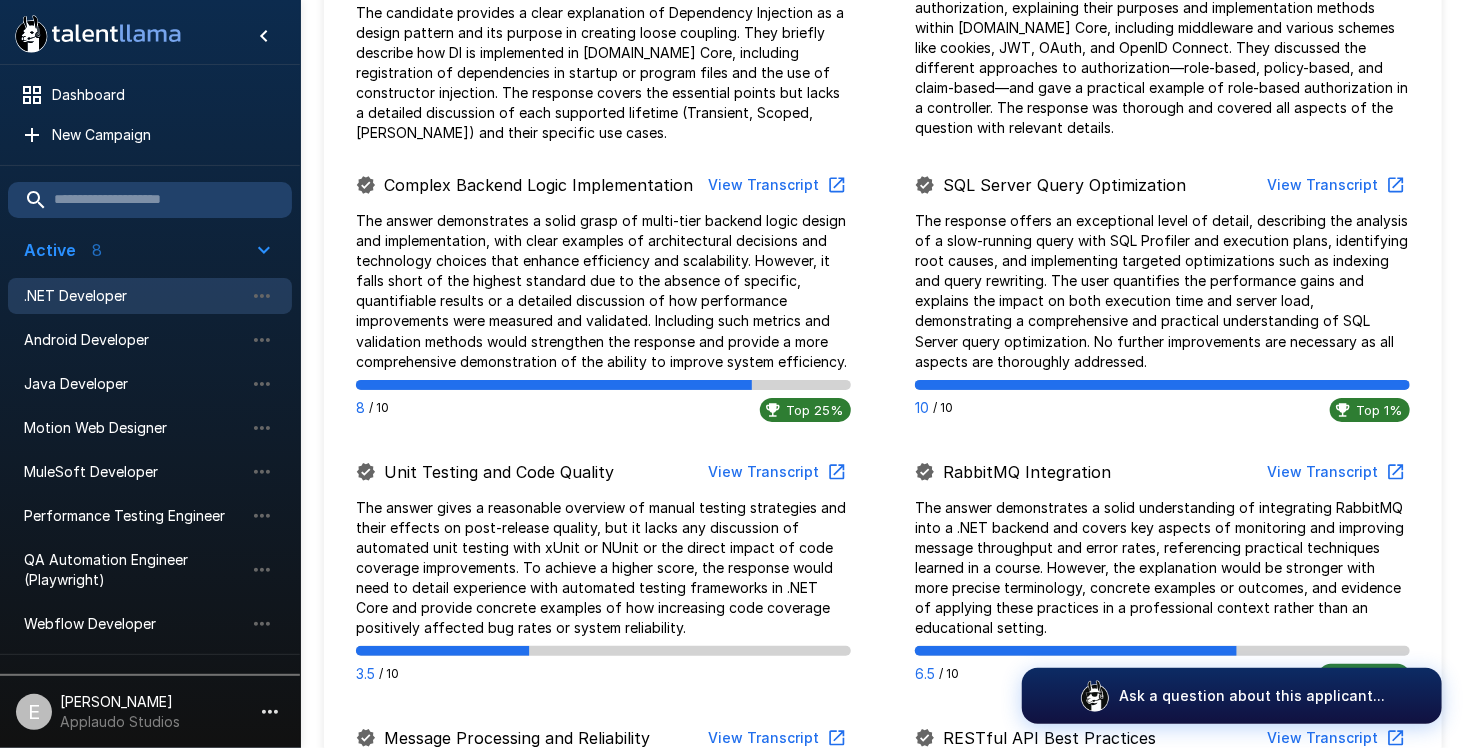 click on "View Transcript" at bounding box center (775, 185) 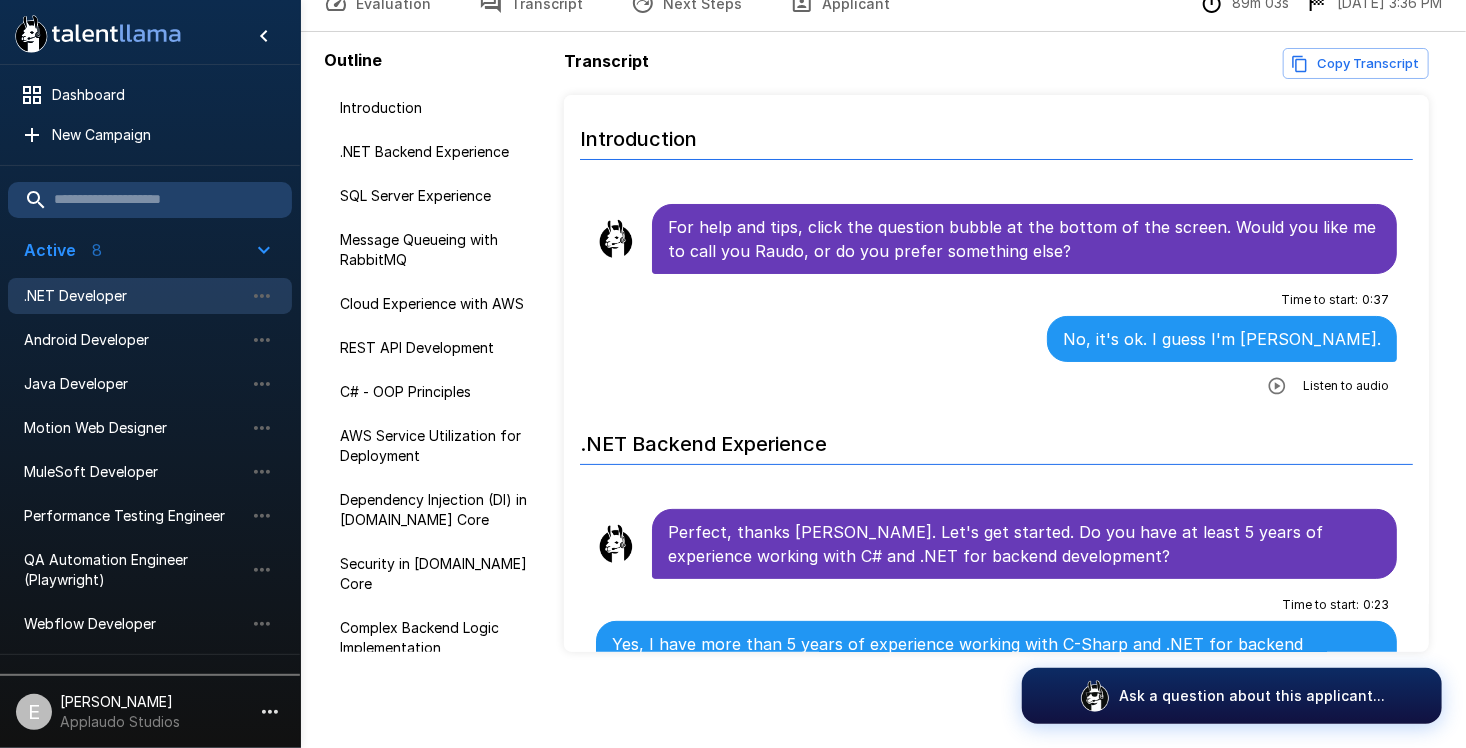 scroll, scrollTop: 107, scrollLeft: 0, axis: vertical 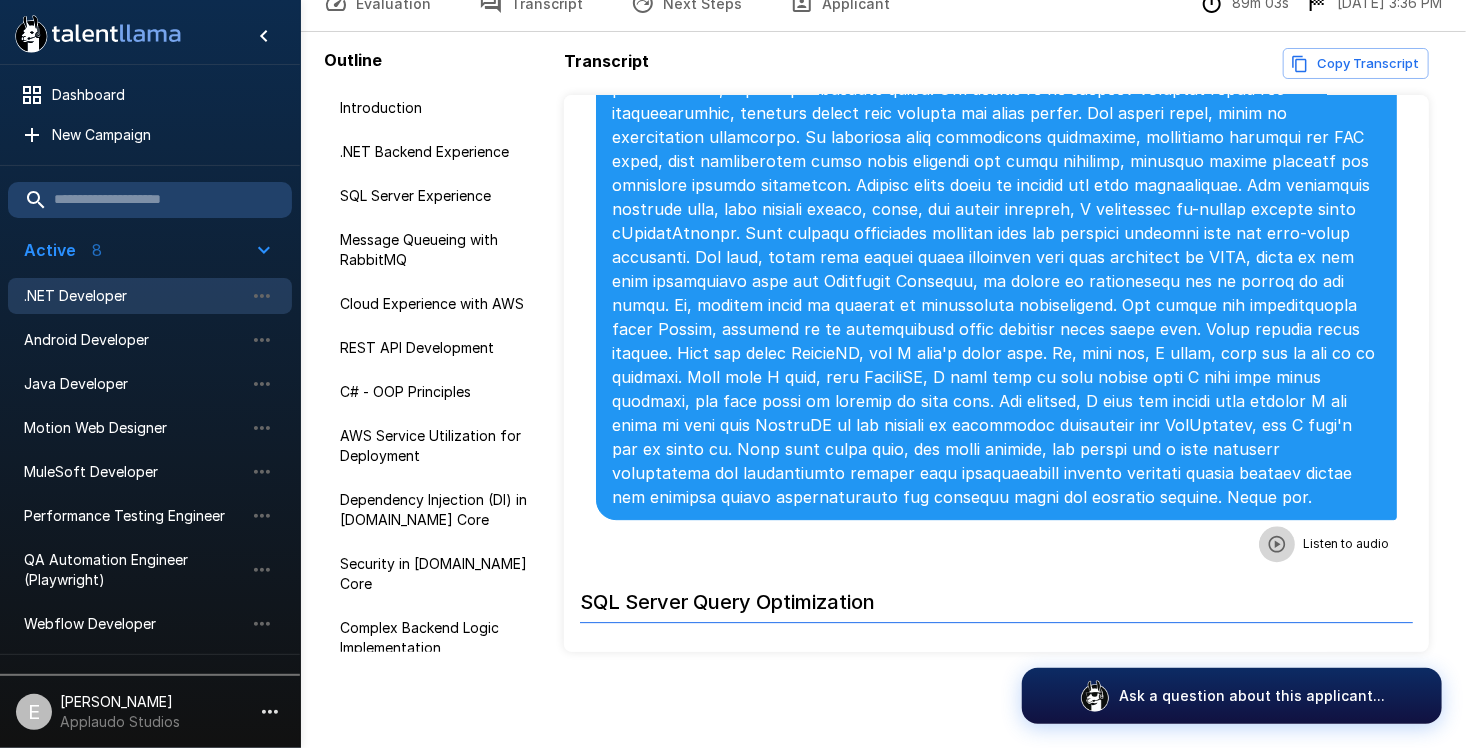 click 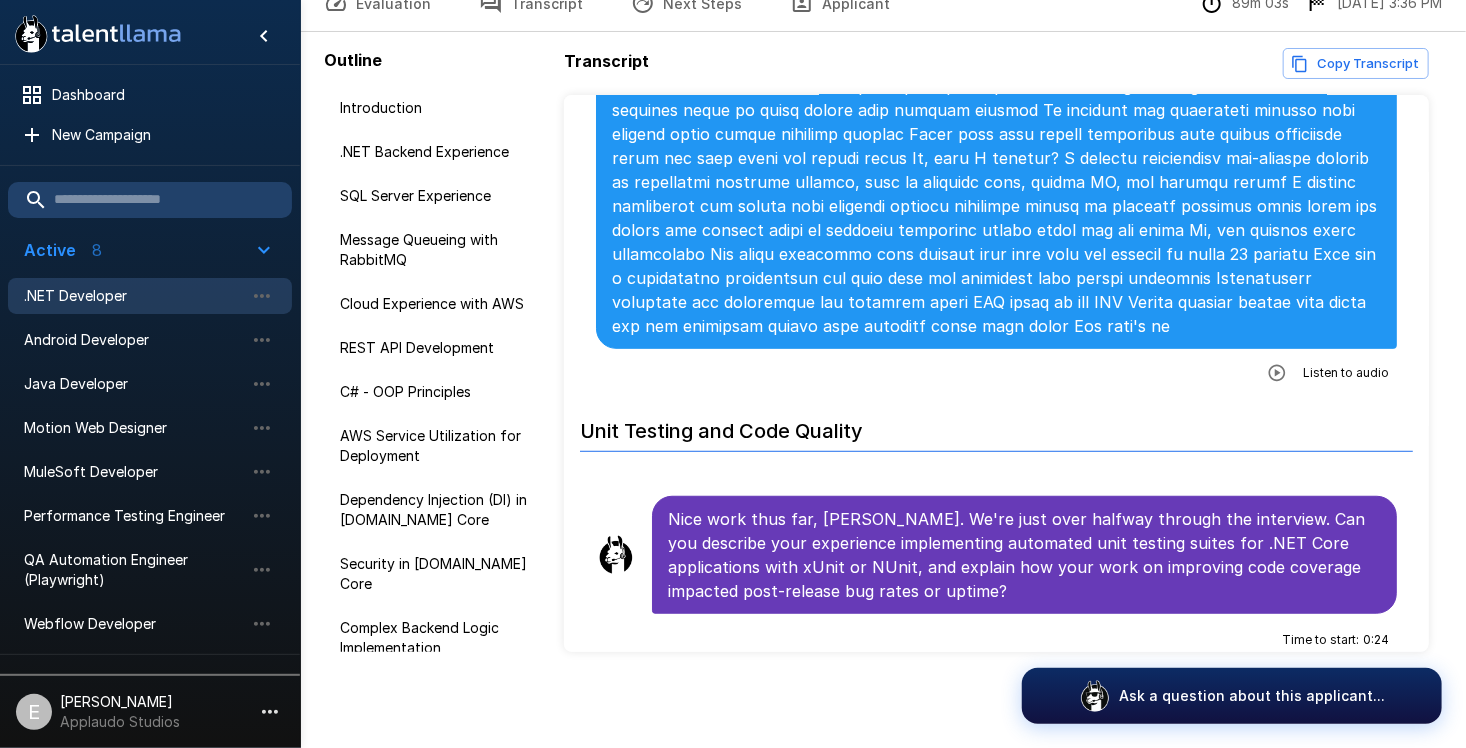 scroll, scrollTop: 8500, scrollLeft: 0, axis: vertical 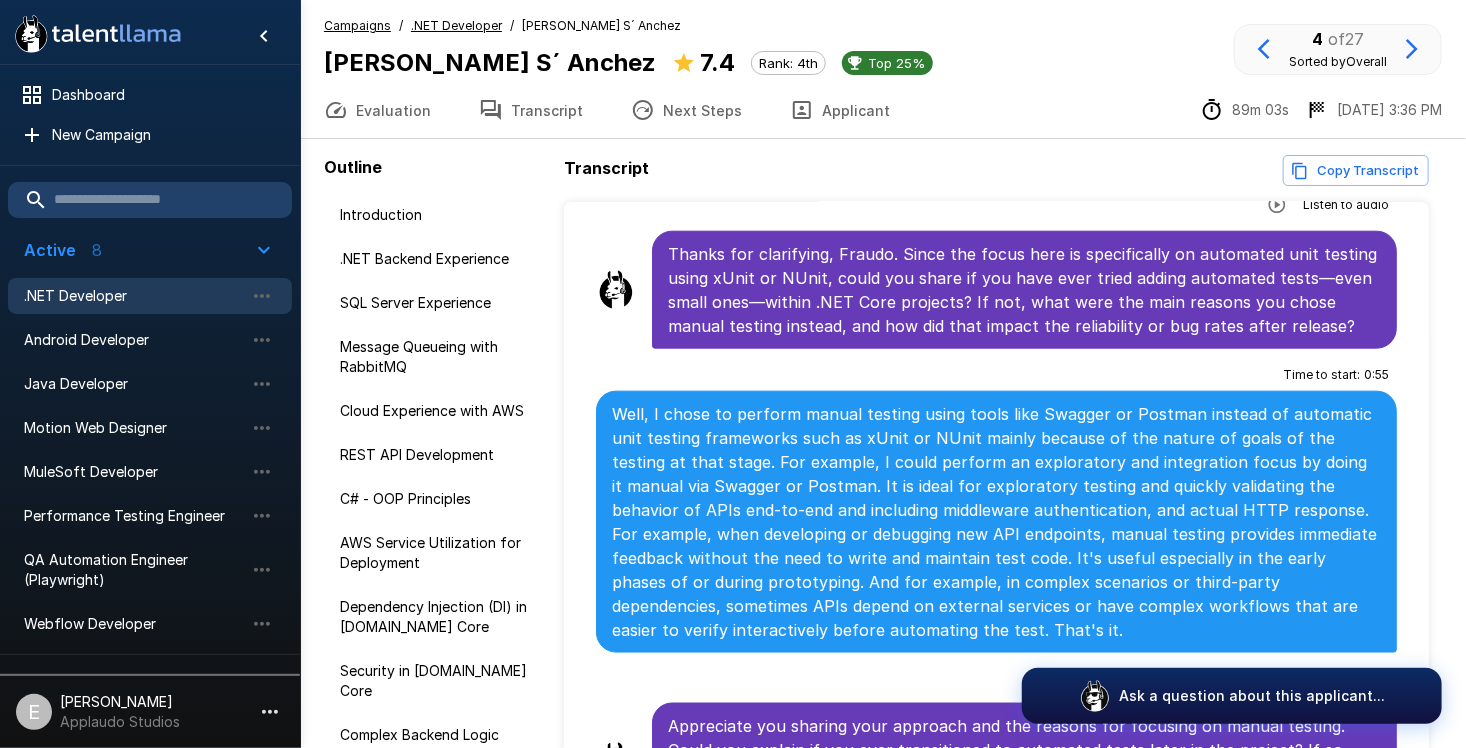 click on "Evaluation" at bounding box center [377, 110] 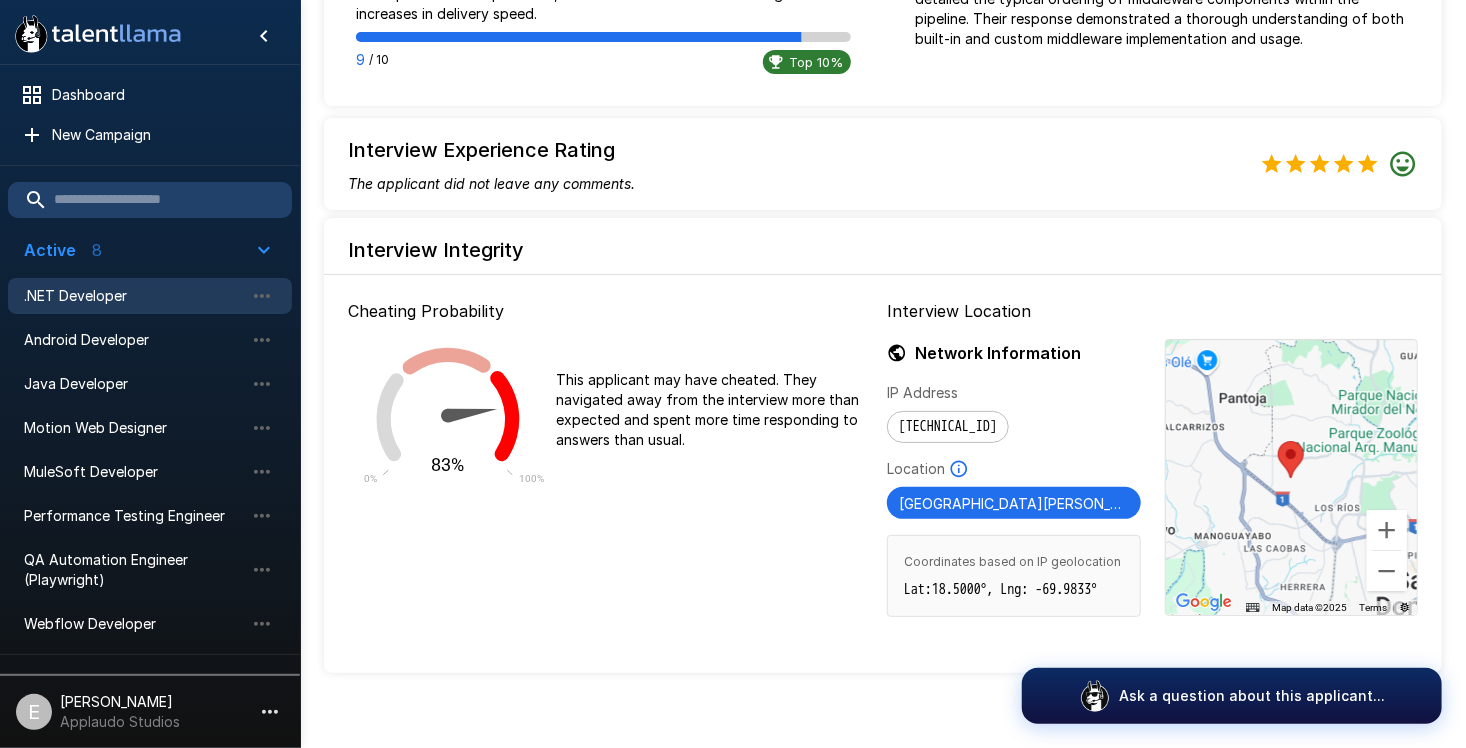scroll, scrollTop: 2800, scrollLeft: 0, axis: vertical 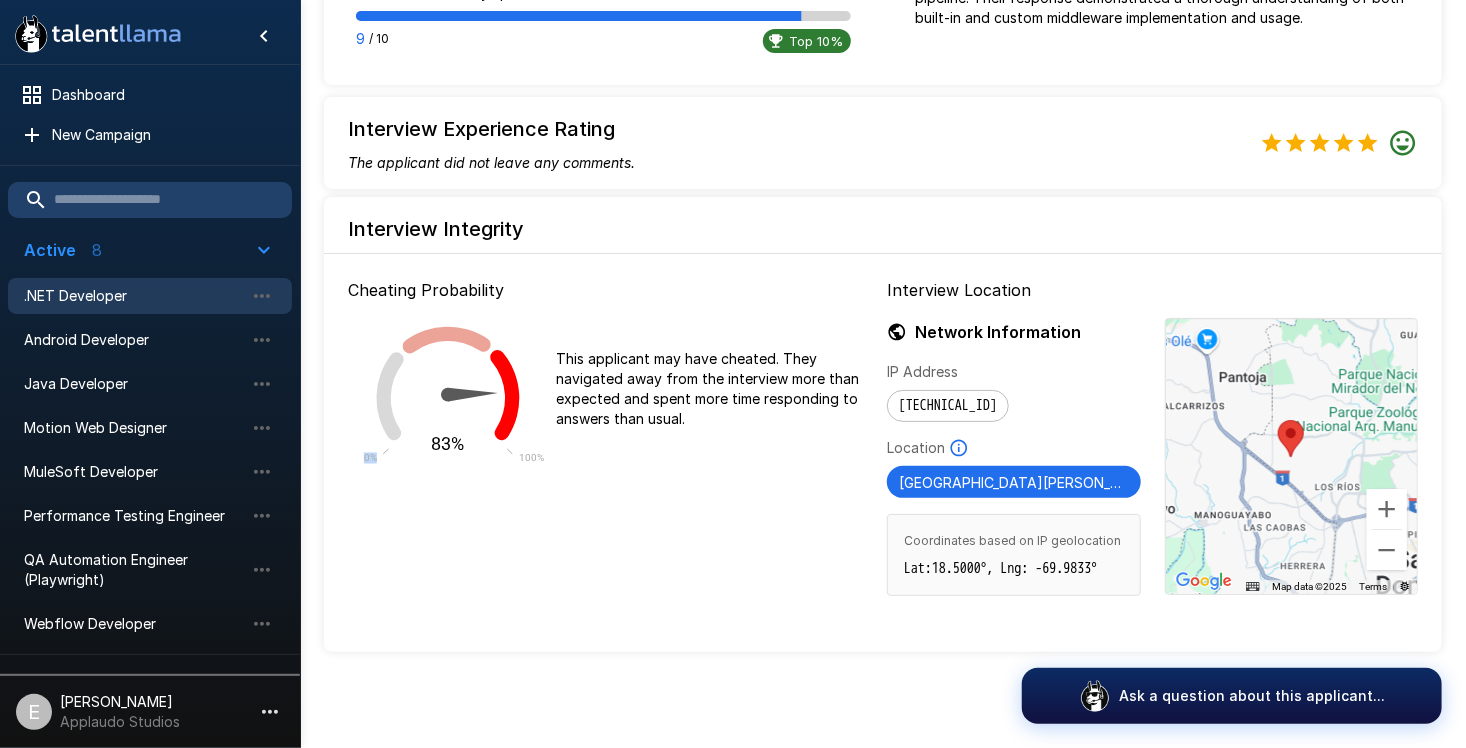 drag, startPoint x: 496, startPoint y: 380, endPoint x: 521, endPoint y: 383, distance: 25.179358 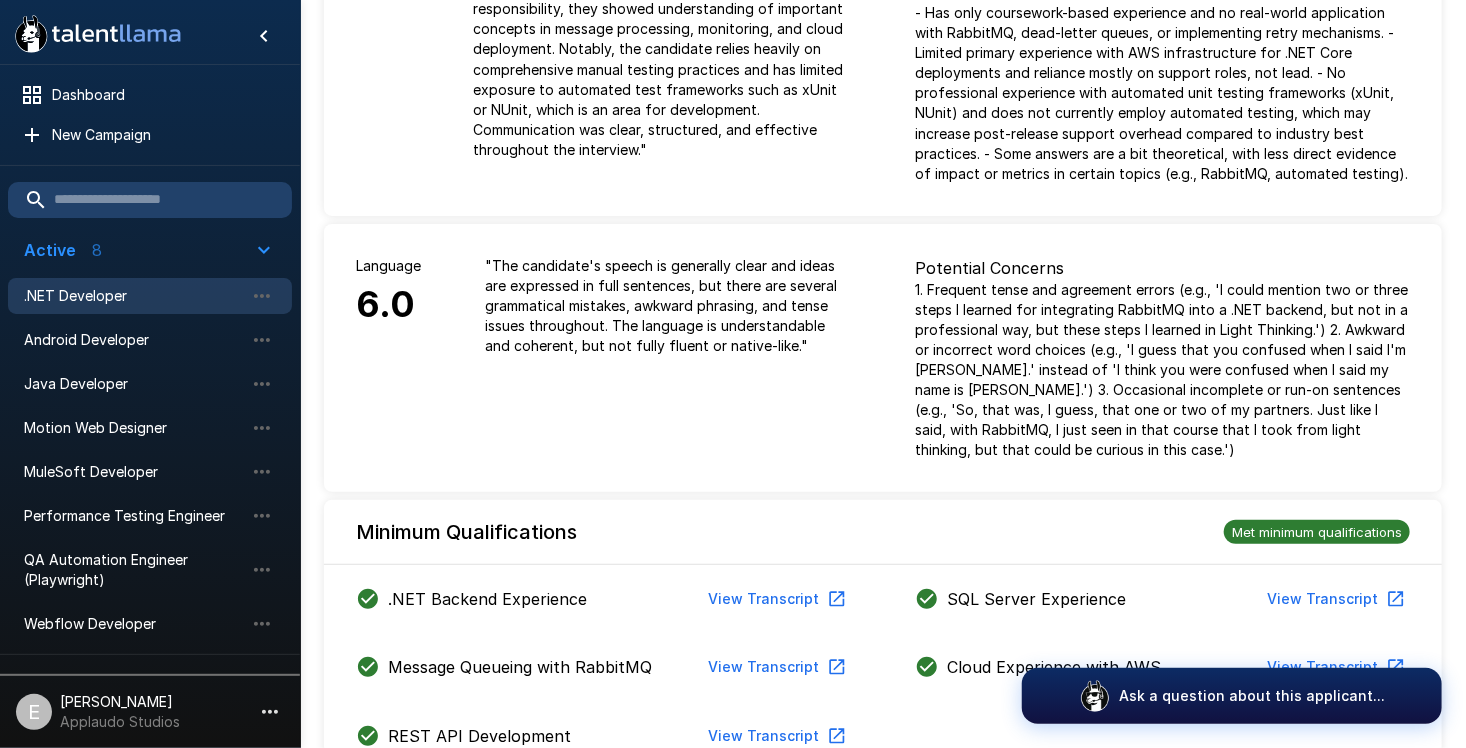 scroll, scrollTop: 400, scrollLeft: 0, axis: vertical 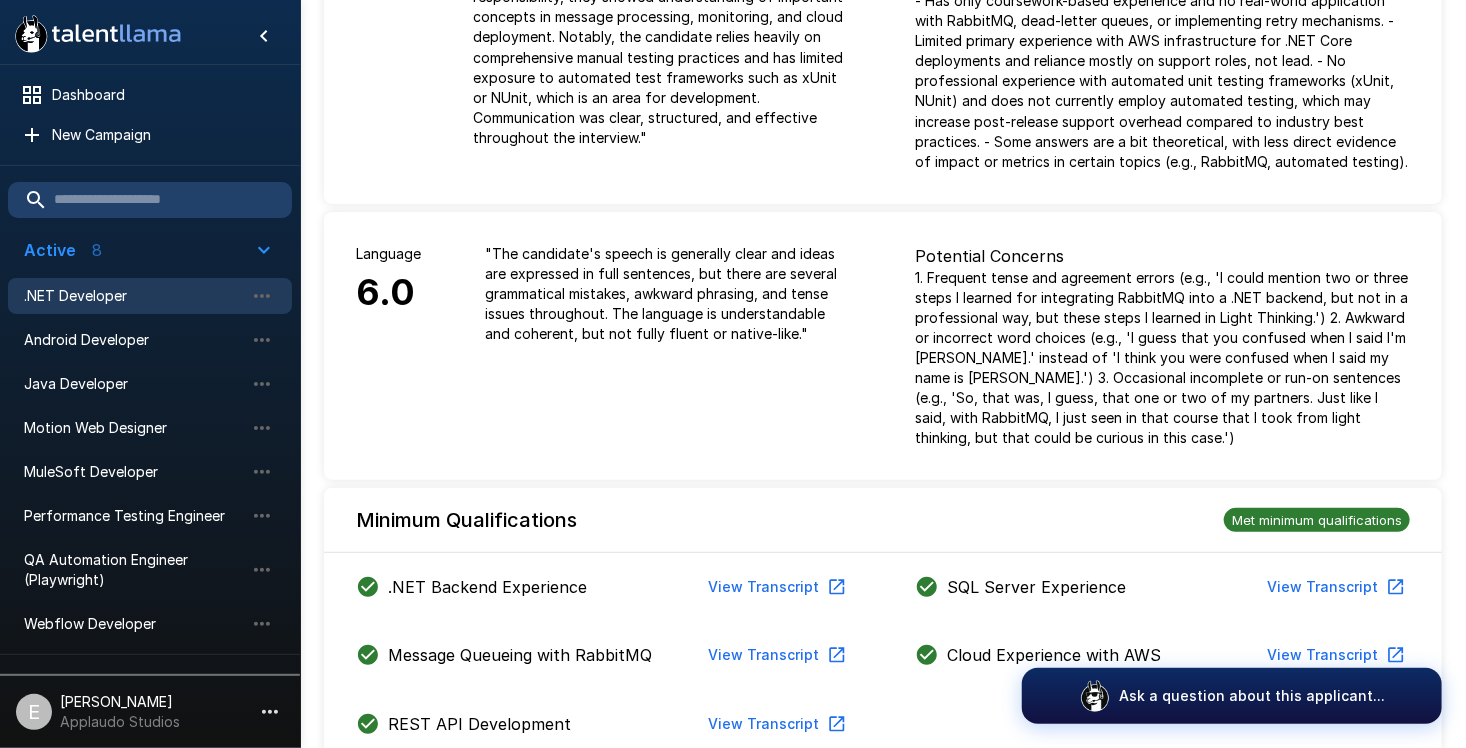 click on "1. Frequent tense and agreement errors (e.g., 'I could mention two or three steps I learned for integrating RabbitMQ into a .NET backend, but not in a professional way, but these steps I learned in Light Thinking.')
2. Awkward or incorrect word choices (e.g., 'I guess that you confused when I said I'm [PERSON_NAME].' instead of 'I think you were confused when I said my name is [PERSON_NAME].')
3. Occasional incomplete or run-on sentences (e.g., 'So, that was, I guess, that one or two of my partners. Just like I said, with RabbitMQ, I just seen in that course that I took from light thinking, but that could be curious in this case.')" at bounding box center [1162, 358] 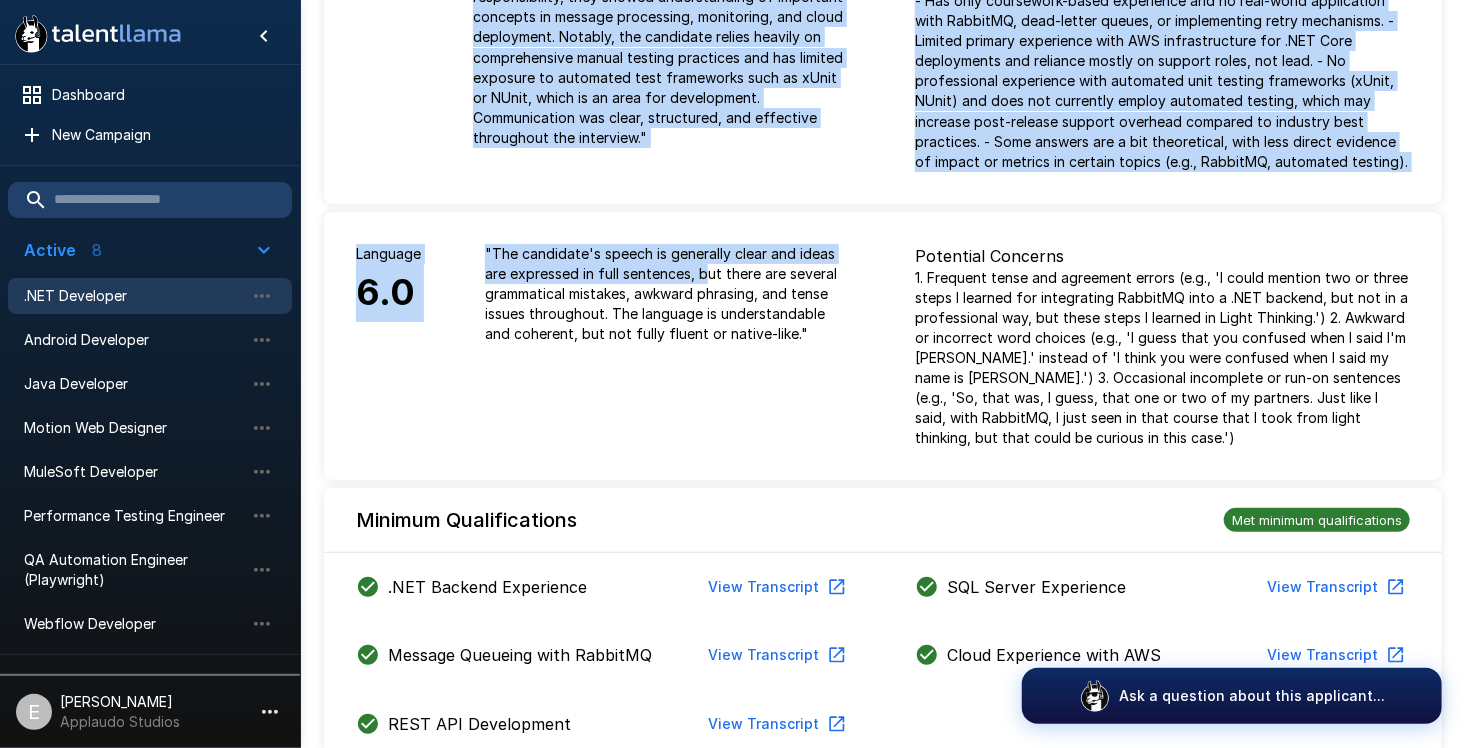 drag, startPoint x: 497, startPoint y: 252, endPoint x: 710, endPoint y: 268, distance: 213.6001 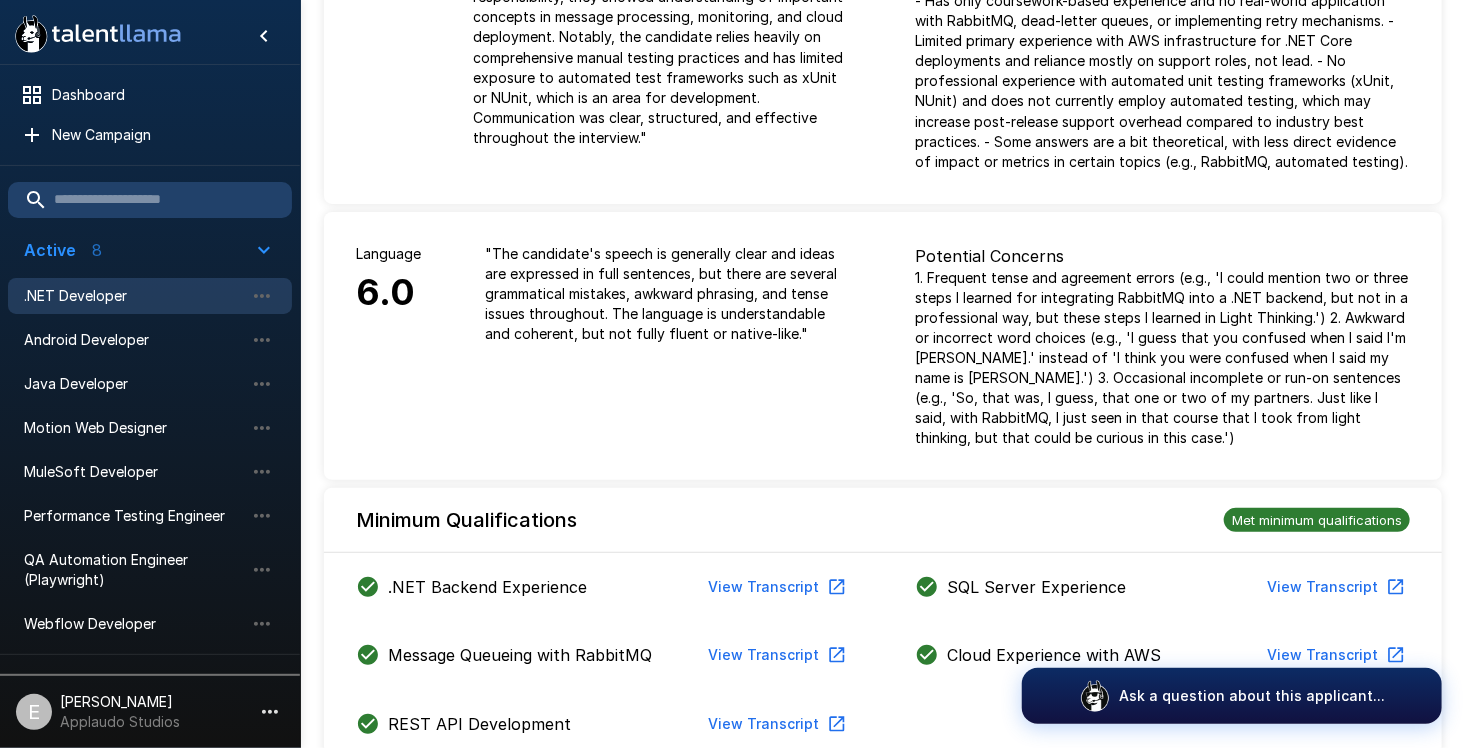 drag, startPoint x: 710, startPoint y: 268, endPoint x: 731, endPoint y: 312, distance: 48.754486 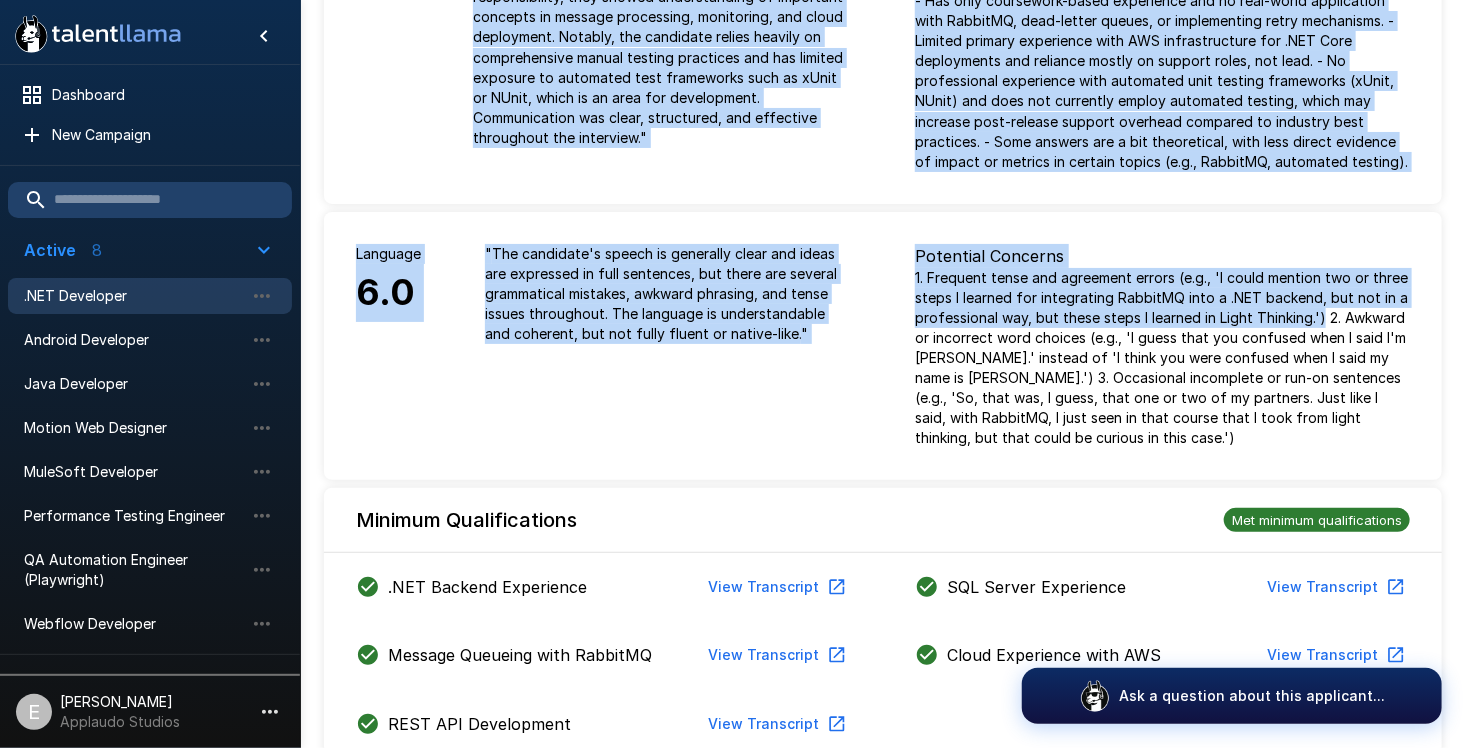 drag, startPoint x: 923, startPoint y: 273, endPoint x: 1324, endPoint y: 316, distance: 403.2989 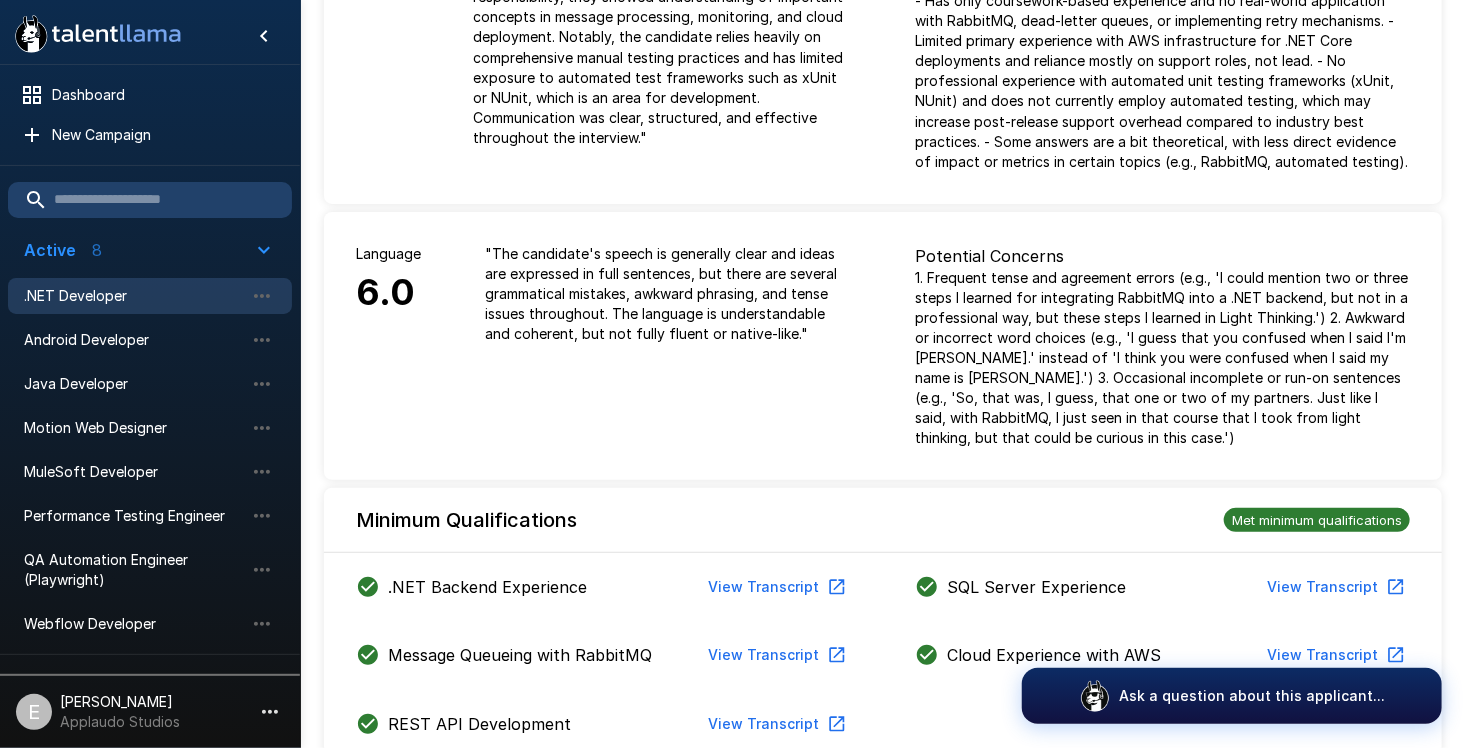 drag, startPoint x: 1324, startPoint y: 316, endPoint x: 1262, endPoint y: 384, distance: 92.021736 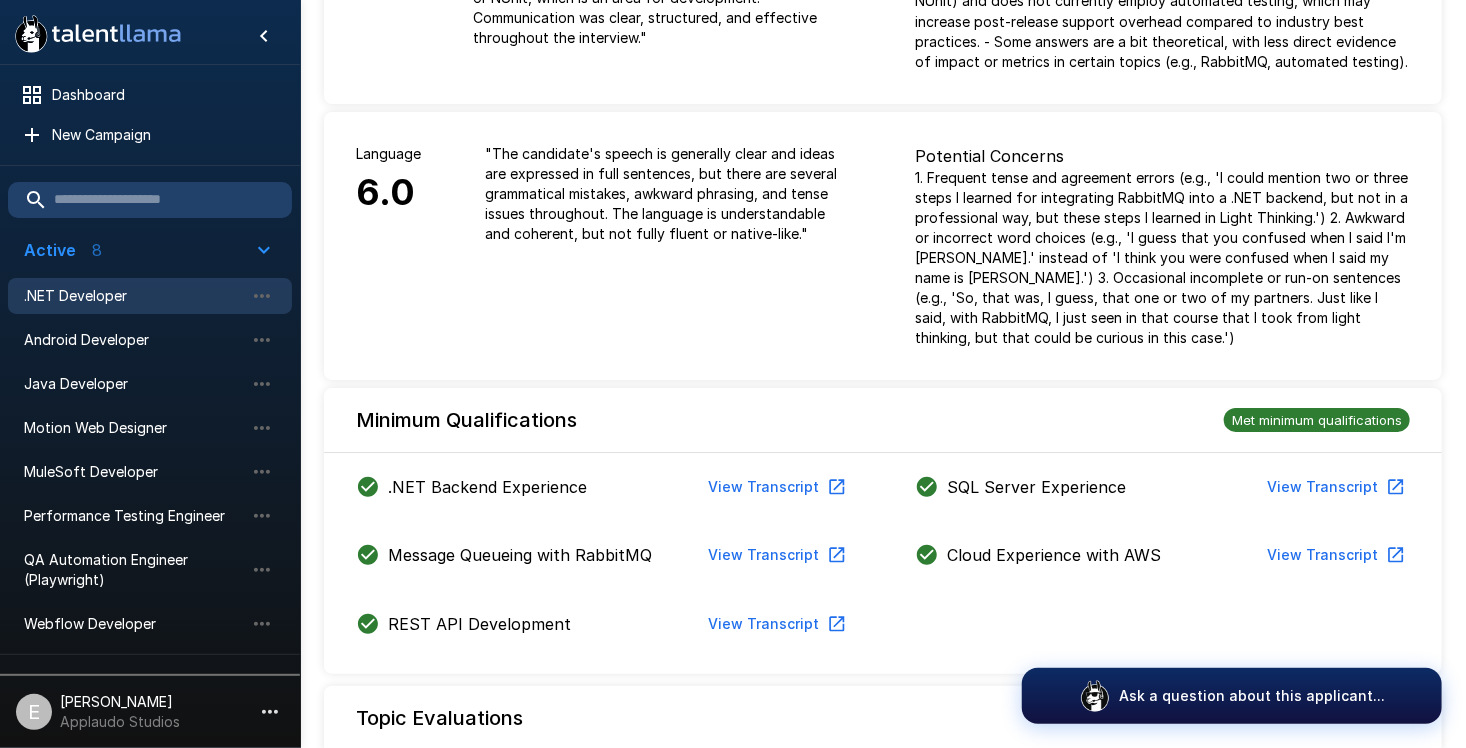 scroll, scrollTop: 0, scrollLeft: 0, axis: both 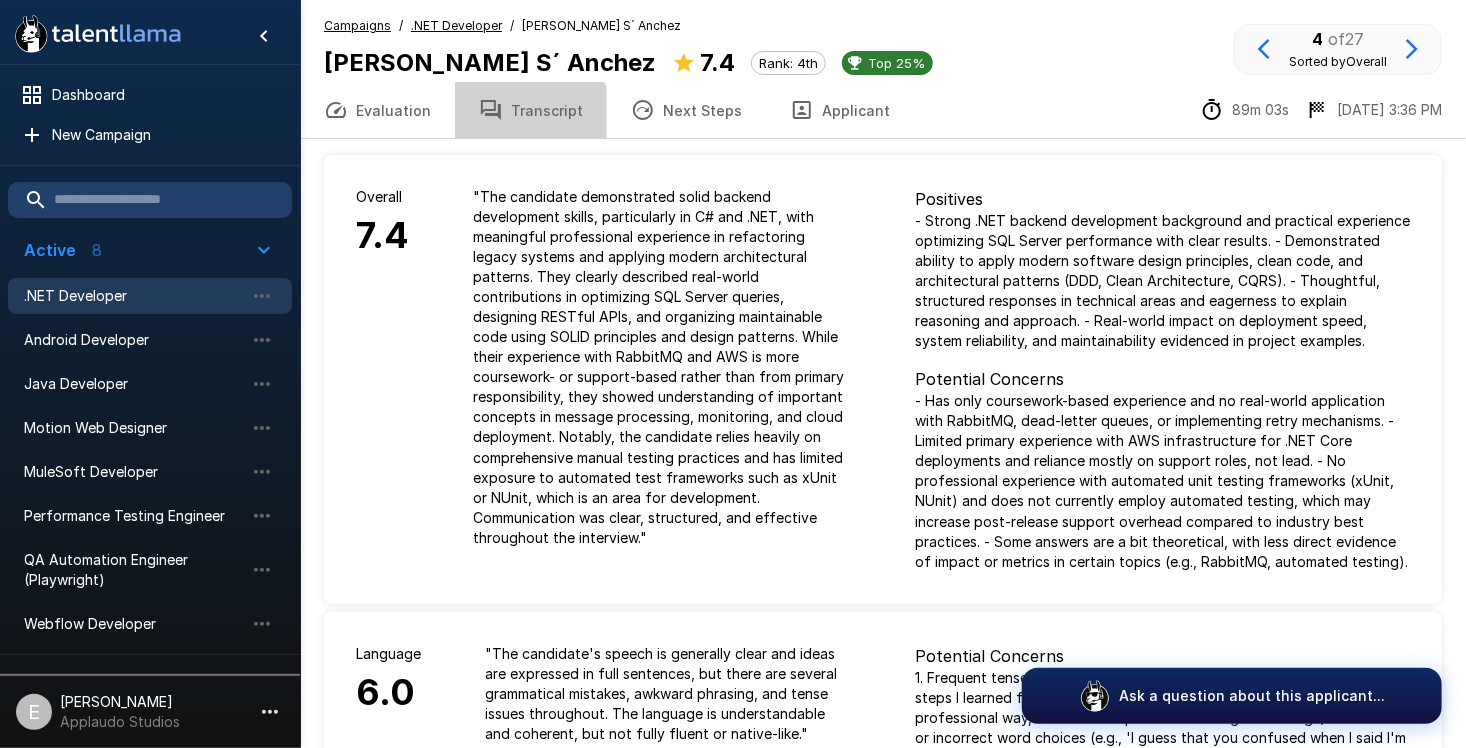 click on "Transcript" at bounding box center [531, 110] 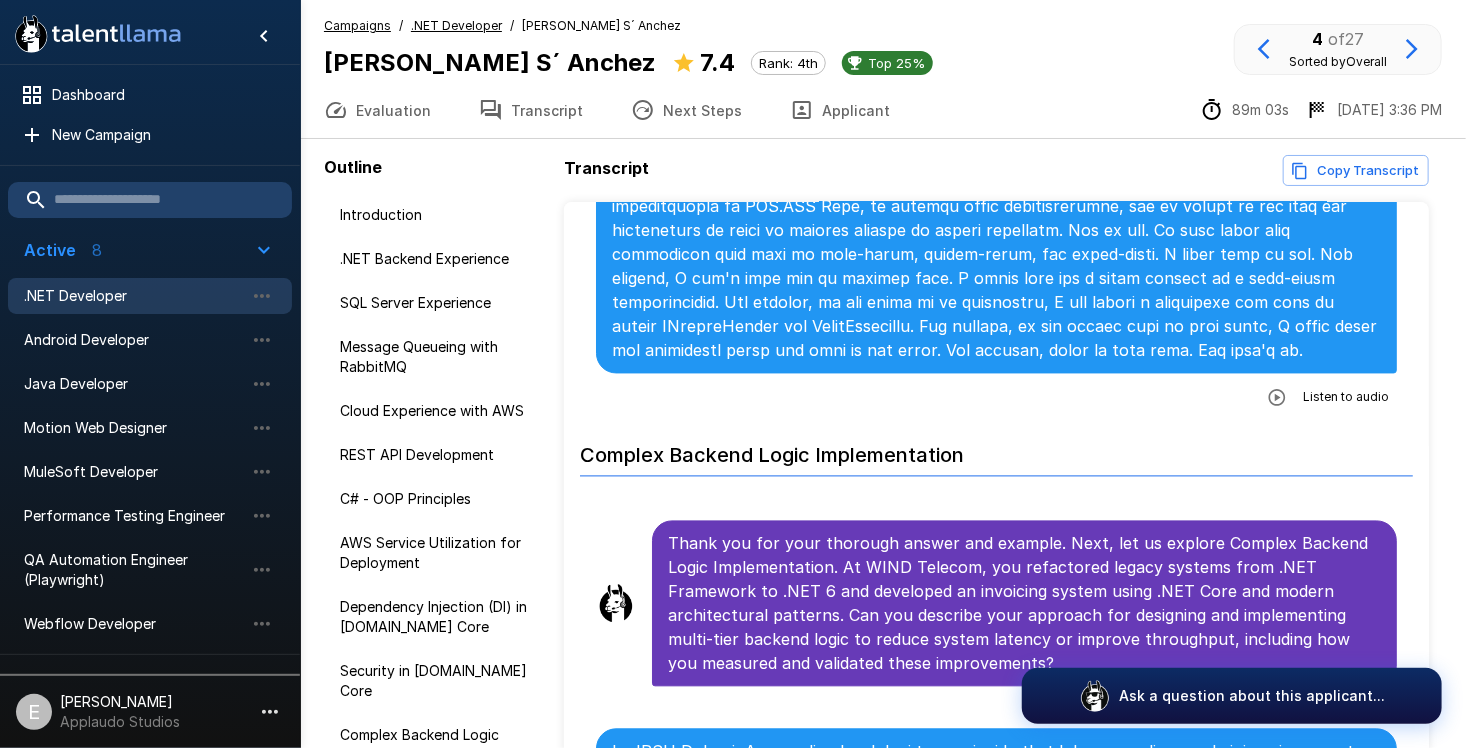 scroll, scrollTop: 6200, scrollLeft: 0, axis: vertical 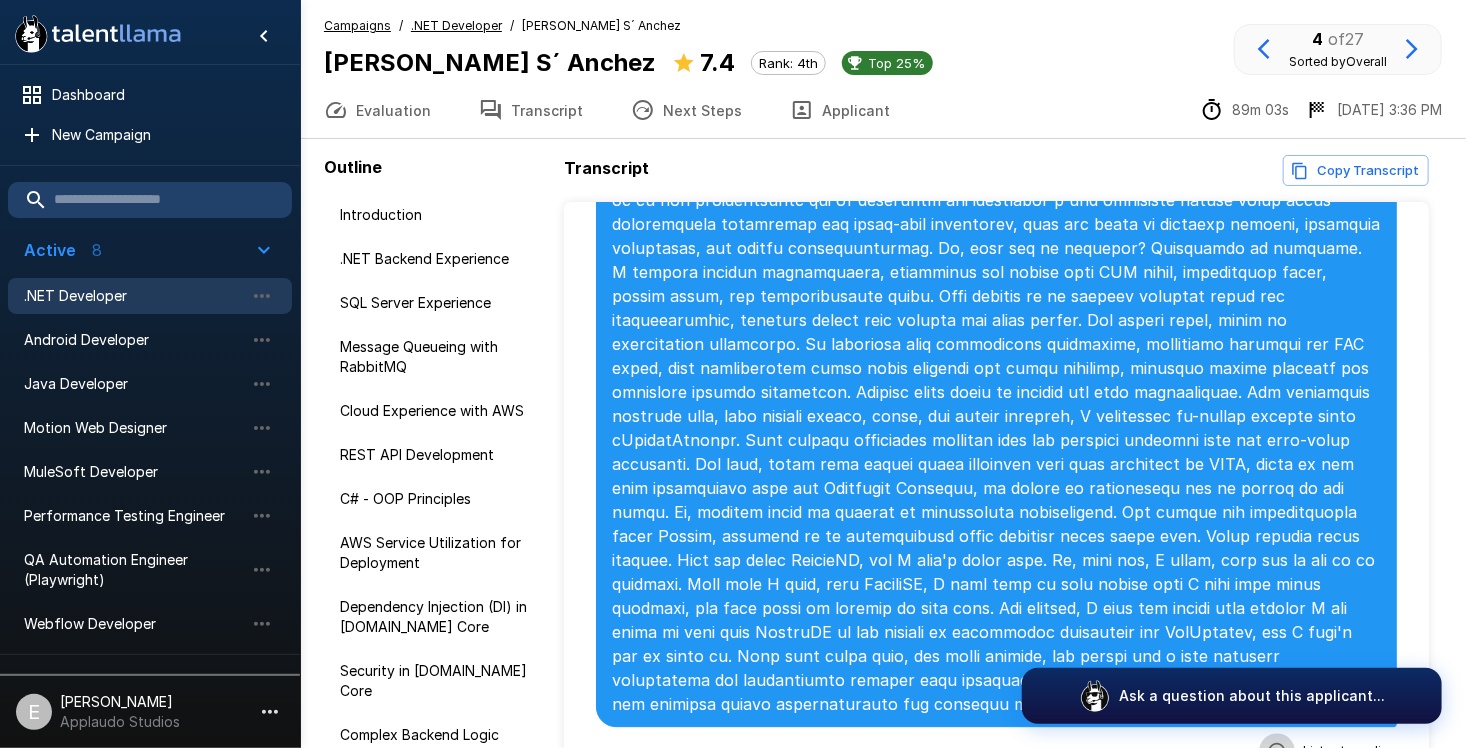 click 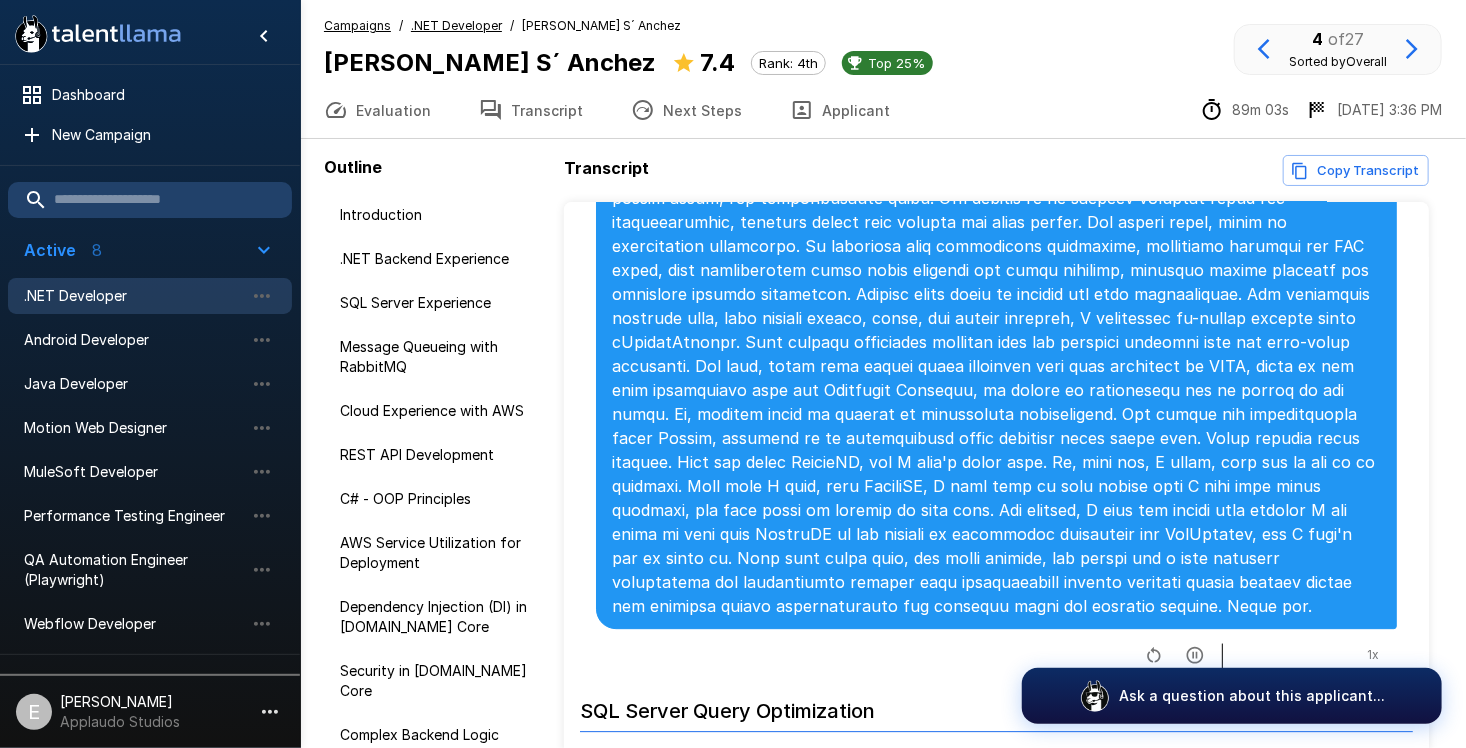 scroll, scrollTop: 6400, scrollLeft: 0, axis: vertical 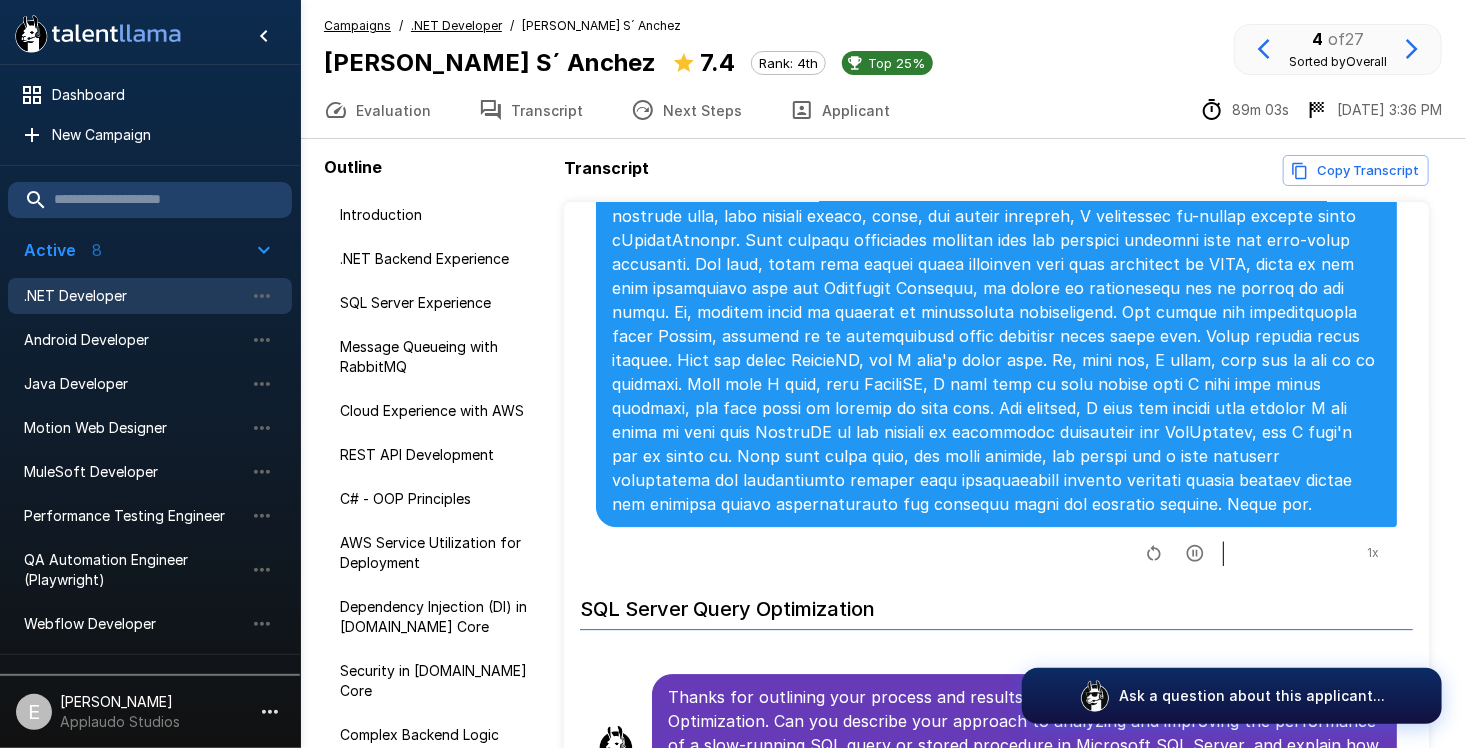 click at bounding box center [996, 228] 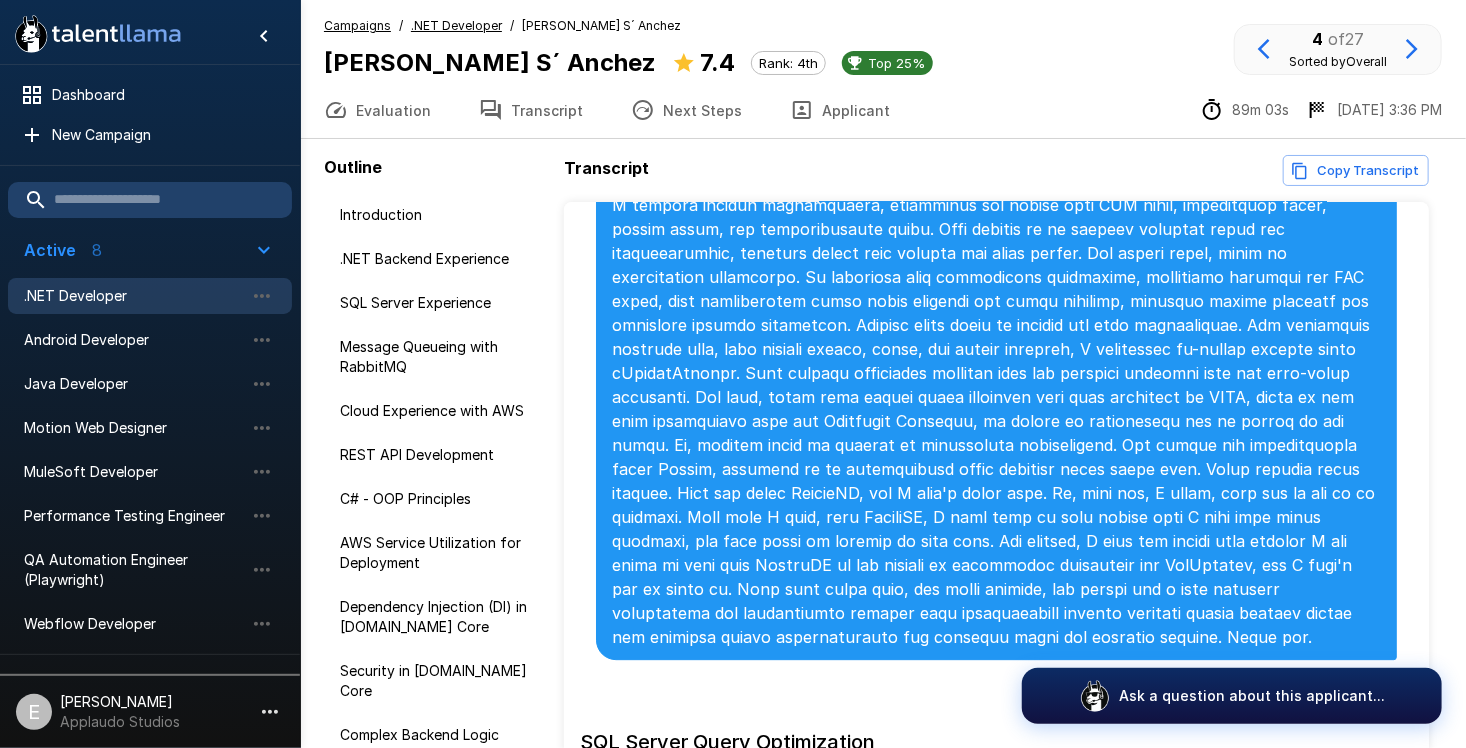 scroll, scrollTop: 6400, scrollLeft: 0, axis: vertical 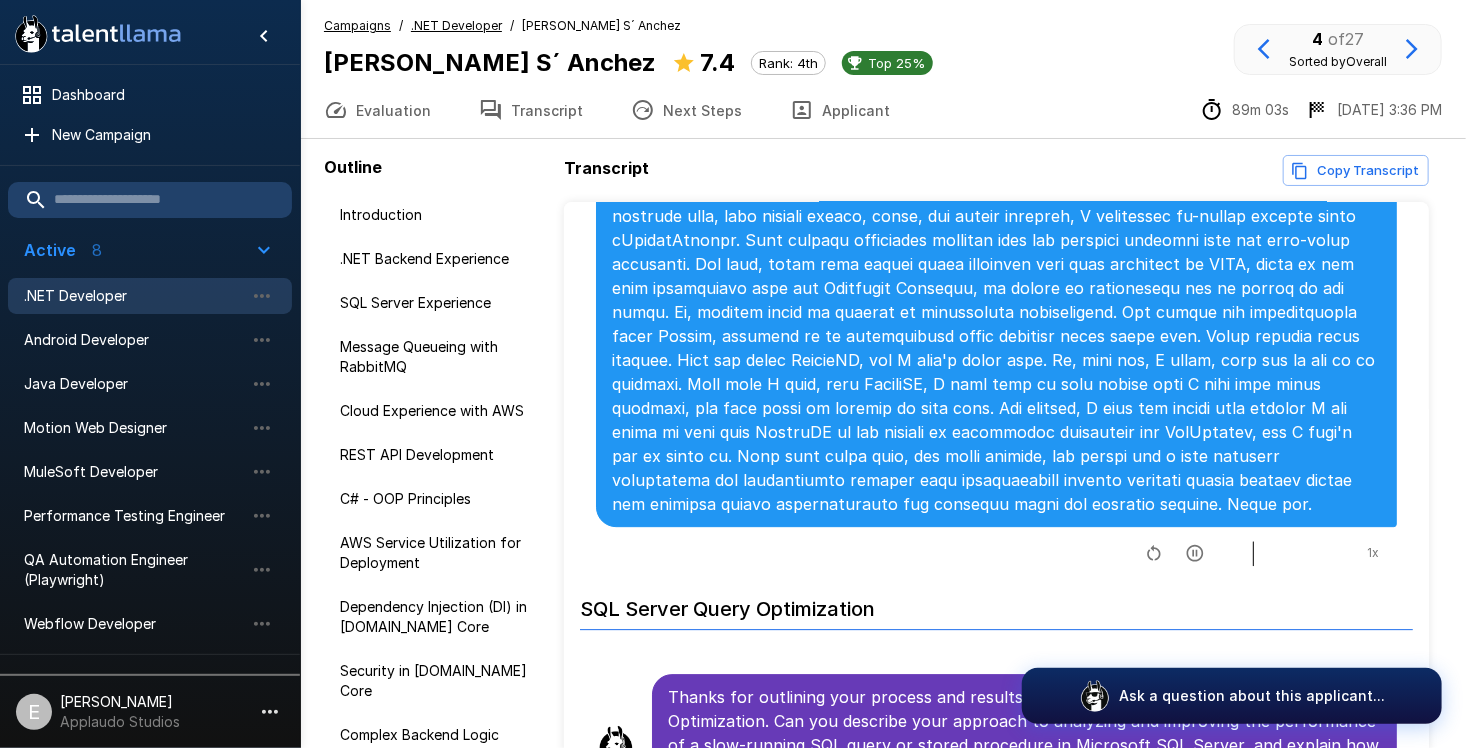 click 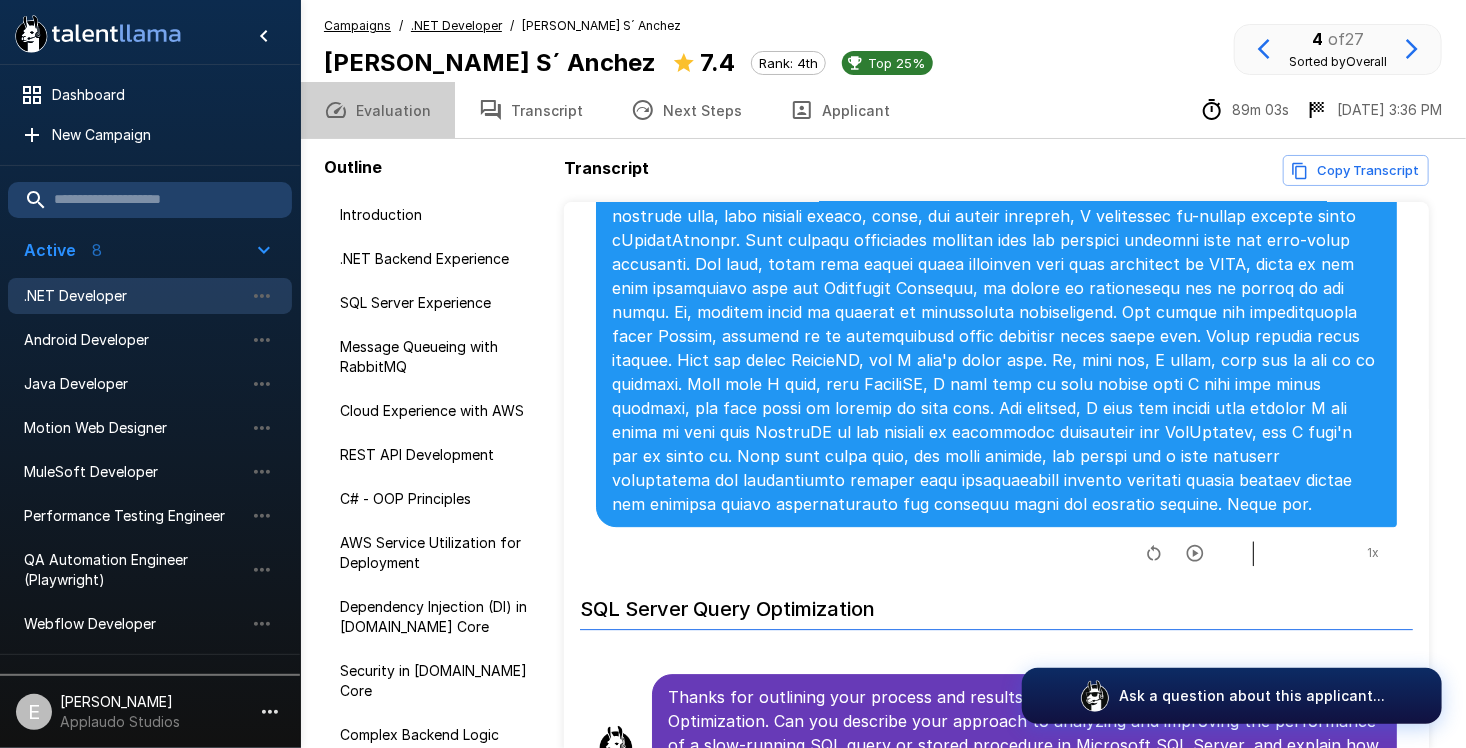drag, startPoint x: 385, startPoint y: 111, endPoint x: 389, endPoint y: 132, distance: 21.377558 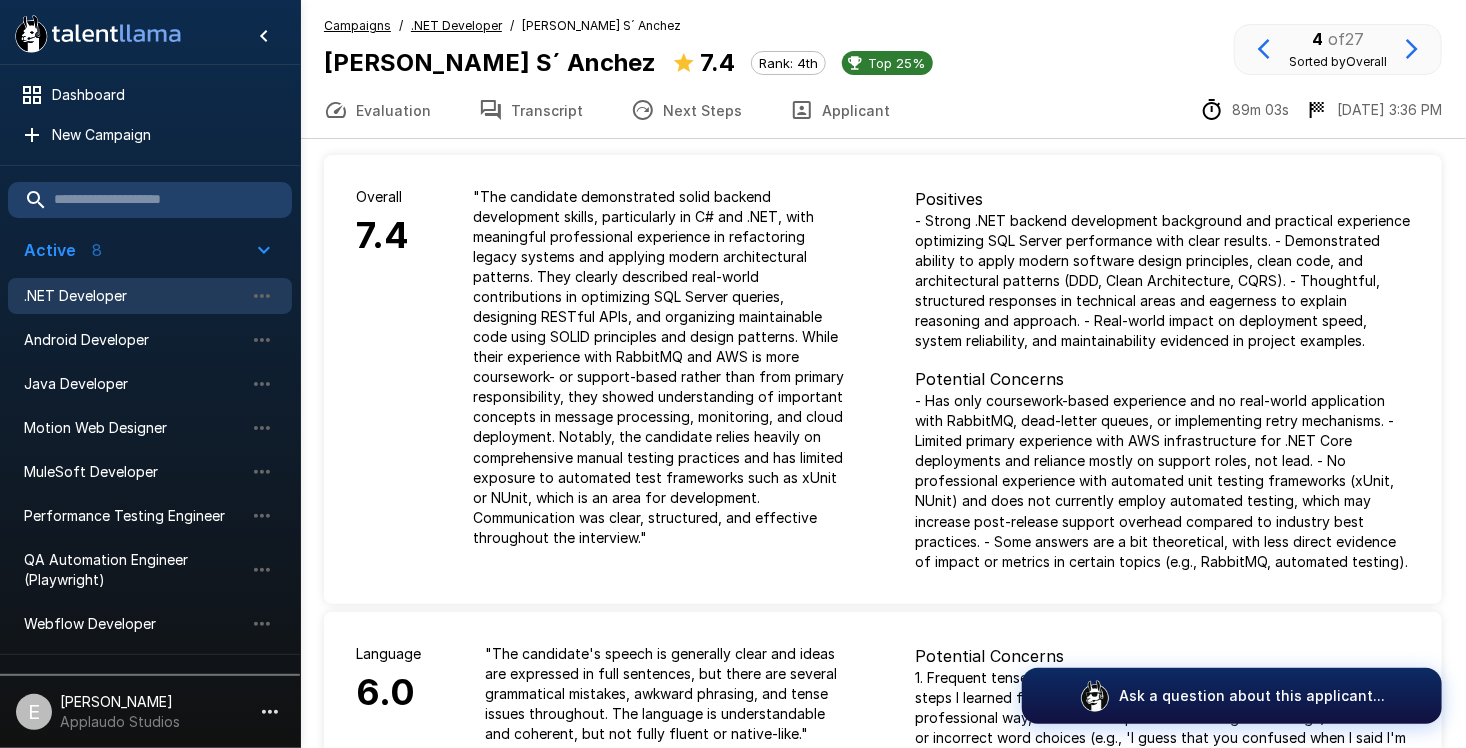 click on "[PERSON_NAME] S´ Anchez" at bounding box center (490, 62) 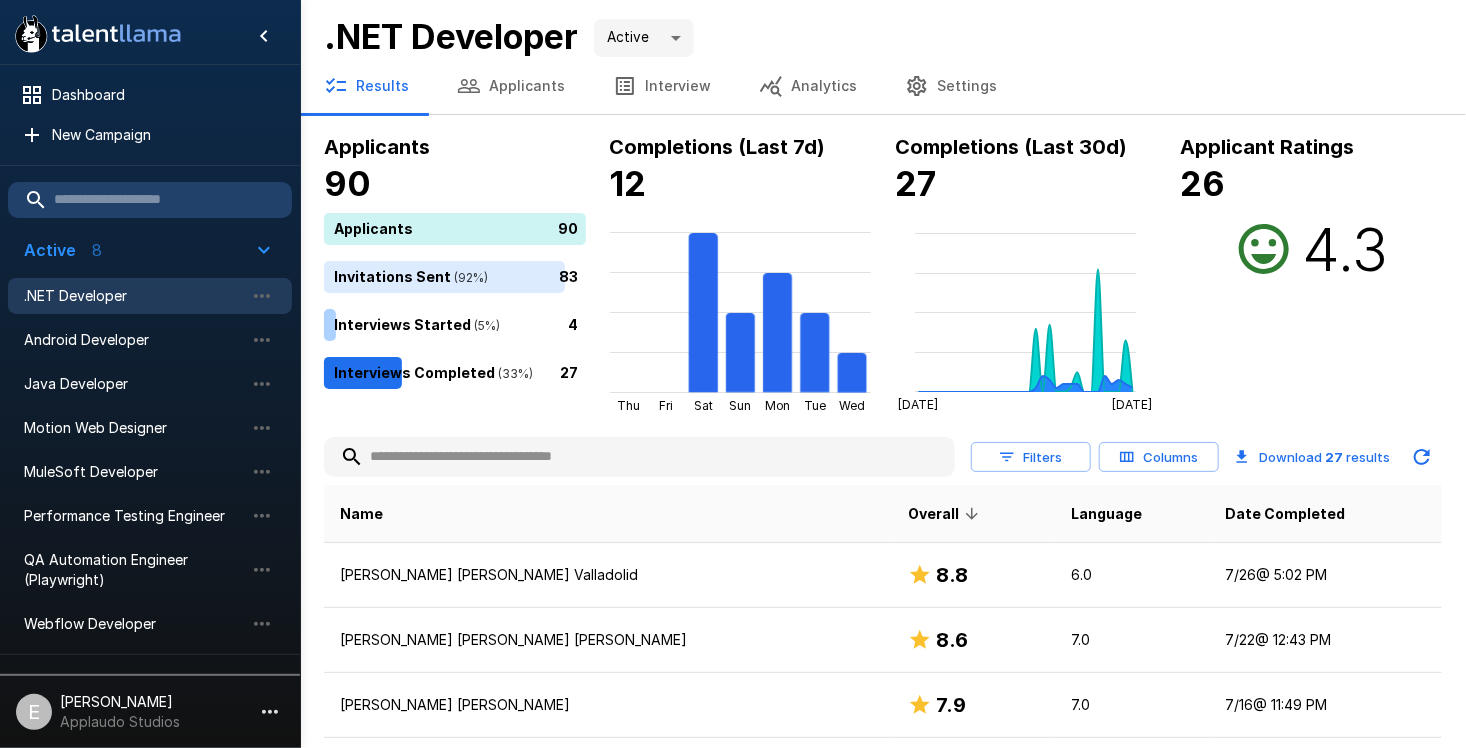 click at bounding box center (639, 457) 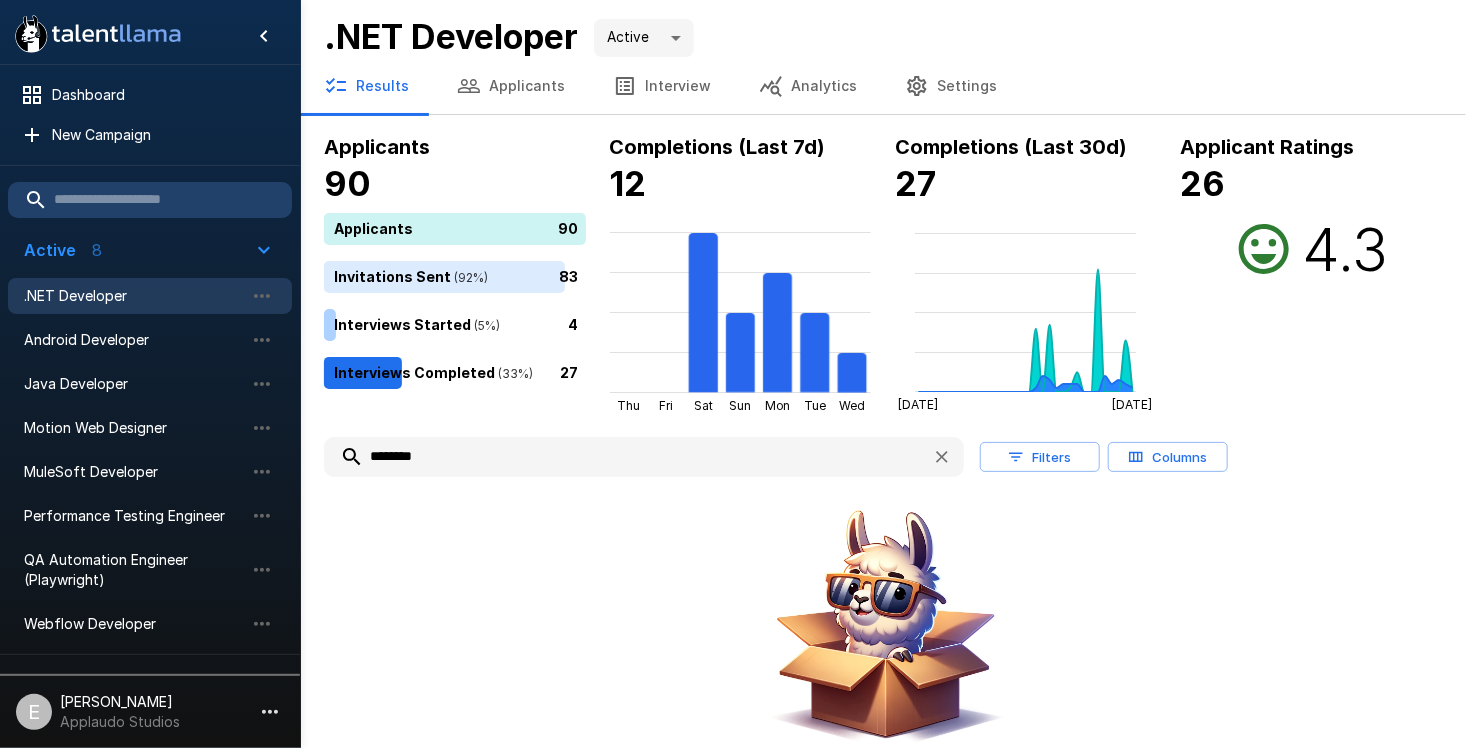 type on "********" 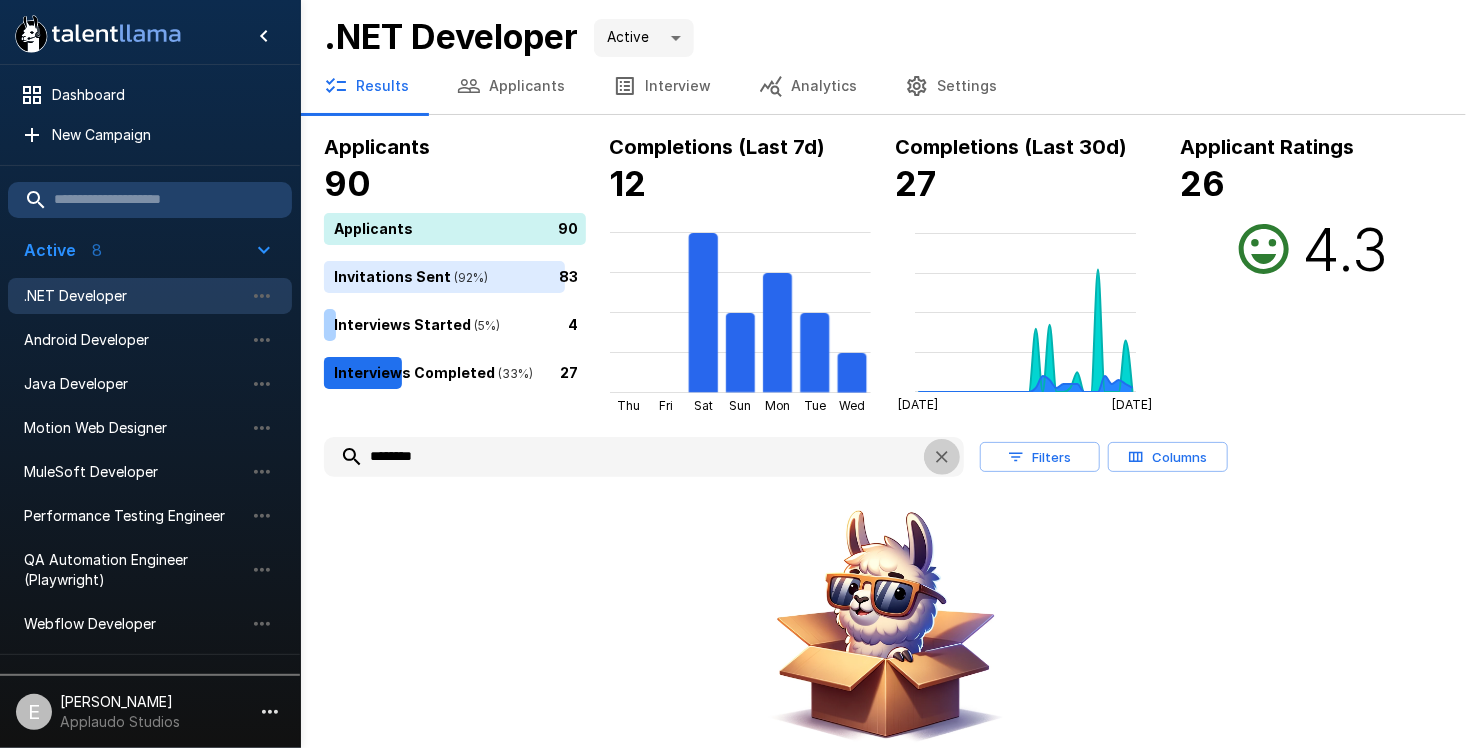 click at bounding box center (942, 457) 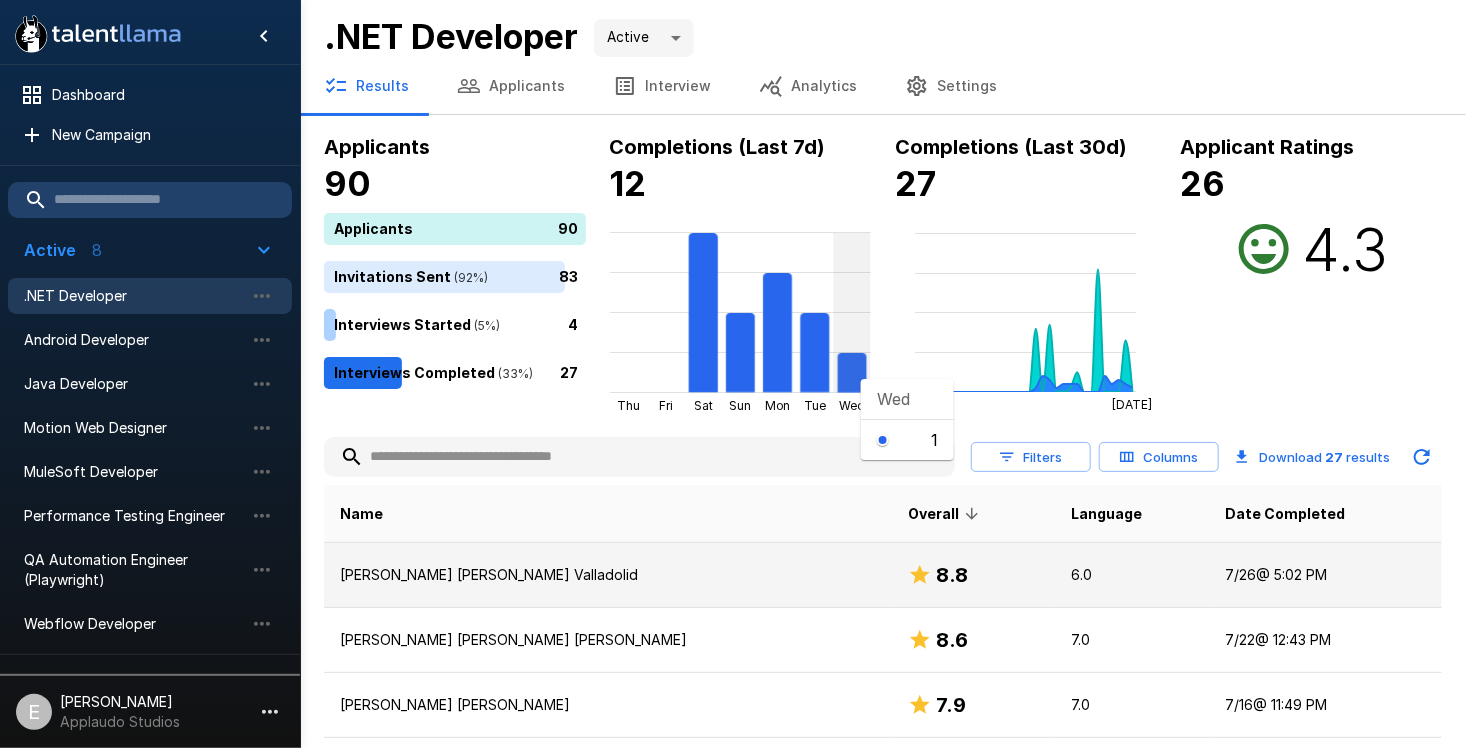 scroll, scrollTop: 100, scrollLeft: 0, axis: vertical 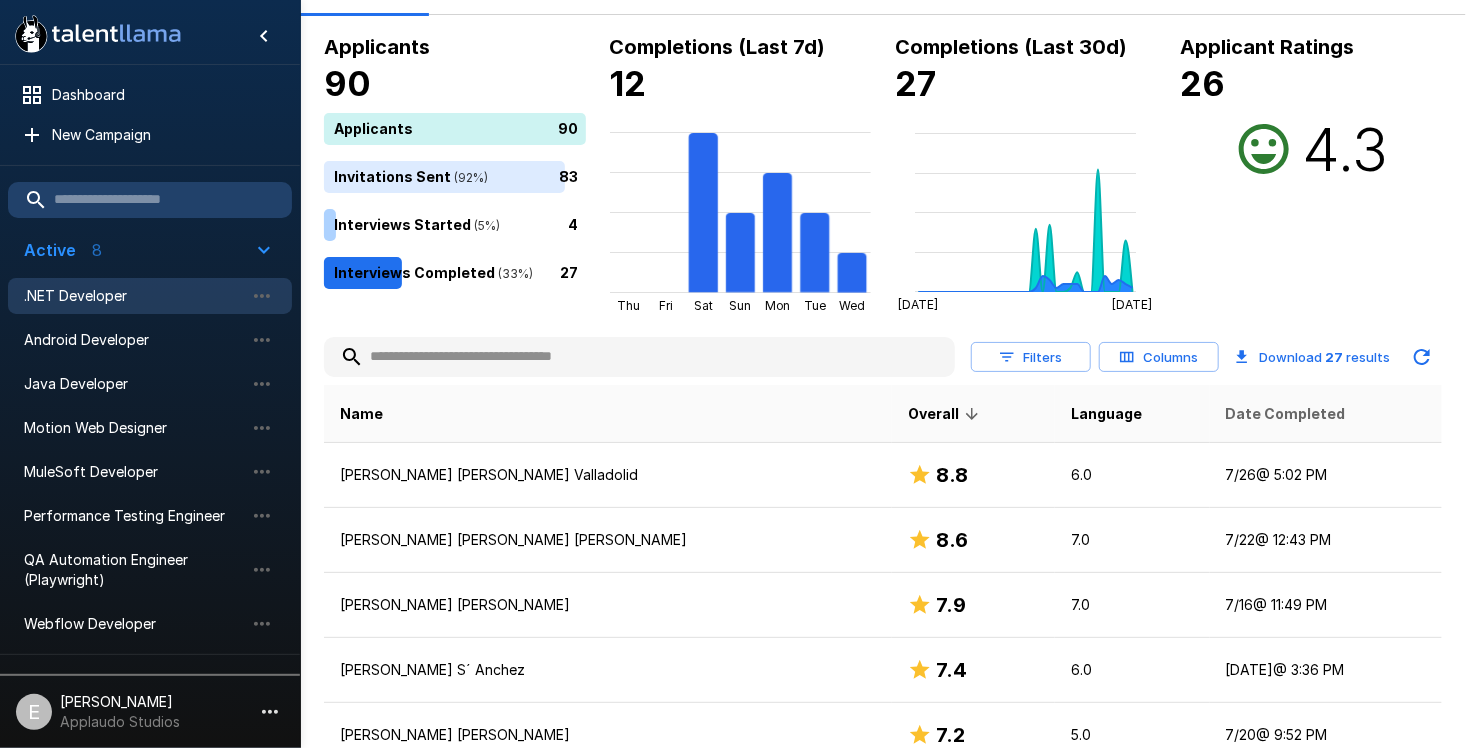 click on "Date Completed" at bounding box center [1286, 414] 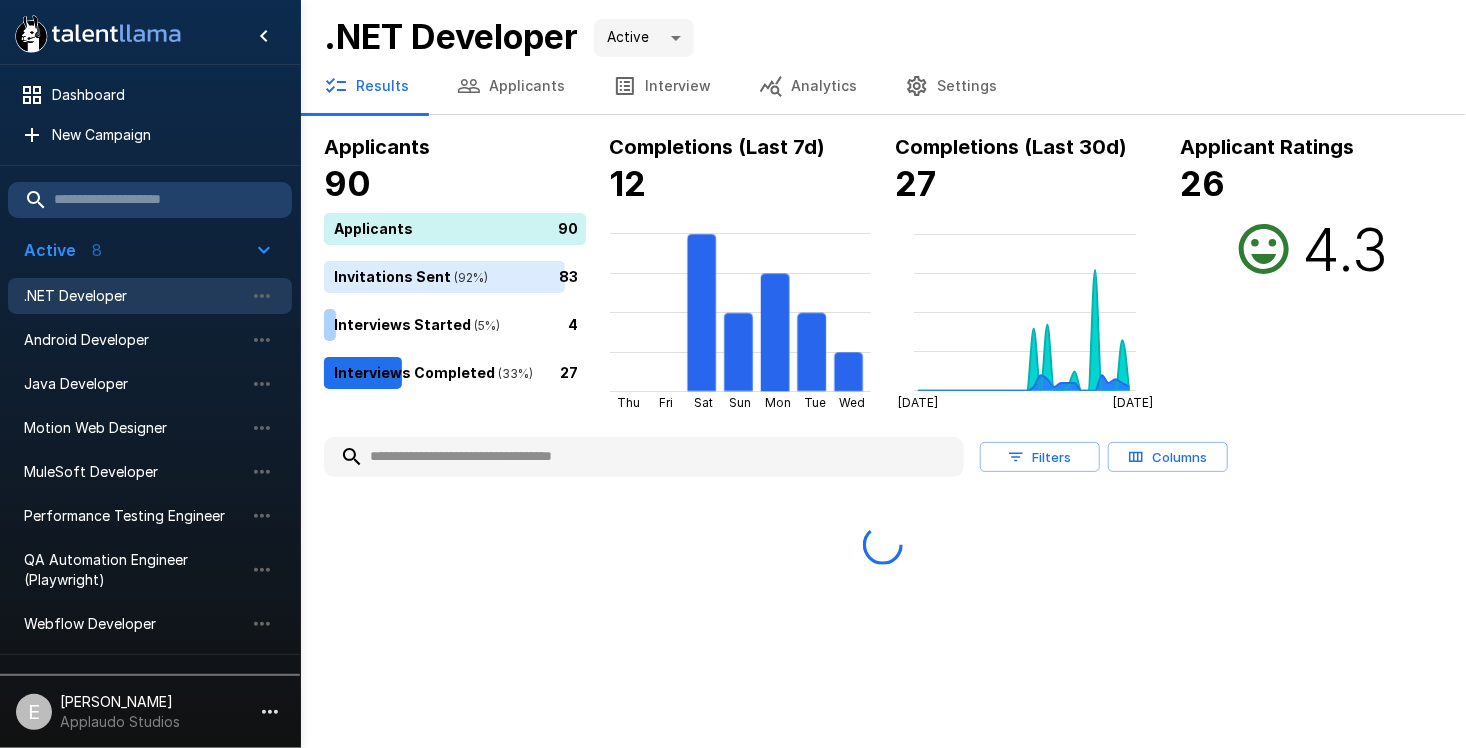 scroll, scrollTop: 0, scrollLeft: 0, axis: both 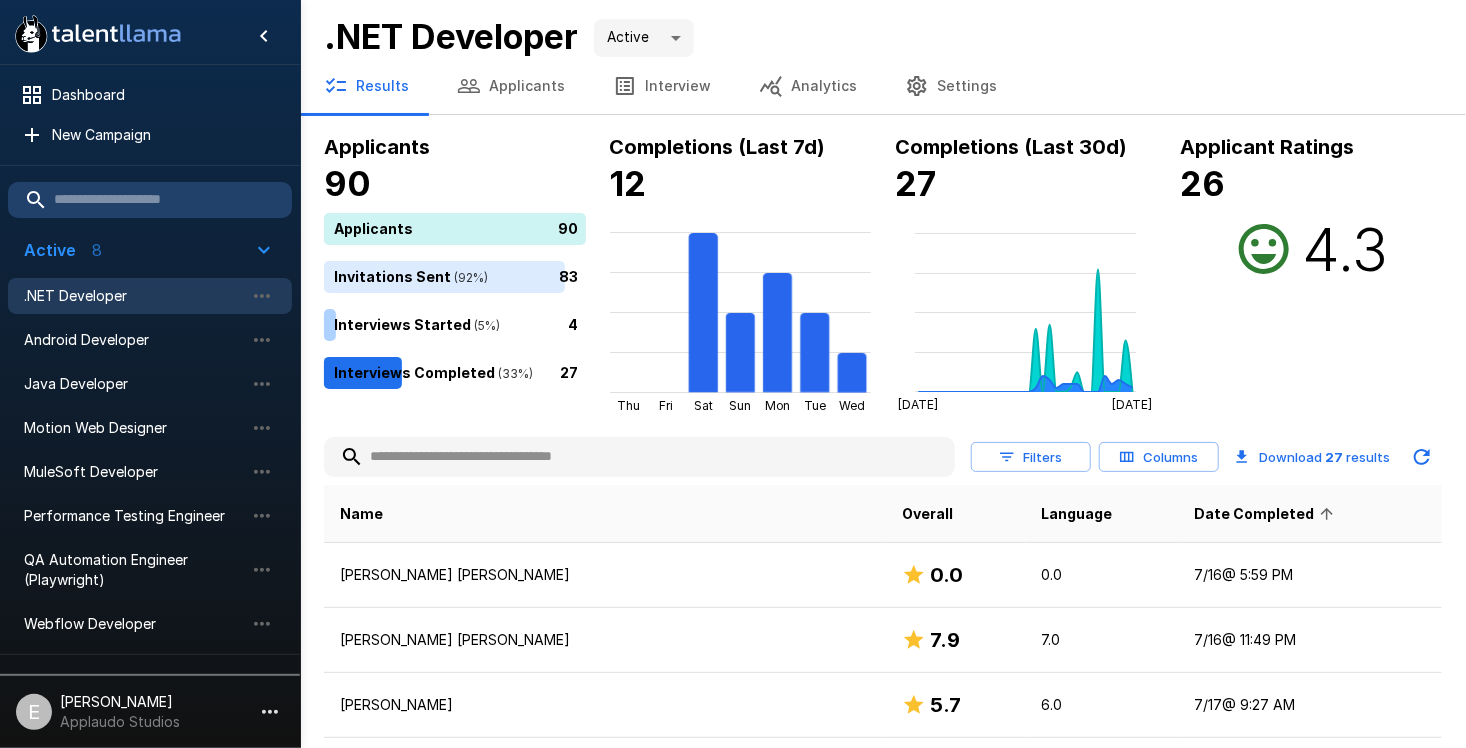 click on "Date Completed" at bounding box center (1267, 514) 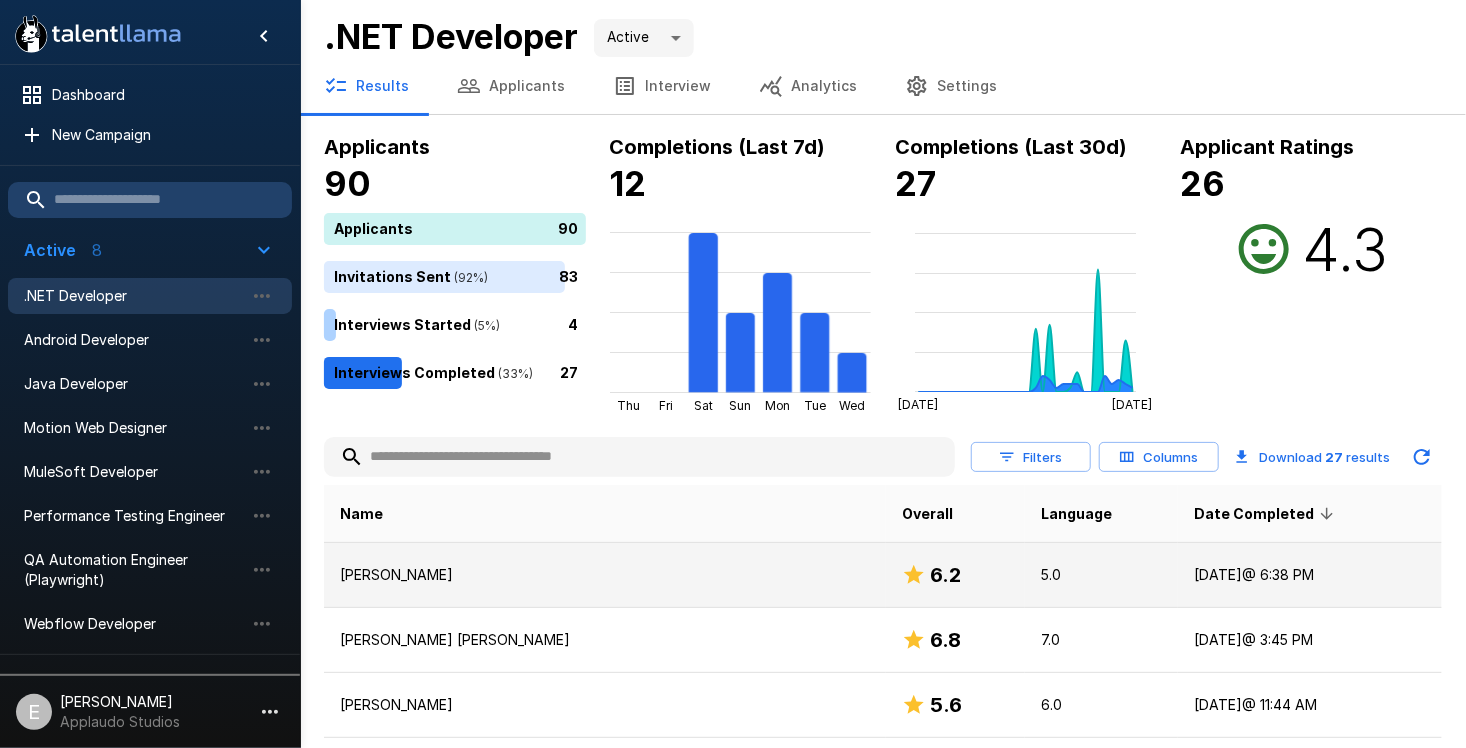 click on "5.0" at bounding box center [1101, 575] 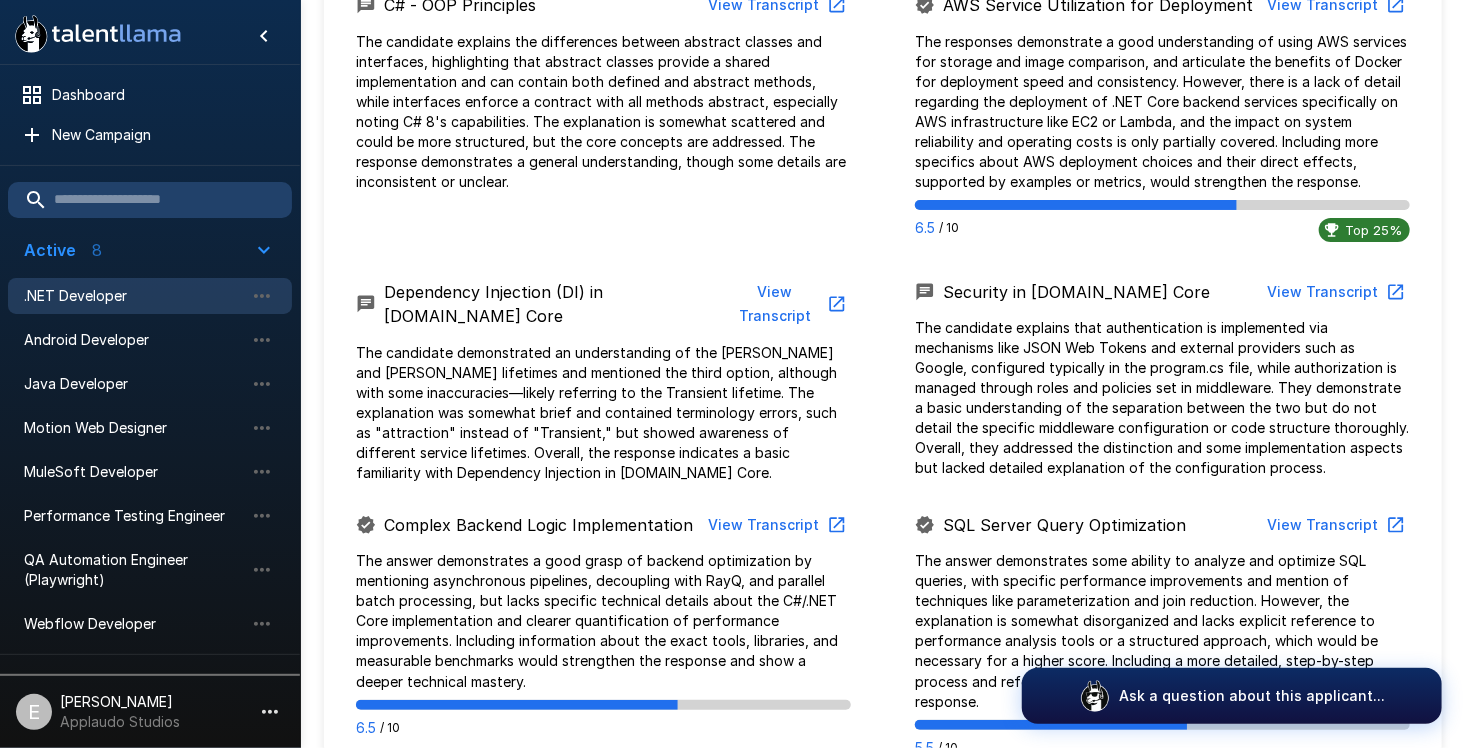 scroll, scrollTop: 1400, scrollLeft: 0, axis: vertical 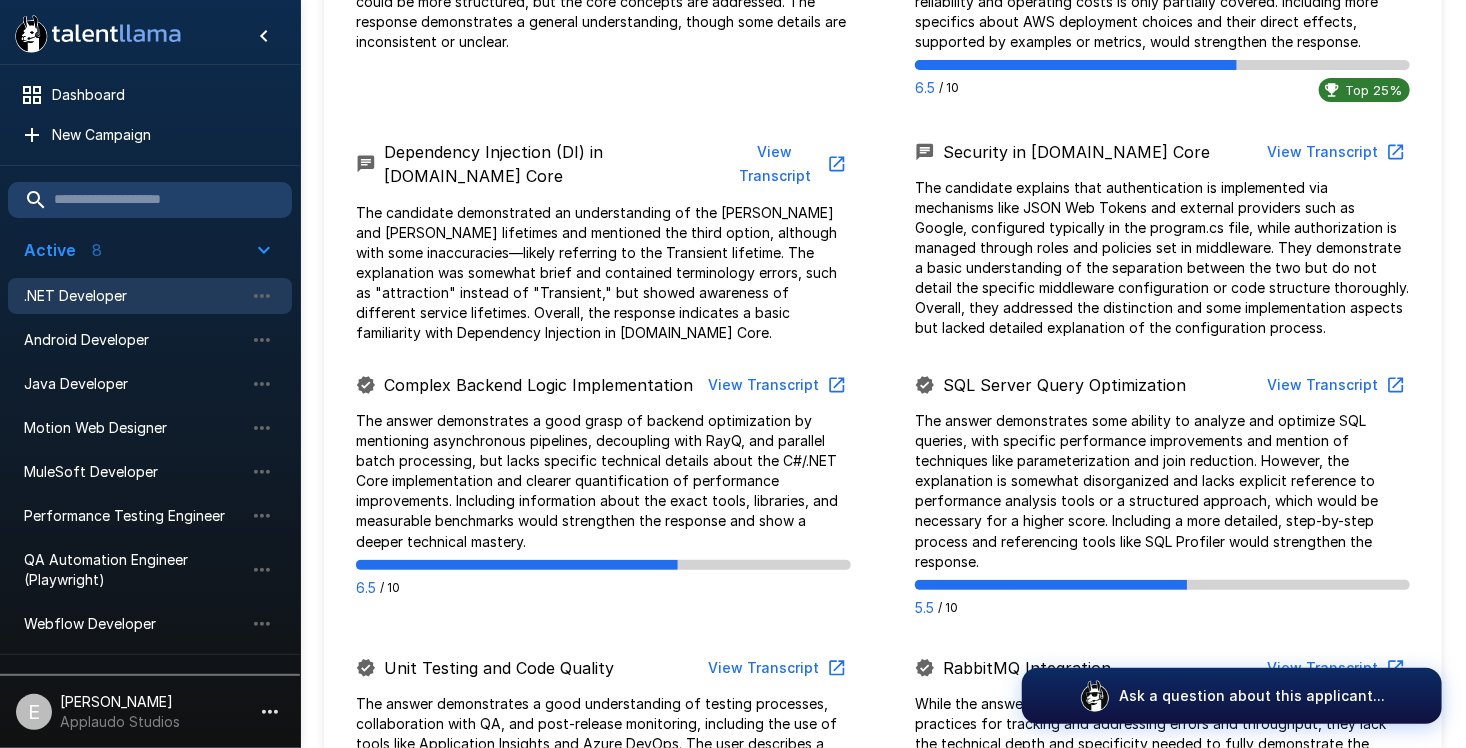 click on "View Transcript" at bounding box center [775, 385] 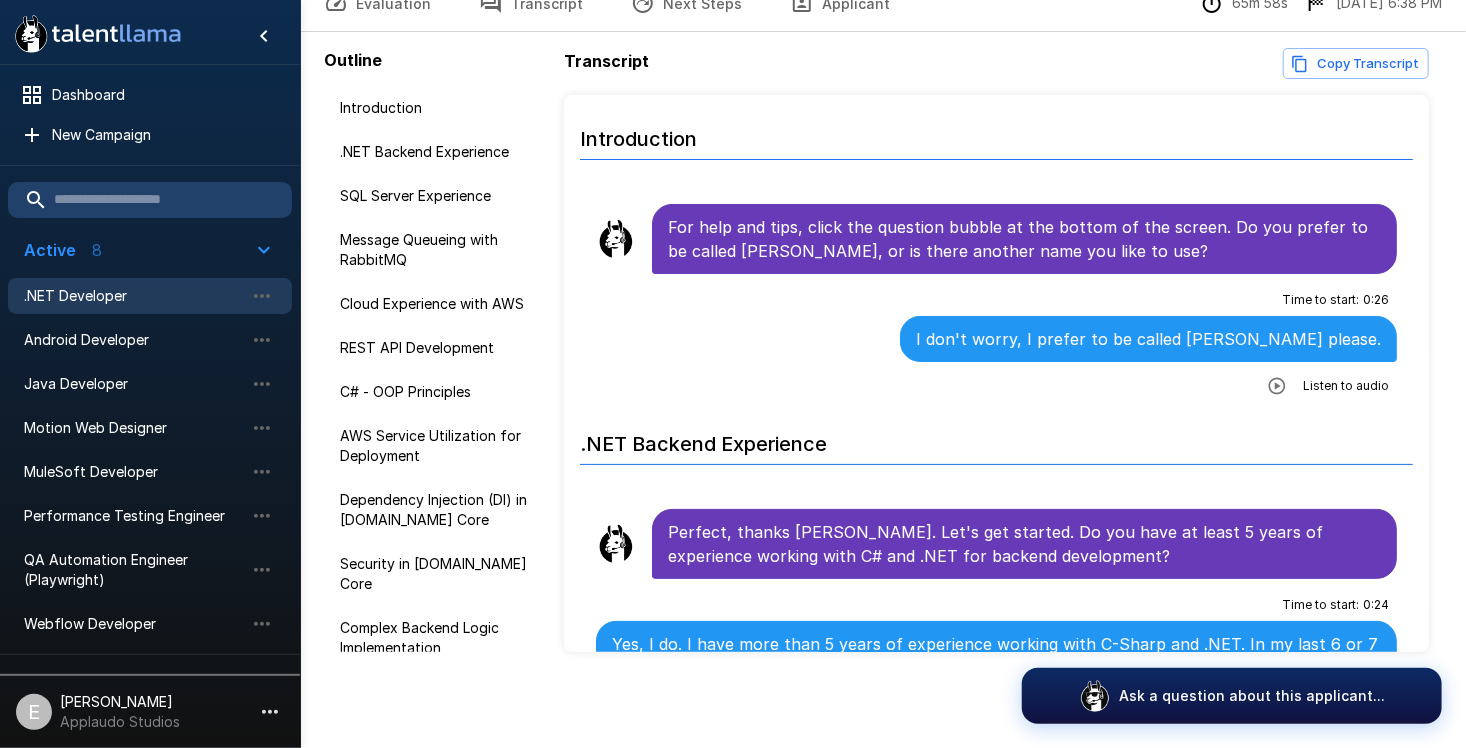 scroll, scrollTop: 107, scrollLeft: 0, axis: vertical 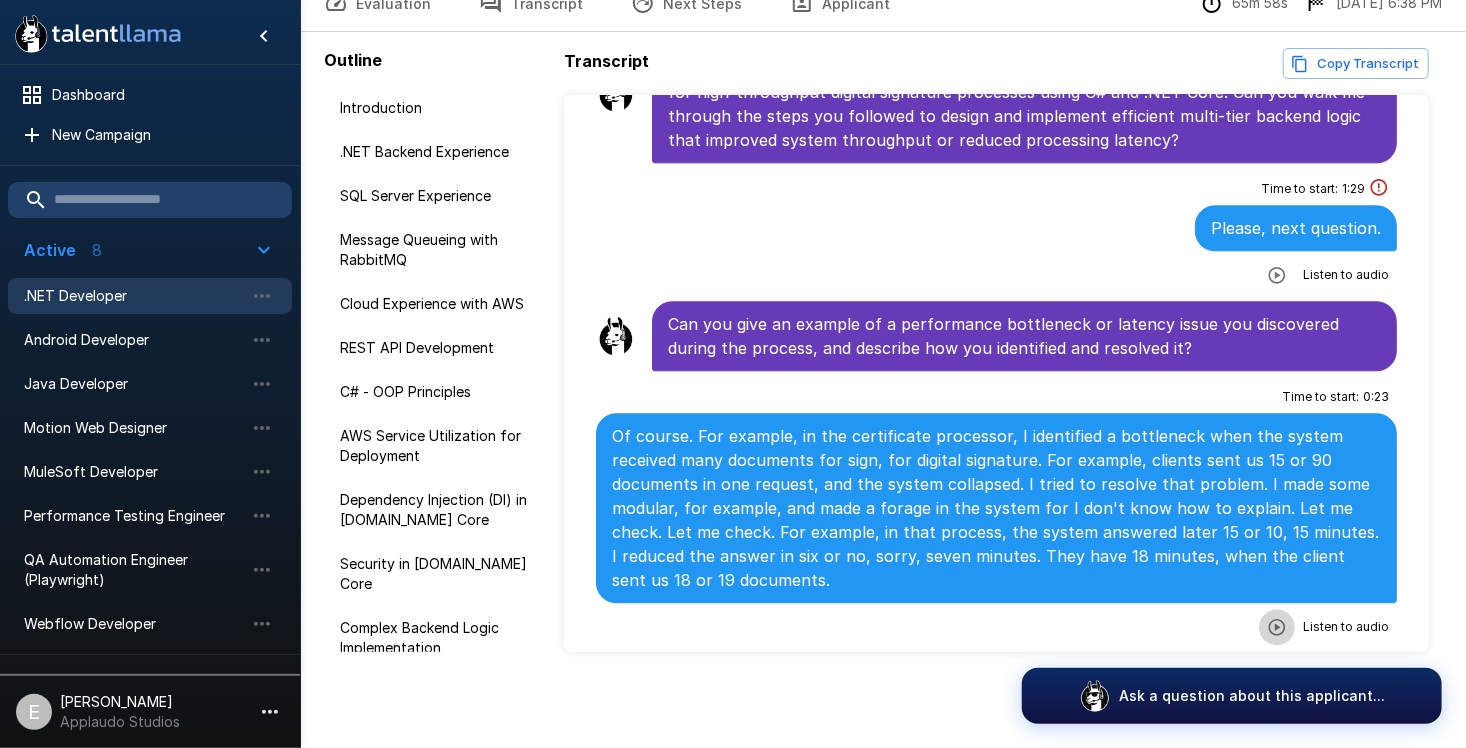 click 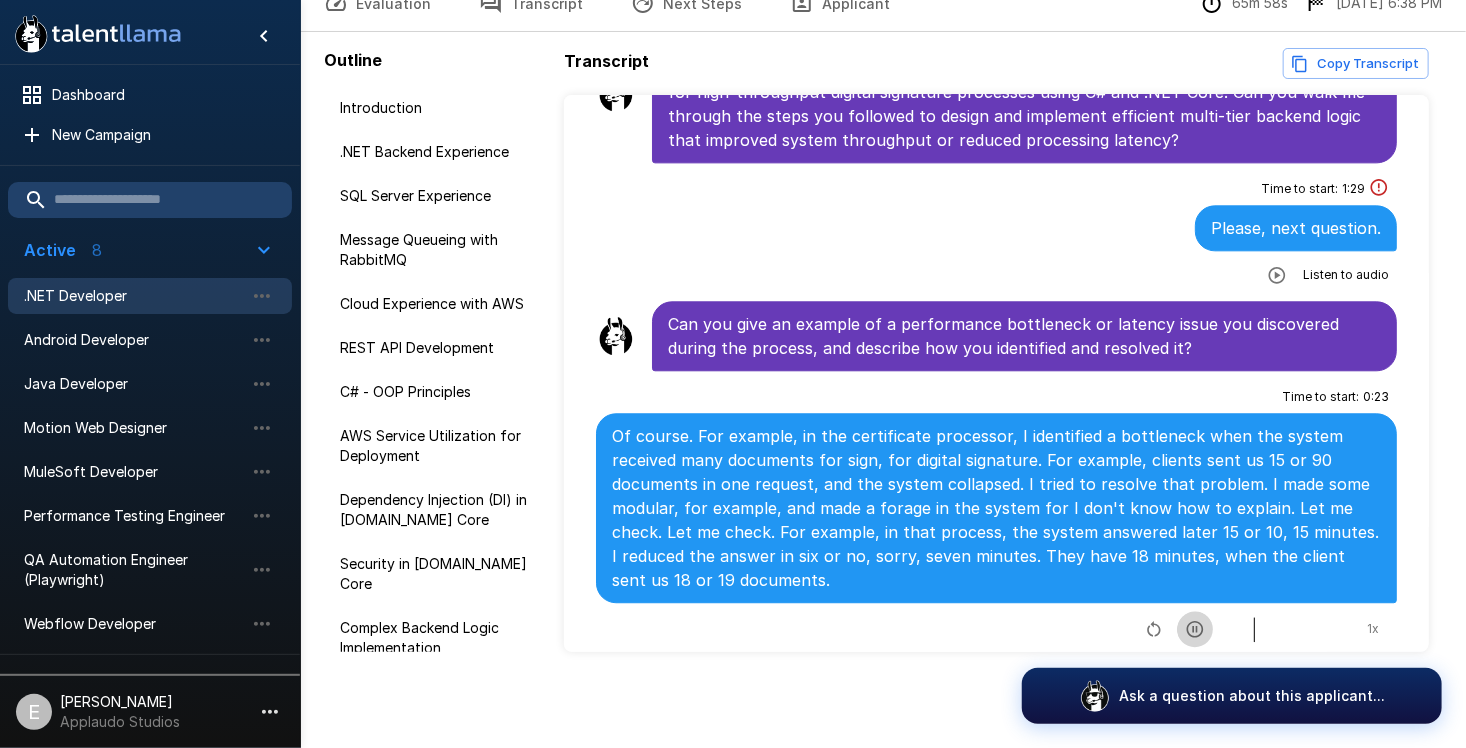 click at bounding box center [1195, 629] 